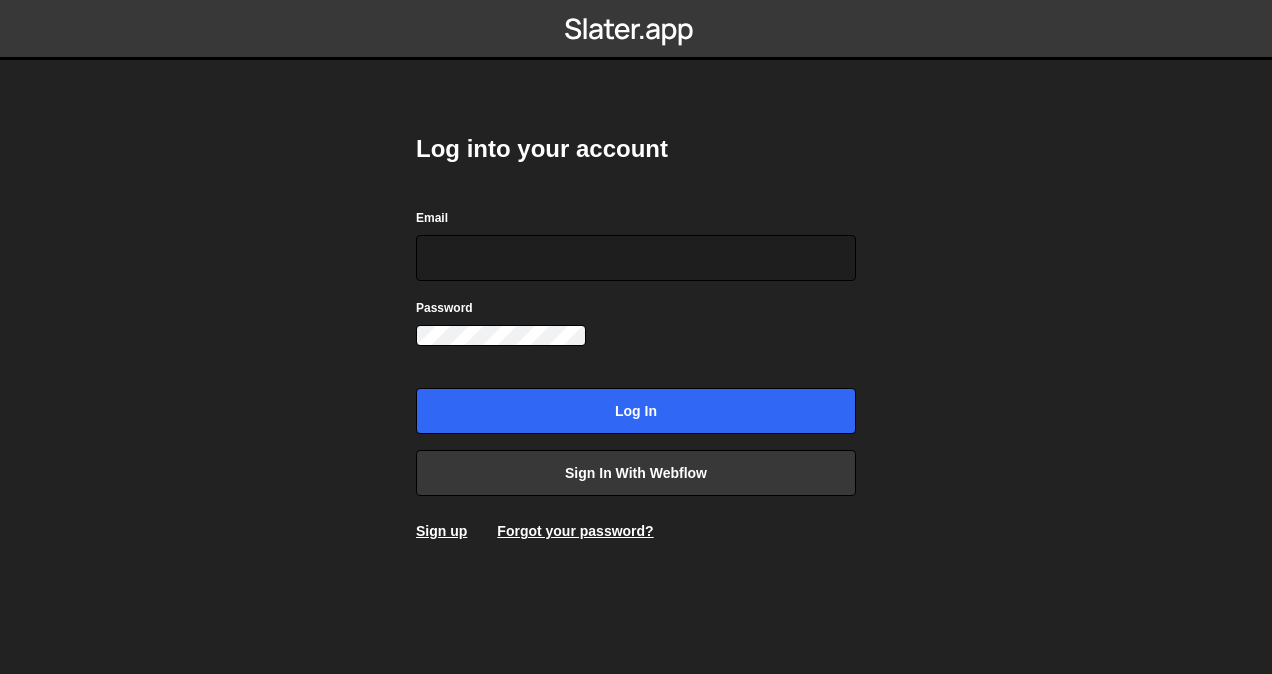 scroll, scrollTop: 0, scrollLeft: 0, axis: both 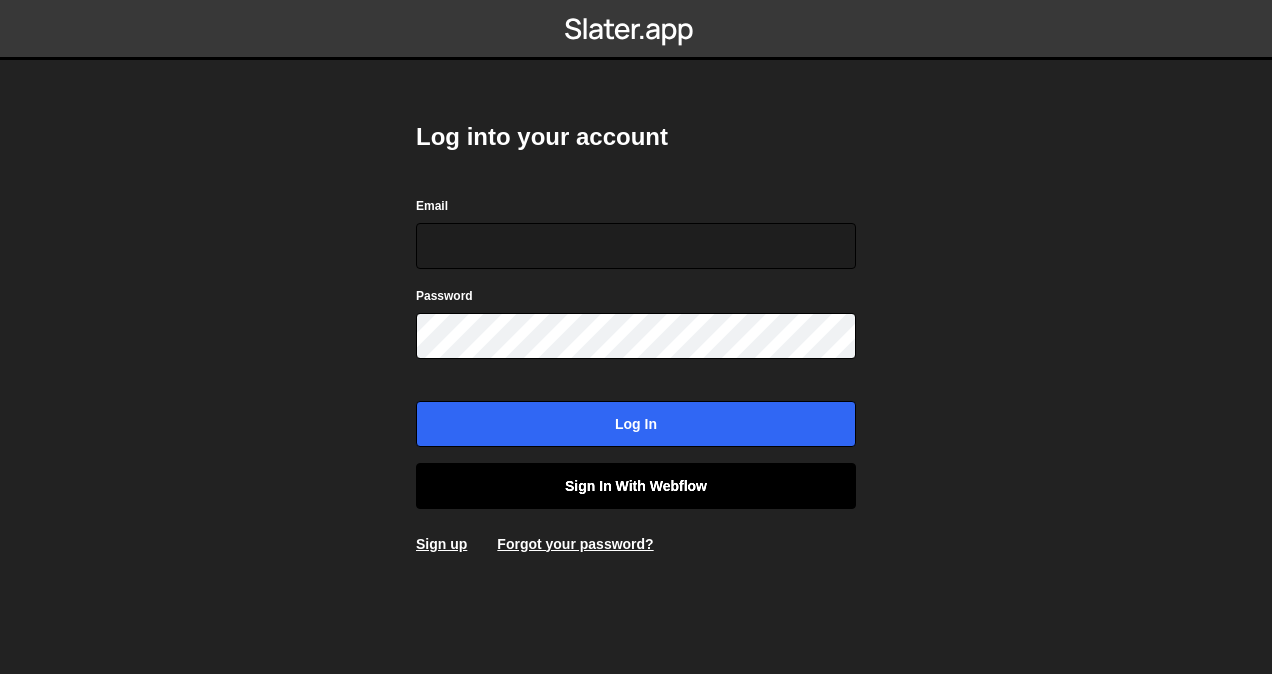 click on "Sign in with Webflow" at bounding box center (636, 486) 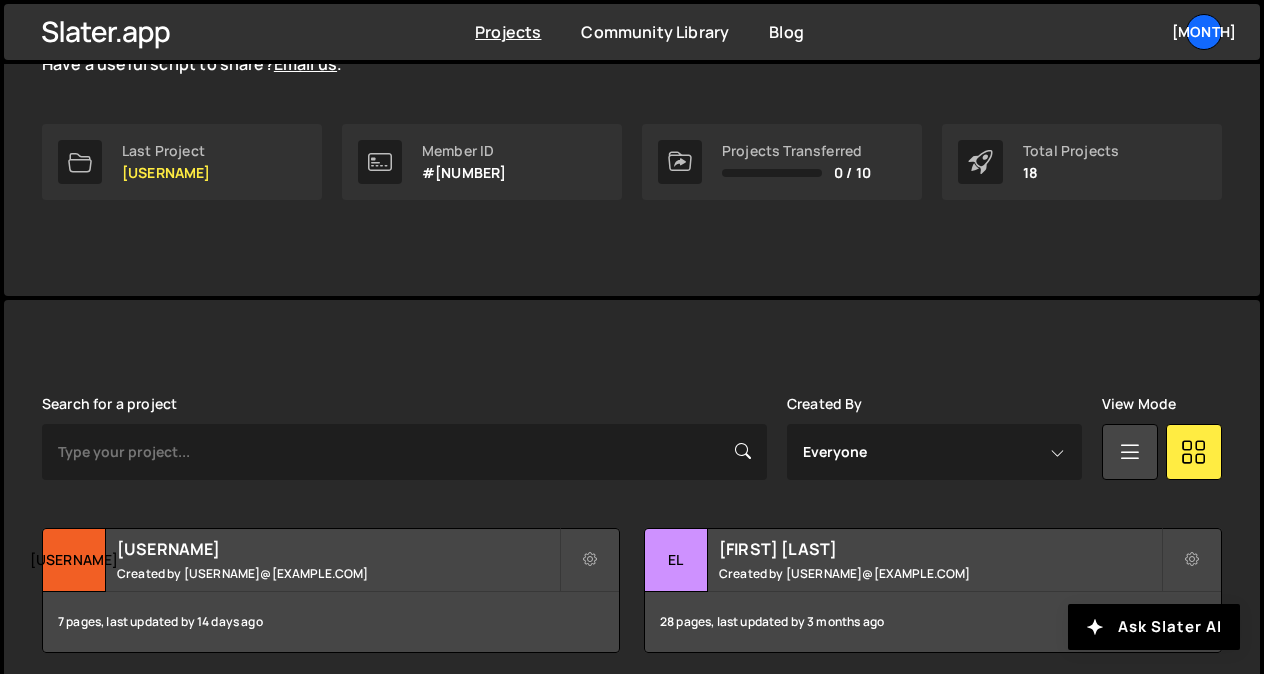 scroll, scrollTop: 300, scrollLeft: 0, axis: vertical 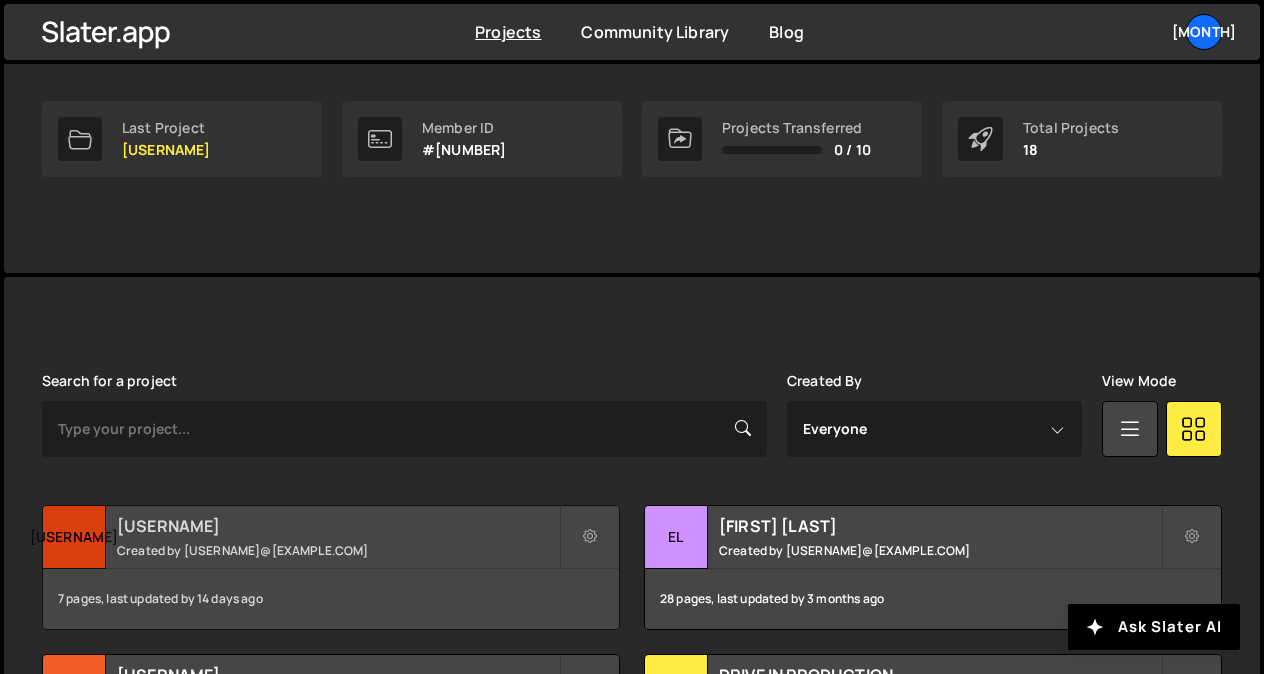 click on "Created by snowmahana.fitt@gmail.com" at bounding box center (338, 550) 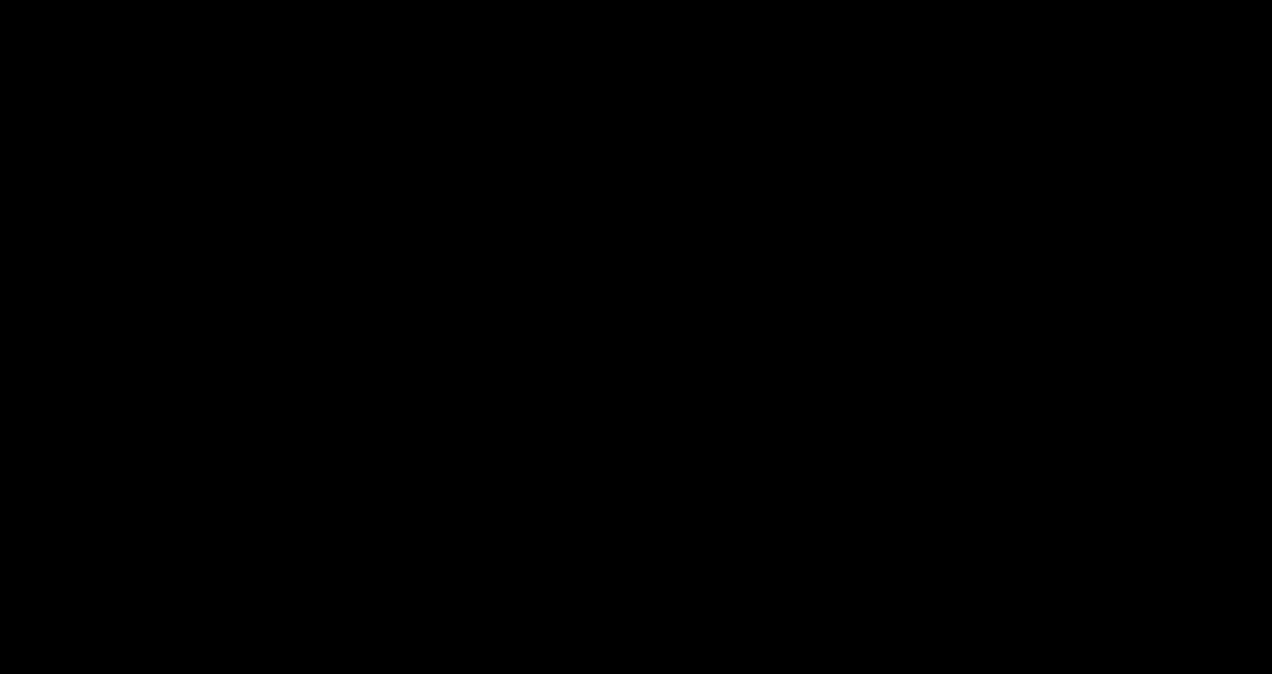 scroll, scrollTop: 0, scrollLeft: 0, axis: both 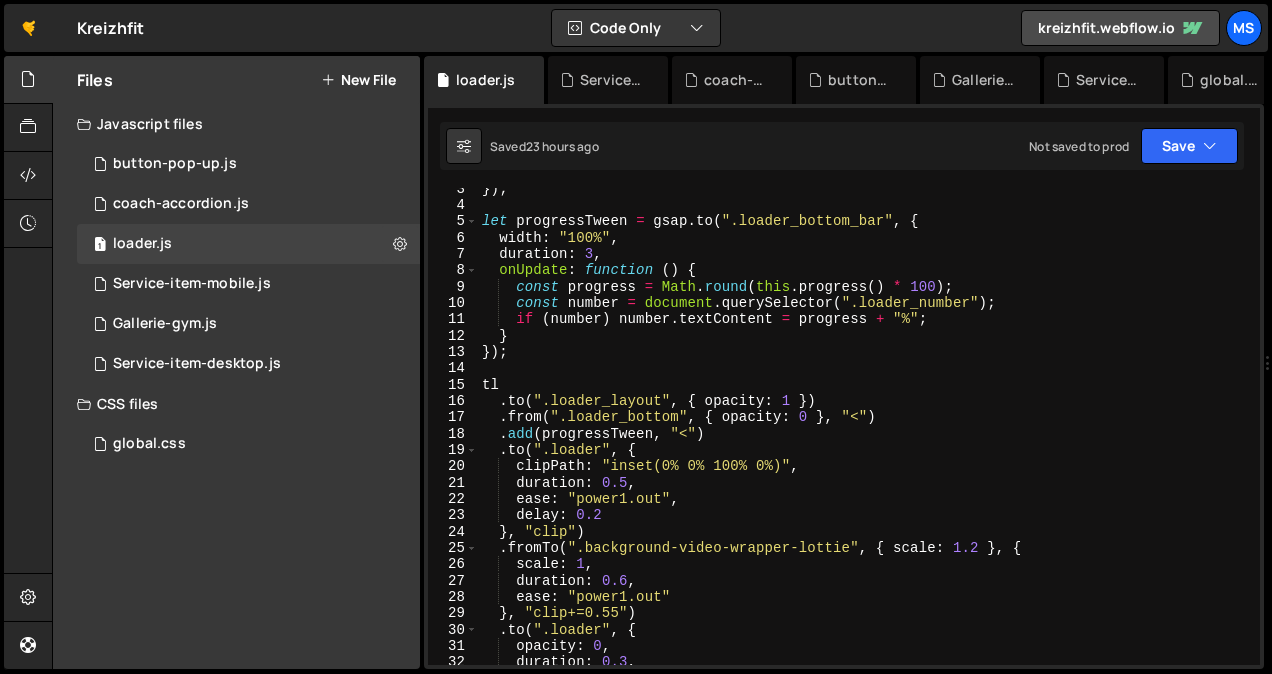 click on "}) ; let   progressTween   =   gsap . to ( ".loader_bottom_bar" ,   {    width :   "100%" ,    duration :   3 ,    onUpdate :   function   ( )   {       const   progress   =   Math . round ( this . progress ( )   *   100 ) ;       const   number   =   document . querySelector ( ".loader_number" ) ;       if   ( number )   number . textContent   =   progress   +   "%" ;    } }) ; tl    . to ( ".loader_layout" ,   {   opacity :   1   })    . from ( ".loader_bottom" ,   {   opacity :   0   } ,   "<" )    . add ( progressTween ,   "<" )    . to ( ".loader" ,   {       clipPath :   "inset(0% 0% 100% 0%)" ,       duration :   0.5 ,       ease :   "power1.out" ,       delay :   0.2    } ,   "clip" )    . fromTo ( ".background-video-wrapper-lottie" ,   {   scale :   1.2   } ,   {       scale :   1 ,       duration :   0.6 ,       ease :   "power1.out"    } ,   "clip+=0.55" )    . to ( ".loader" ,   {       opacity :   0 ,       duration :   0.3 ,       onComplete :   ( )   =>   {" at bounding box center [865, 436] 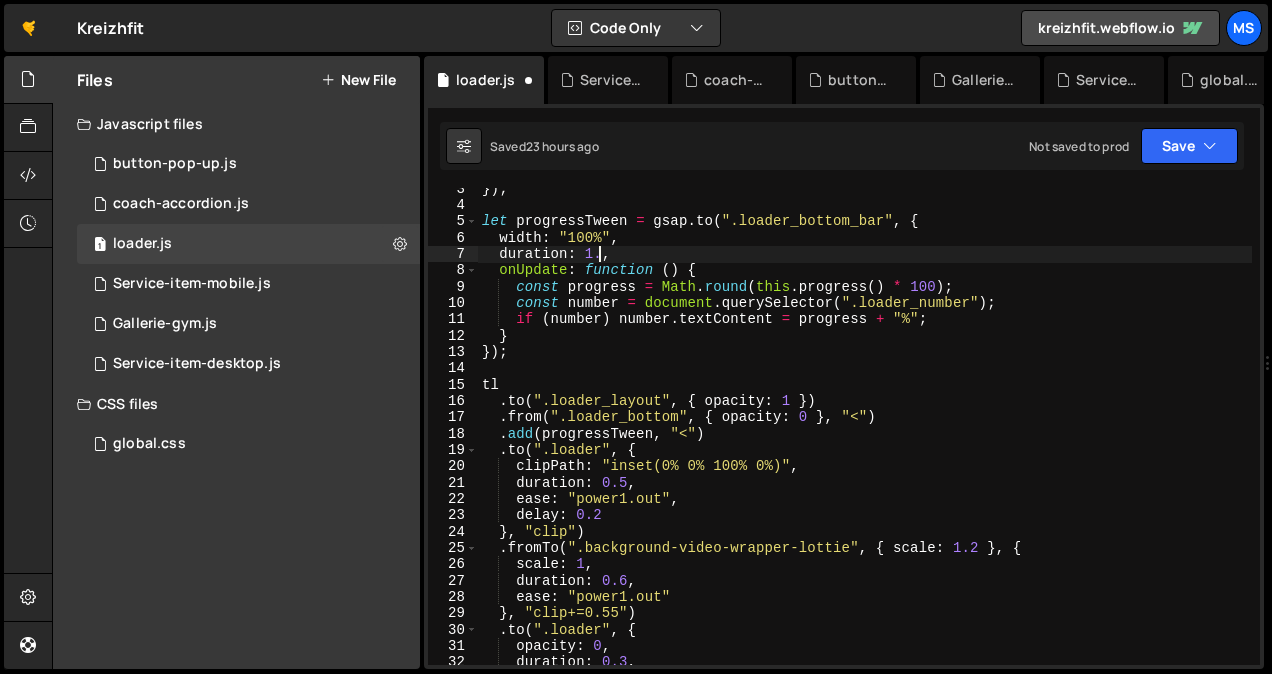 scroll, scrollTop: 0, scrollLeft: 8, axis: horizontal 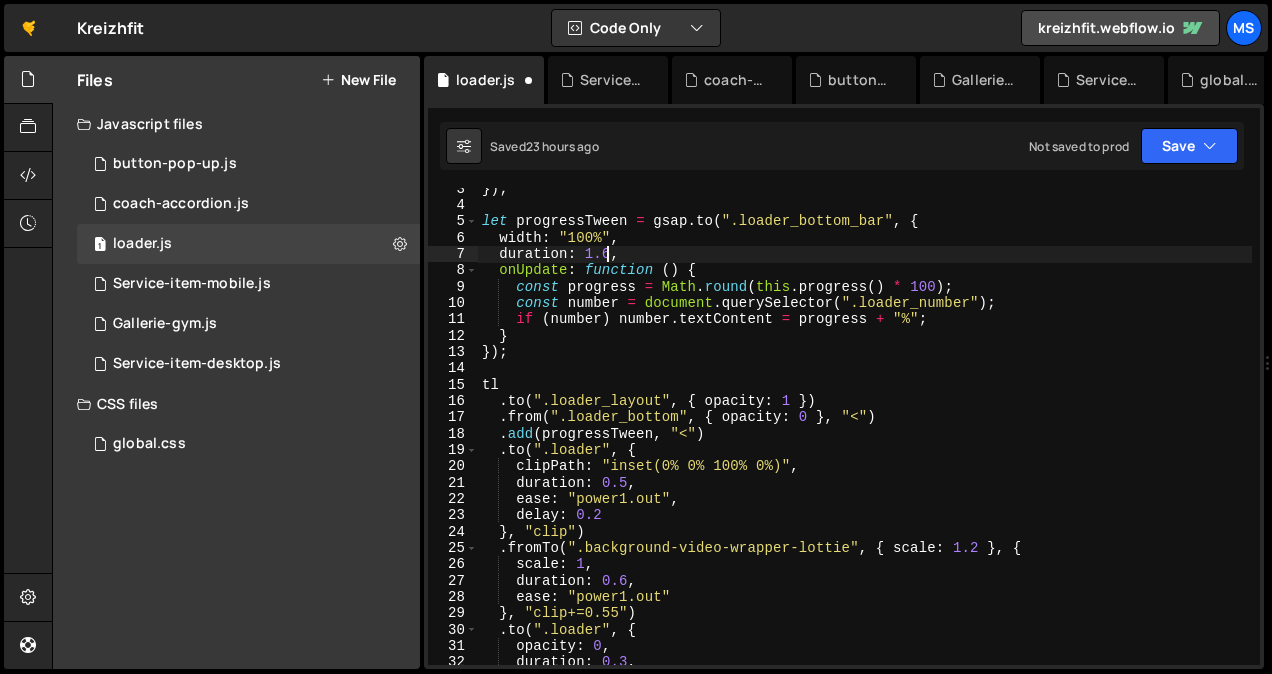 type on "duration: 1.6," 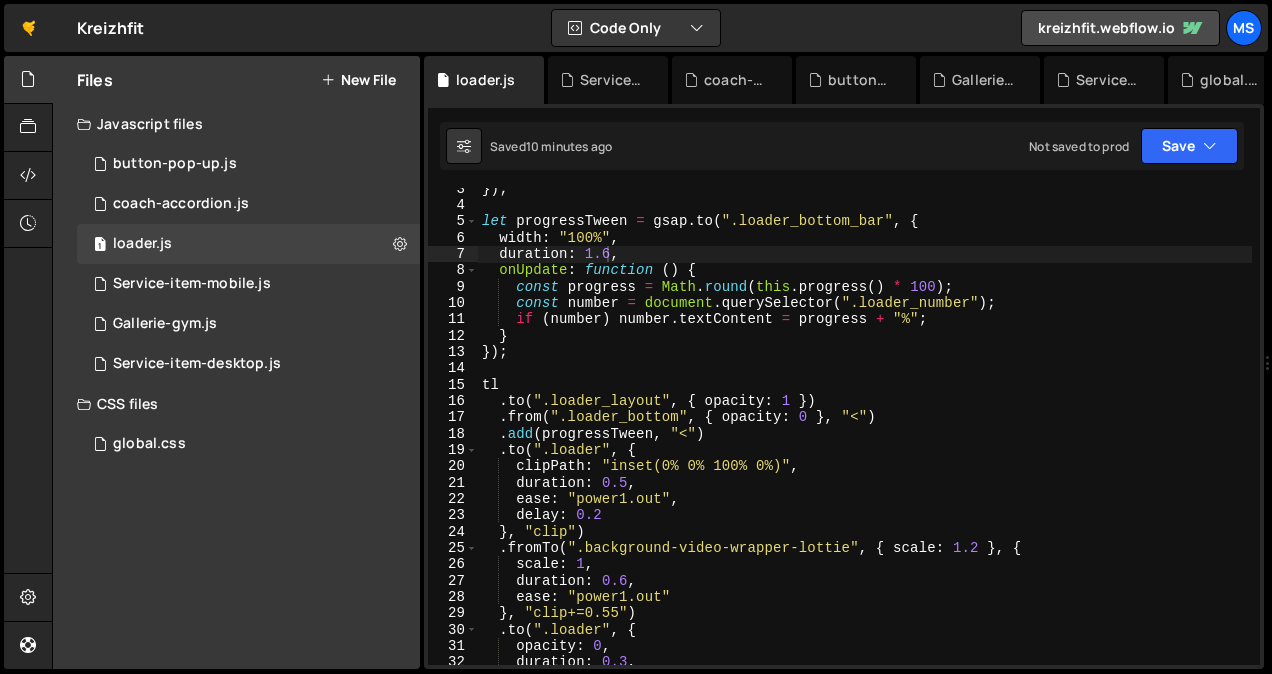 click on "New File" at bounding box center (358, 80) 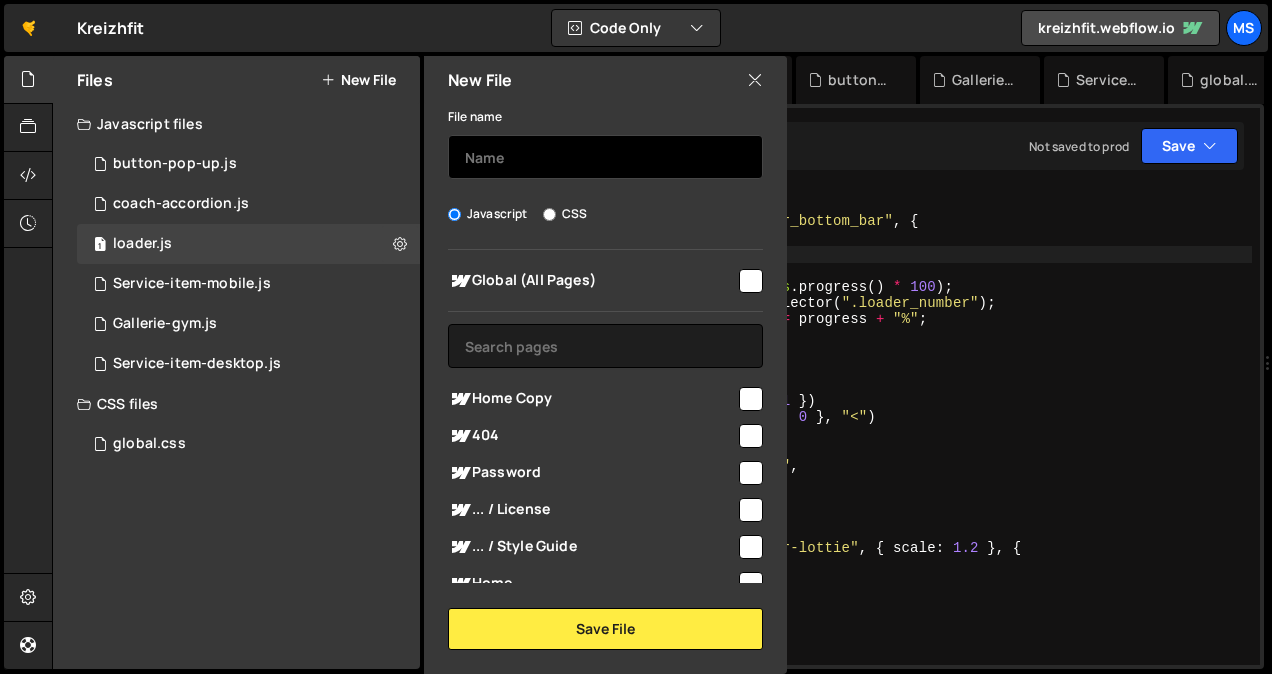 click at bounding box center [605, 157] 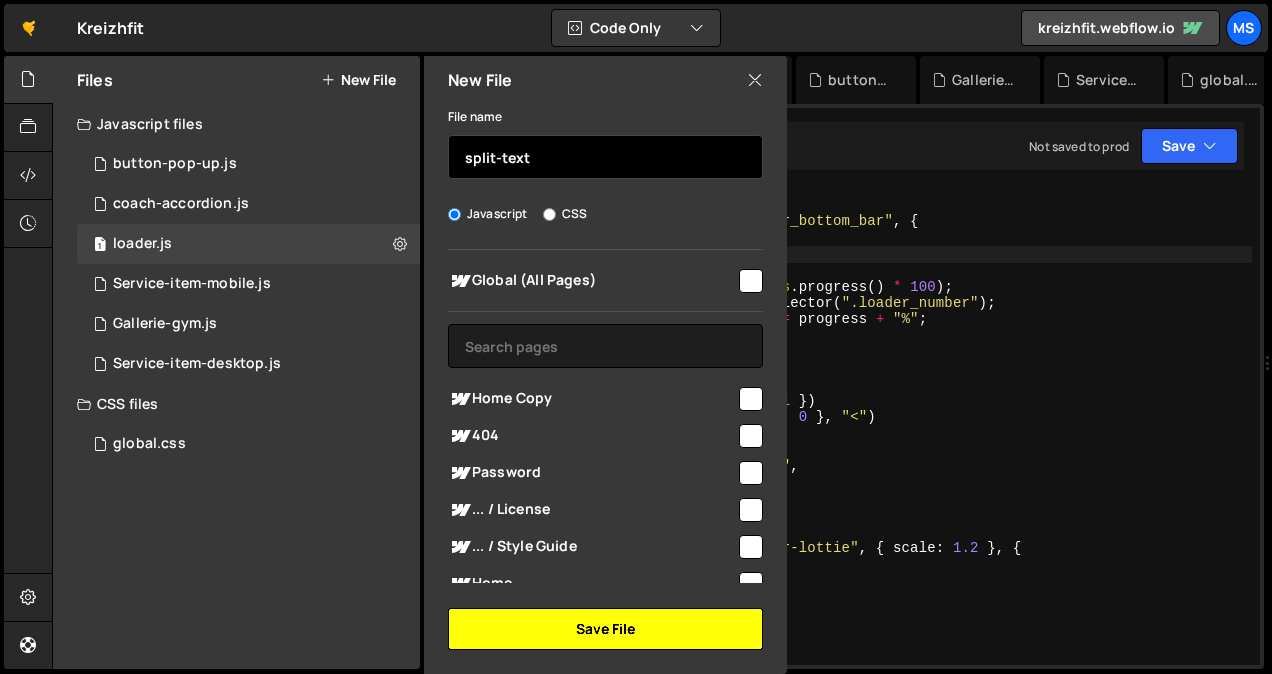 type on "split-text" 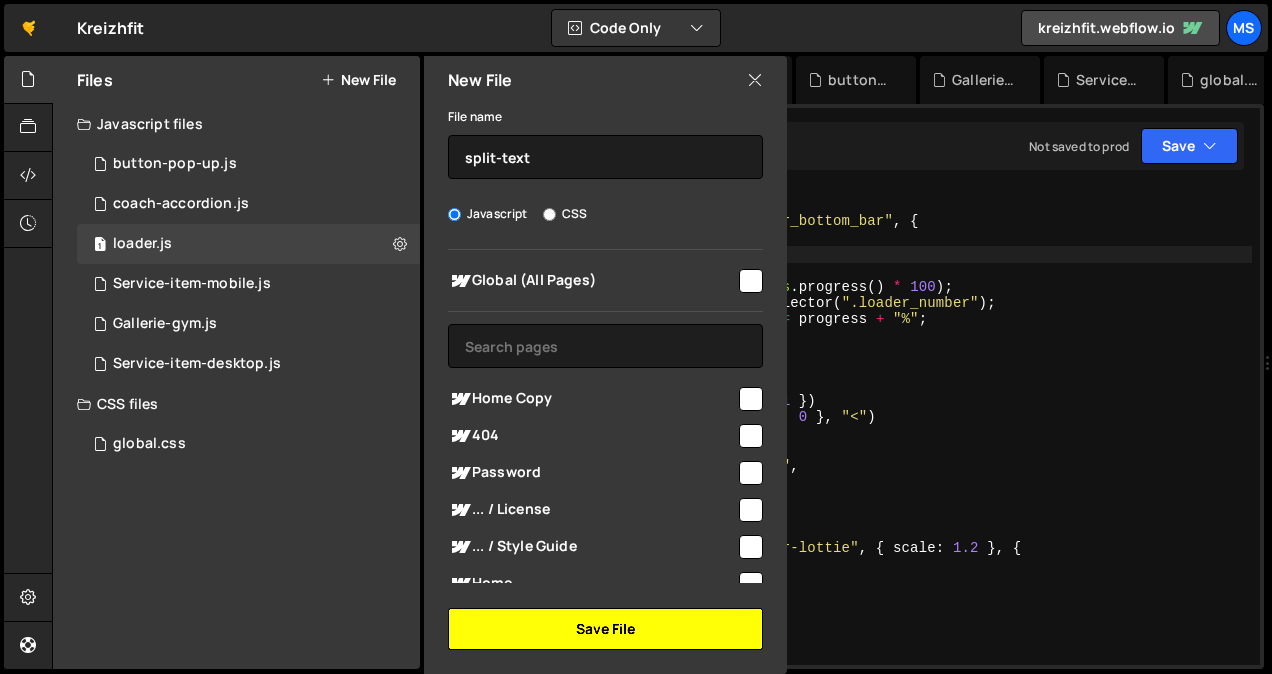 click on "Save File" at bounding box center [605, 629] 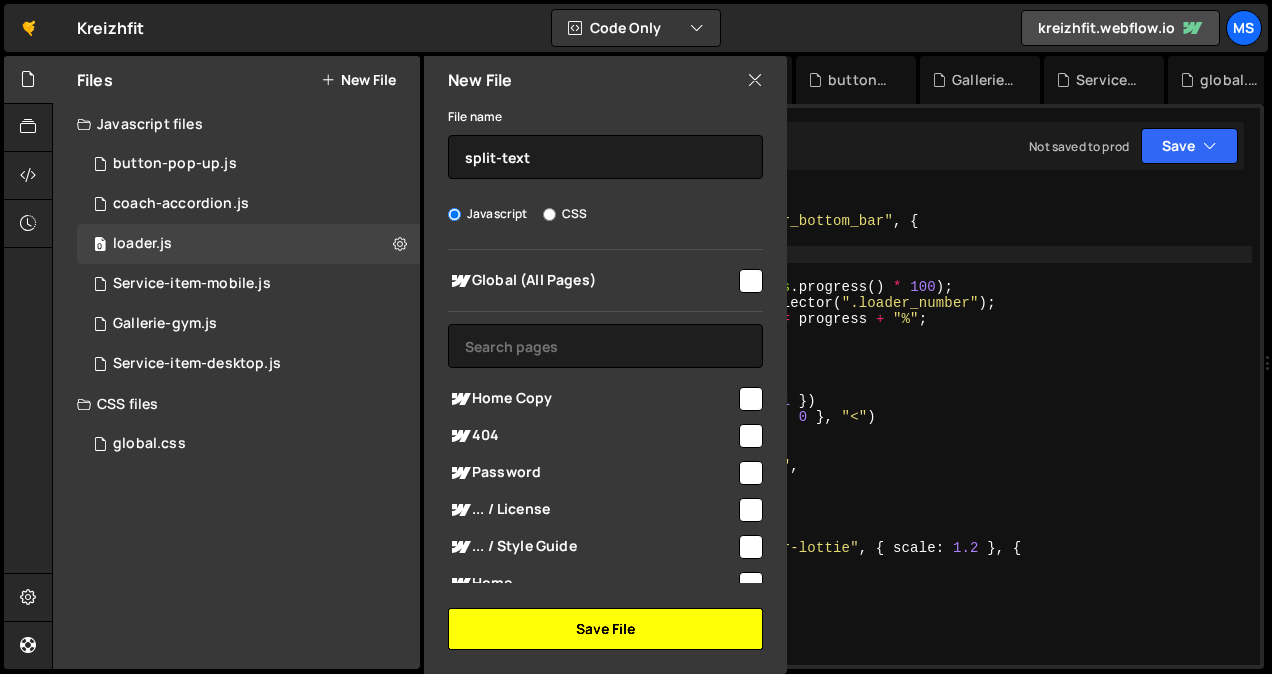 click on "Save File" at bounding box center [605, 629] 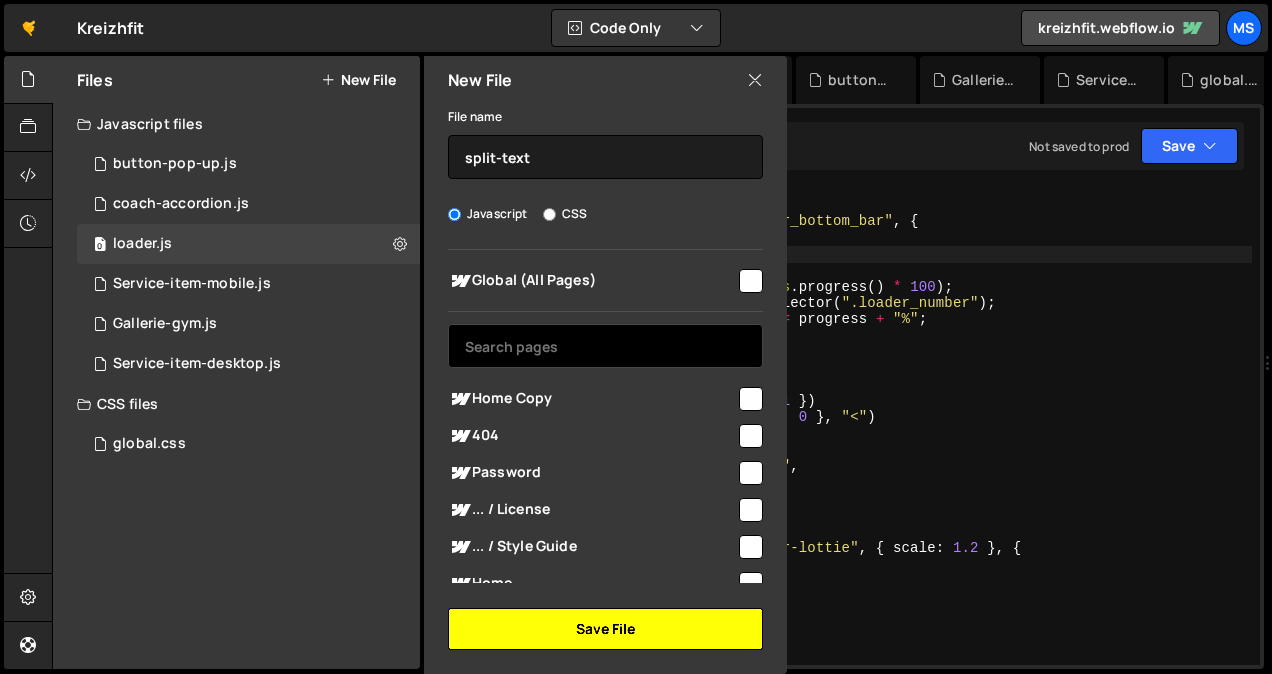 drag, startPoint x: 647, startPoint y: 622, endPoint x: 648, endPoint y: 352, distance: 270.00186 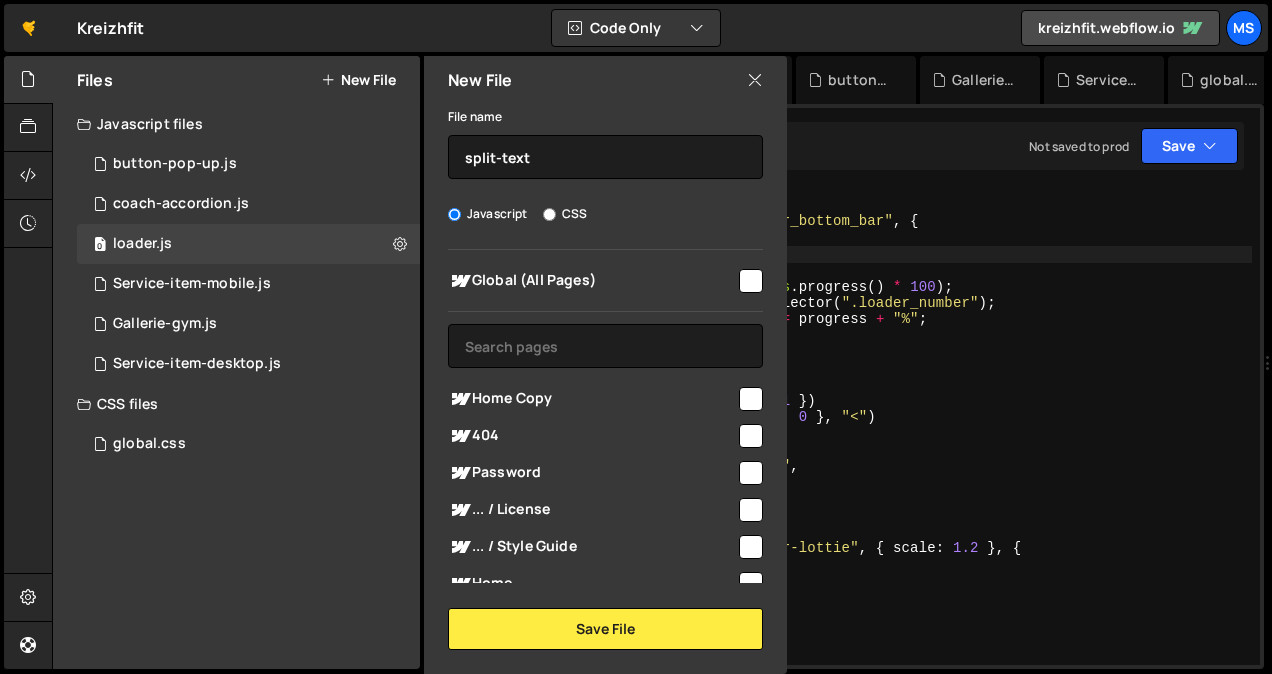 click at bounding box center [751, 281] 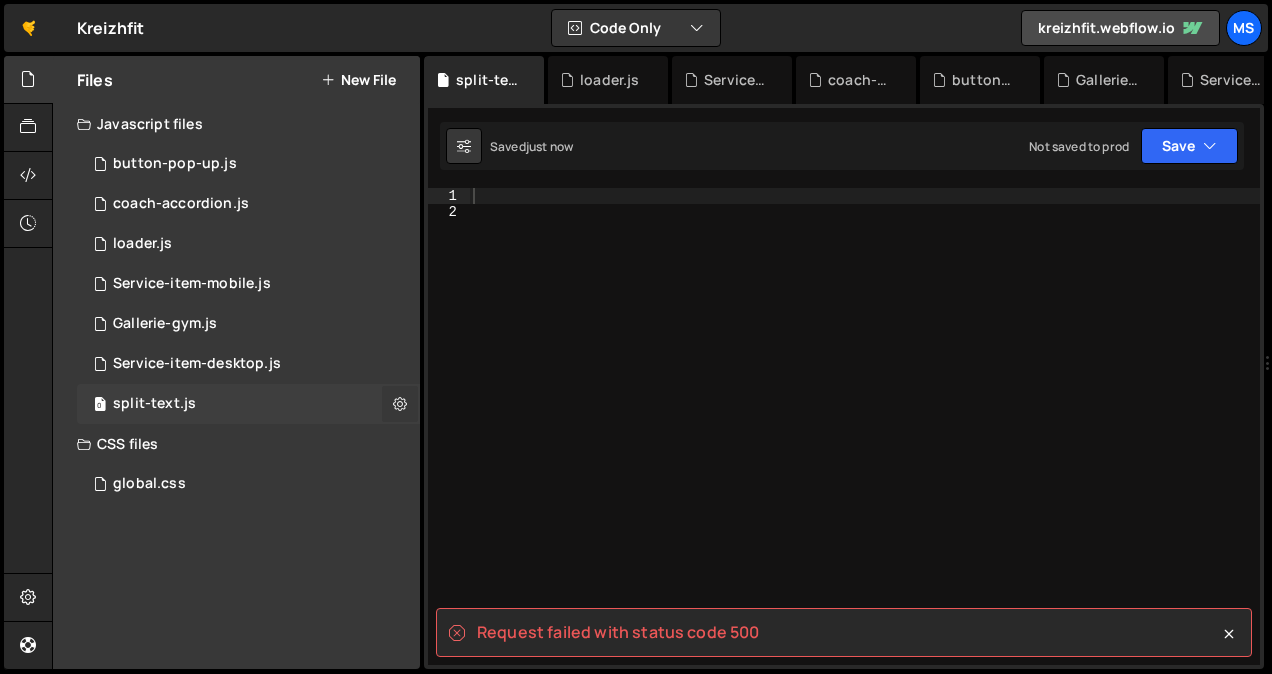 click at bounding box center [400, 403] 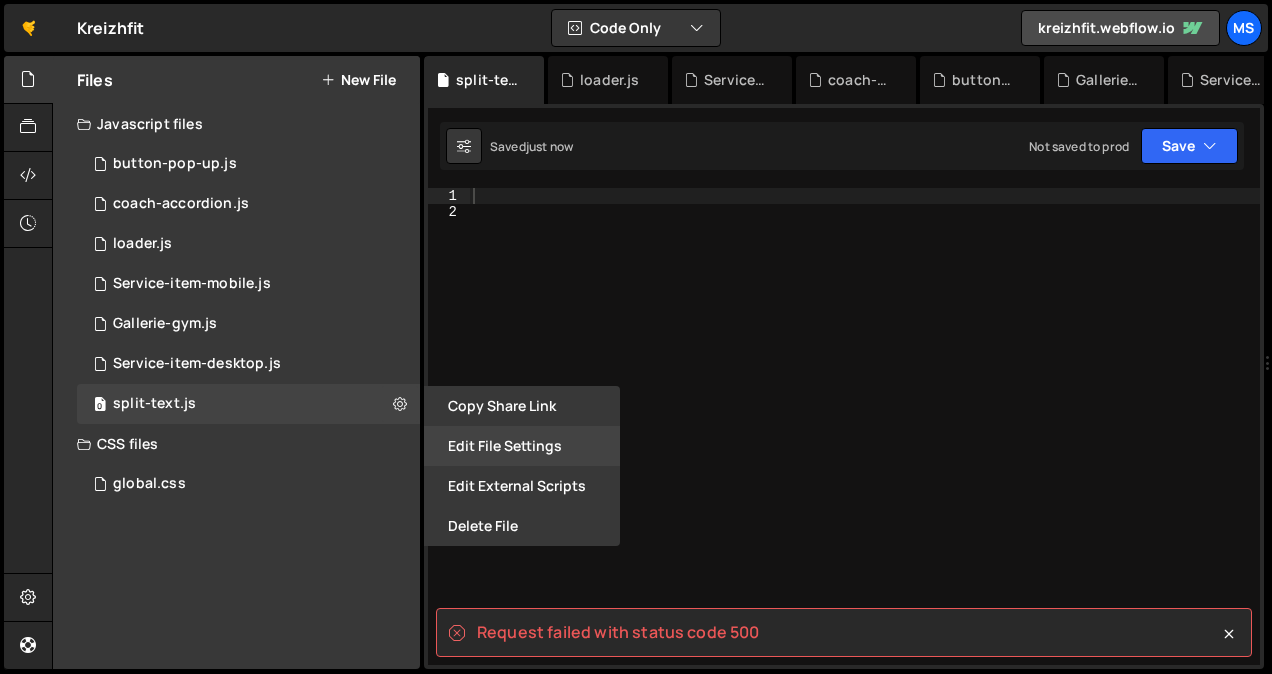 click on "Edit File Settings" at bounding box center (522, 446) 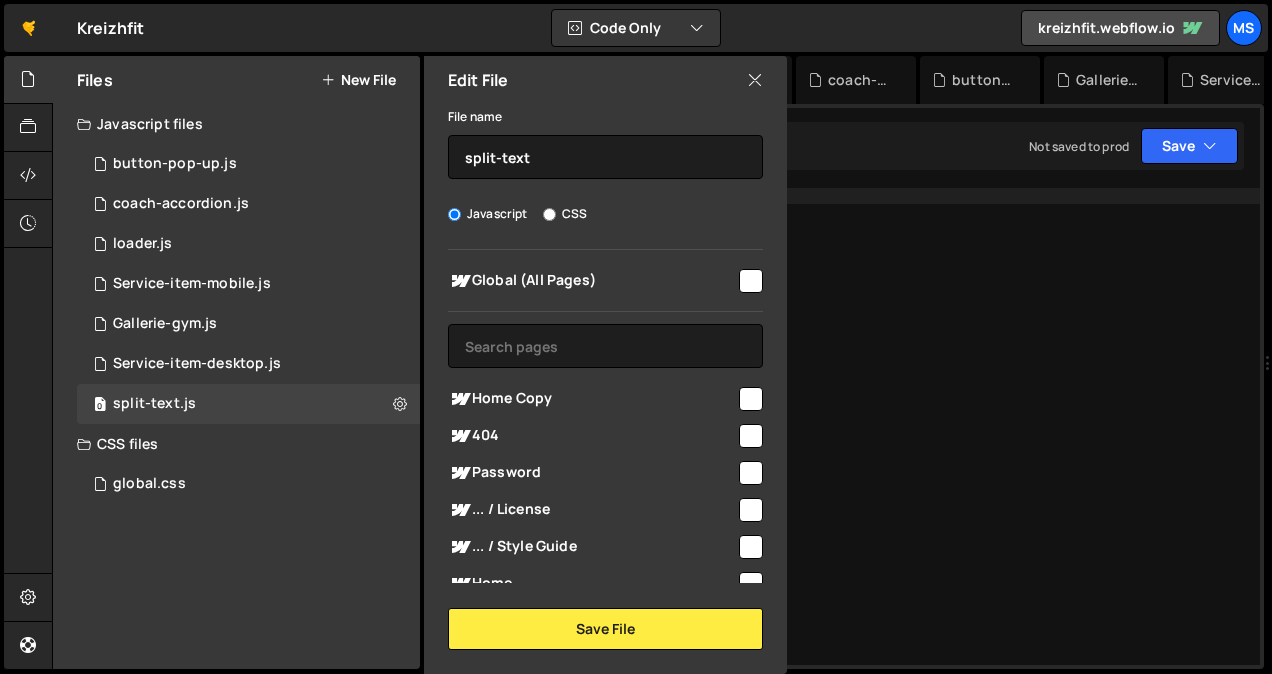 click at bounding box center [751, 281] 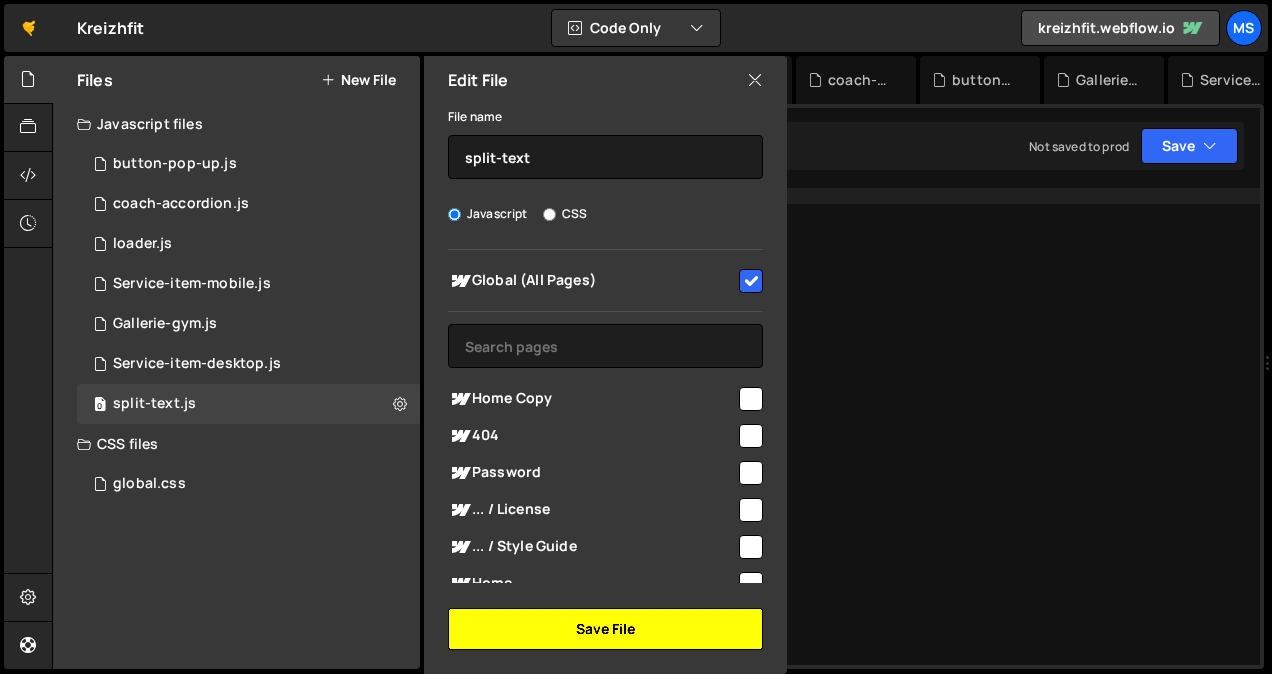 click on "Save File" at bounding box center (605, 629) 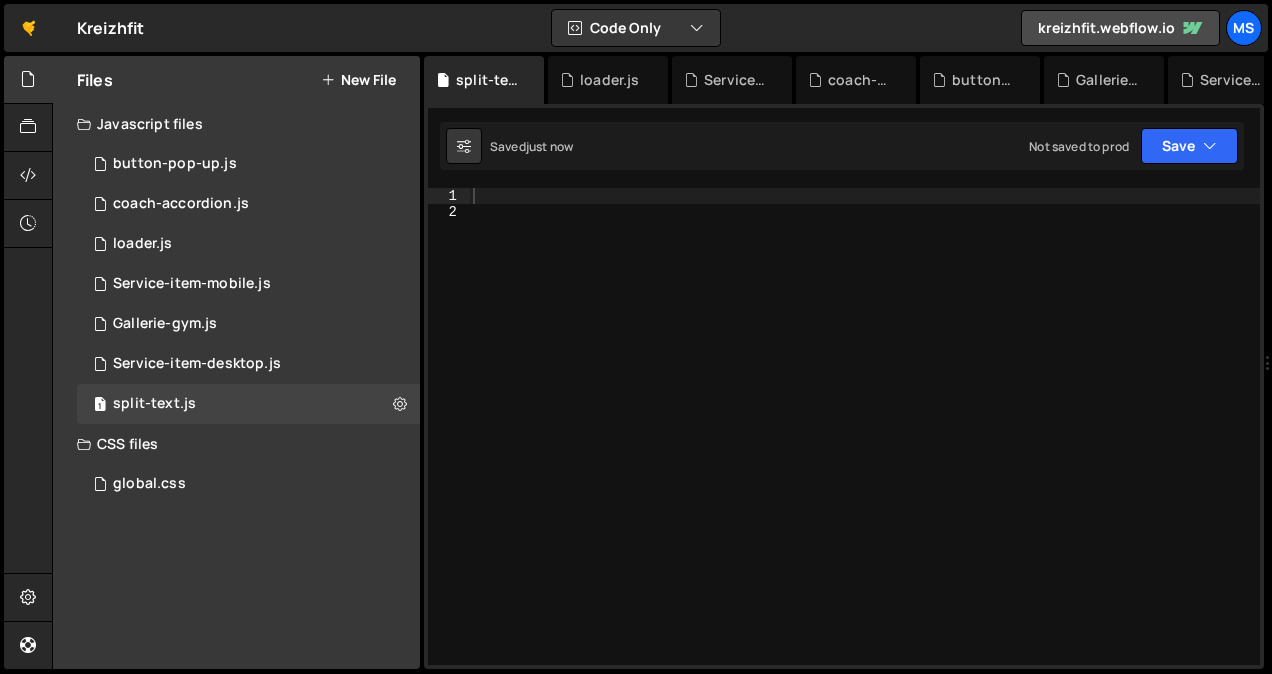 click at bounding box center [864, 443] 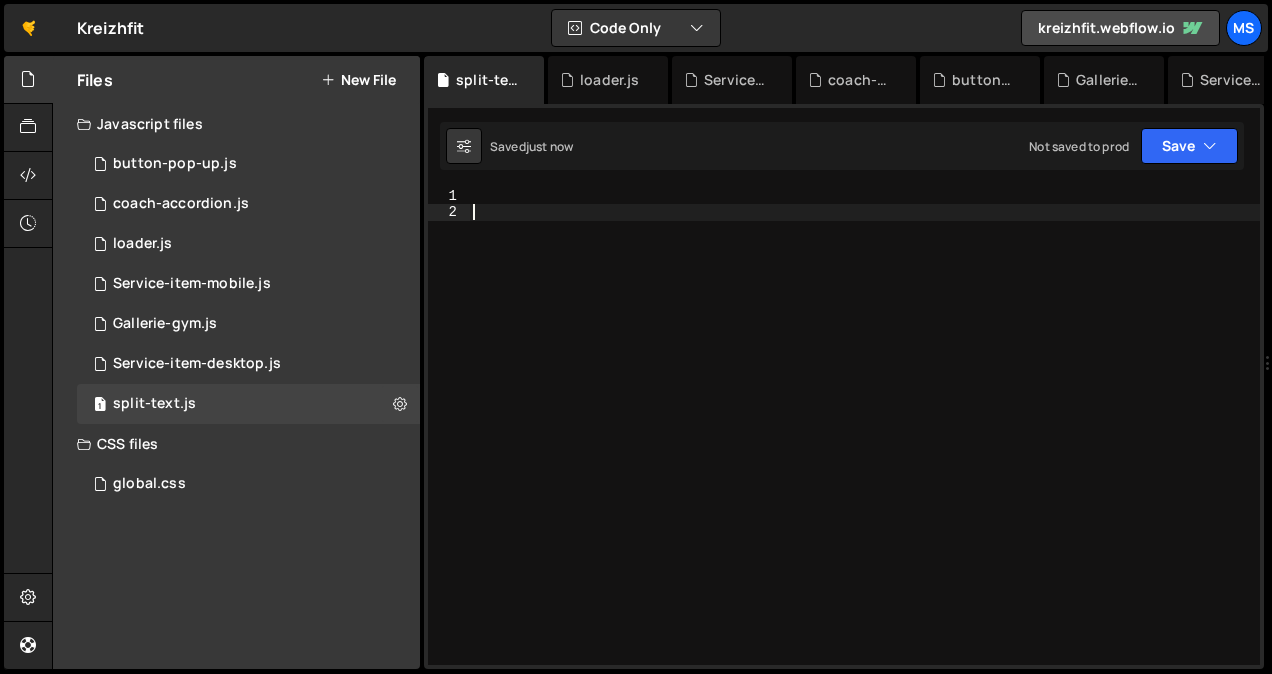 paste on "</style>" 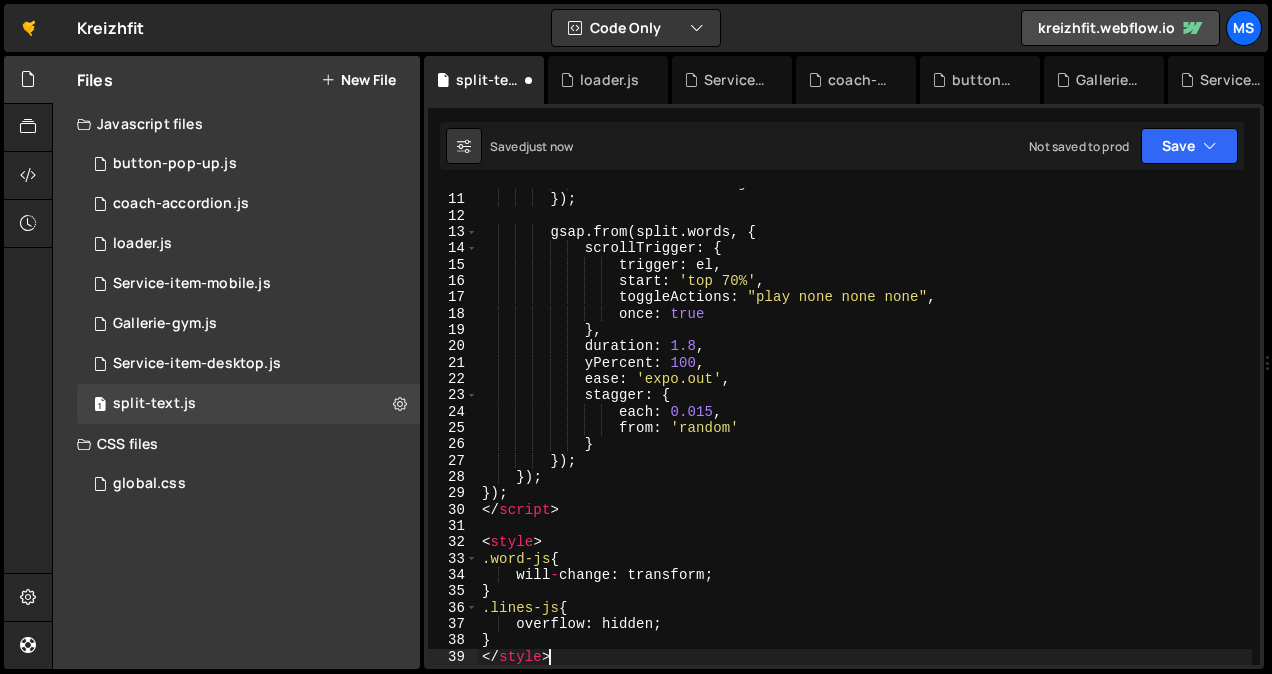 scroll, scrollTop: 160, scrollLeft: 0, axis: vertical 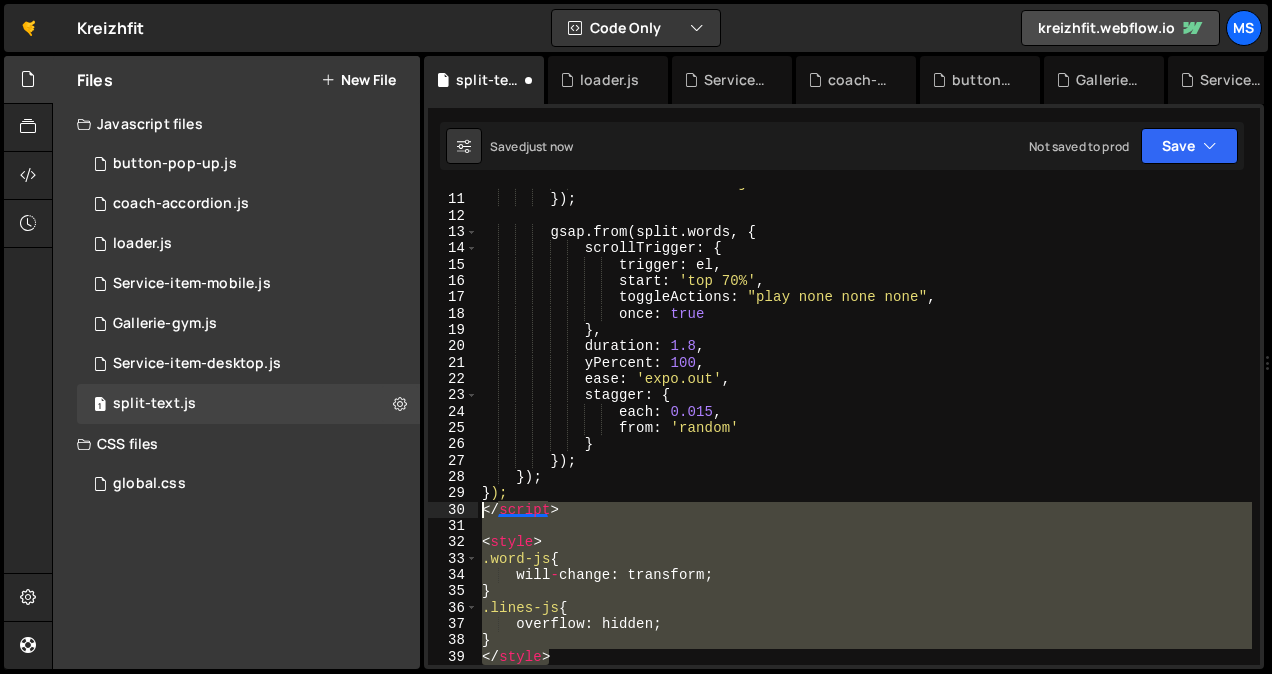 drag, startPoint x: 576, startPoint y: 651, endPoint x: 471, endPoint y: 514, distance: 172.60939 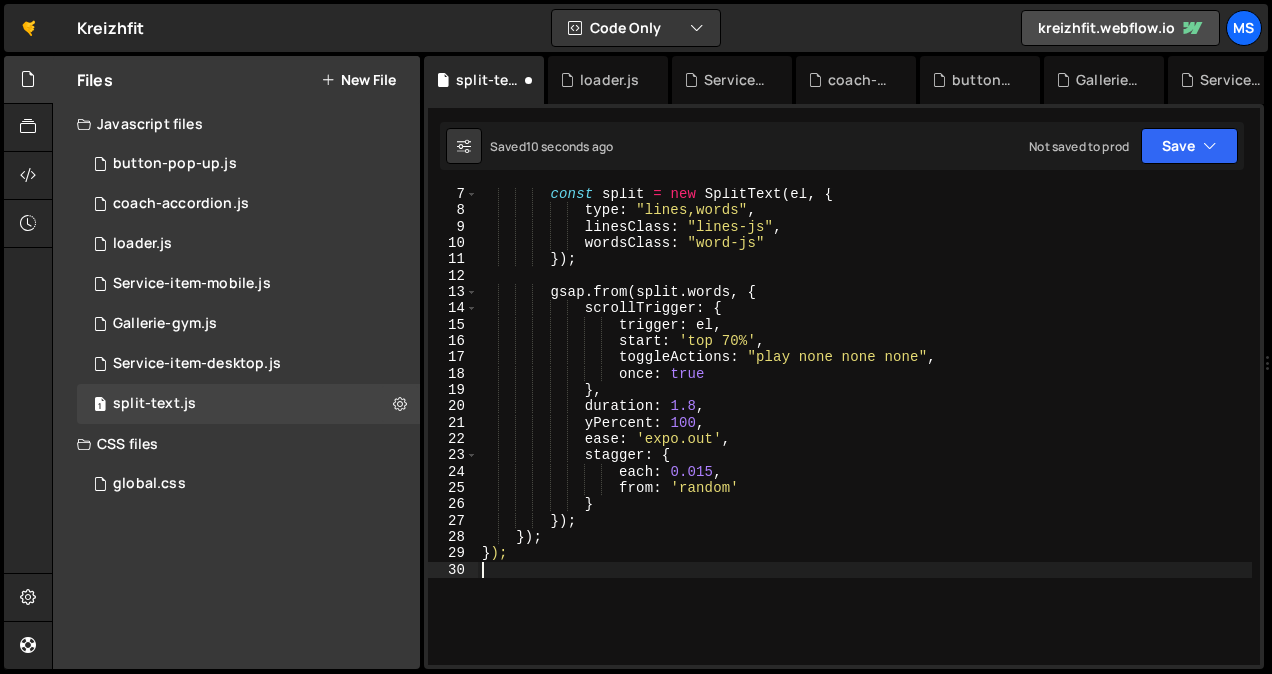 scroll, scrollTop: 0, scrollLeft: 0, axis: both 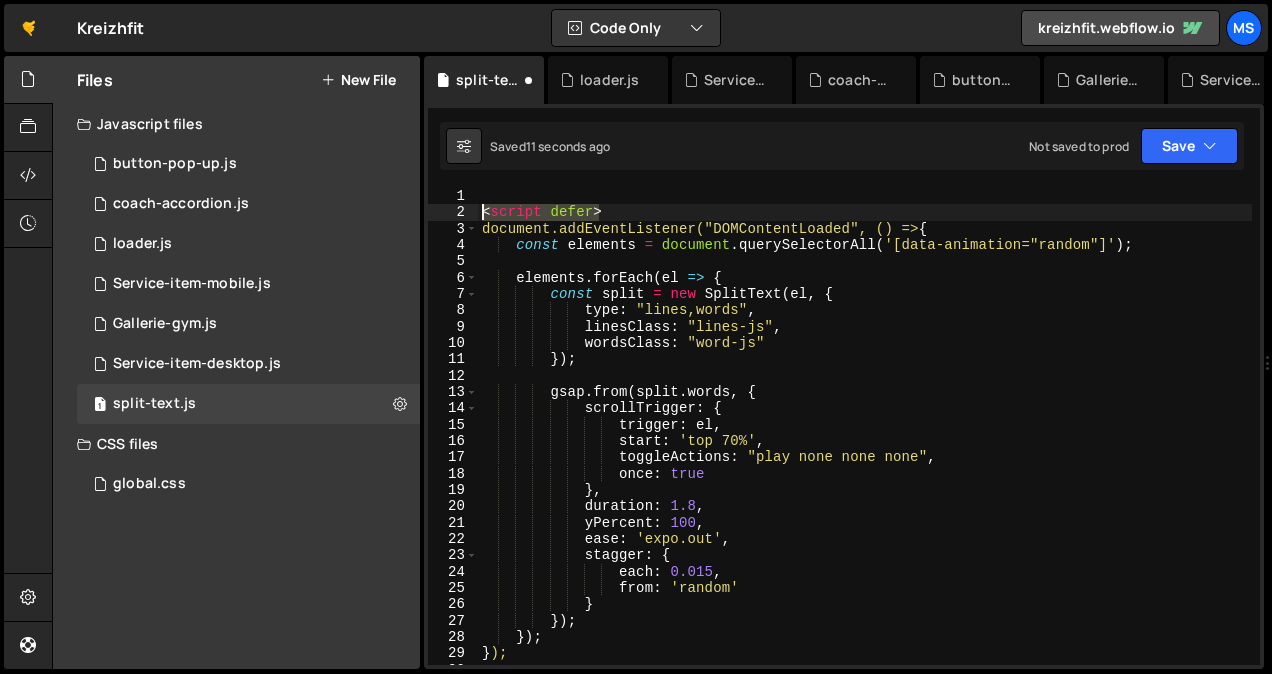 drag, startPoint x: 613, startPoint y: 215, endPoint x: 443, endPoint y: 211, distance: 170.04706 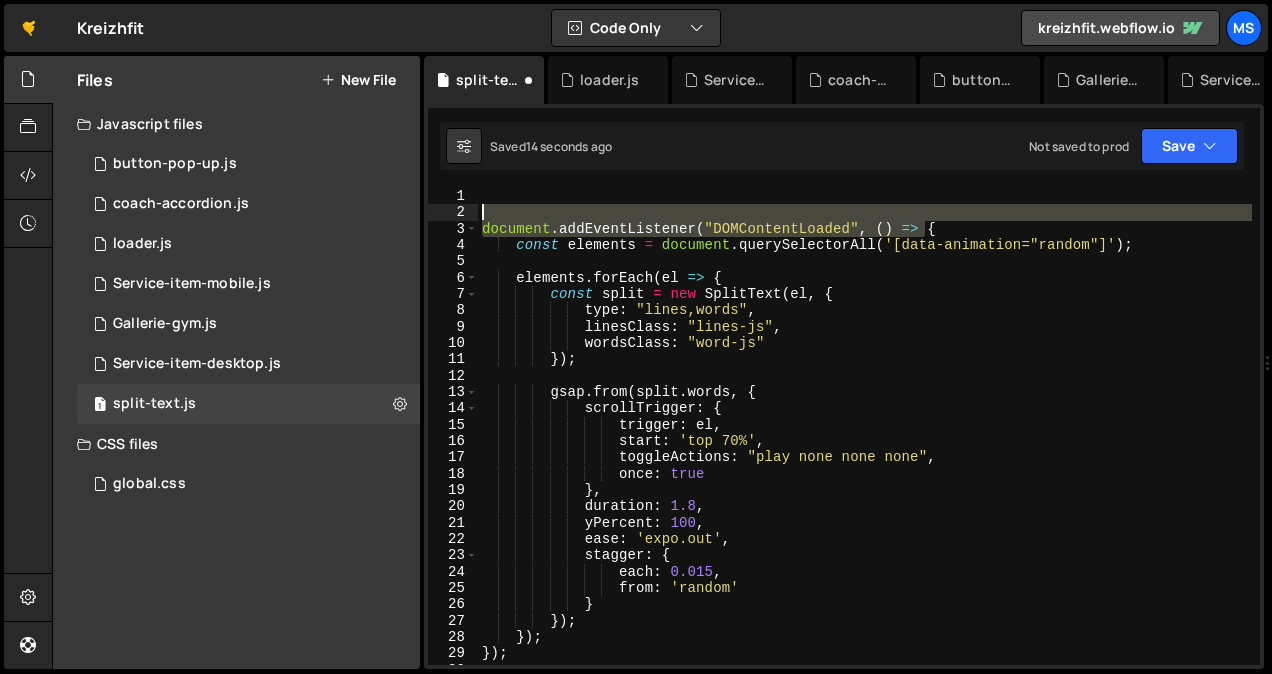 drag, startPoint x: 841, startPoint y: 224, endPoint x: 426, endPoint y: 207, distance: 415.34805 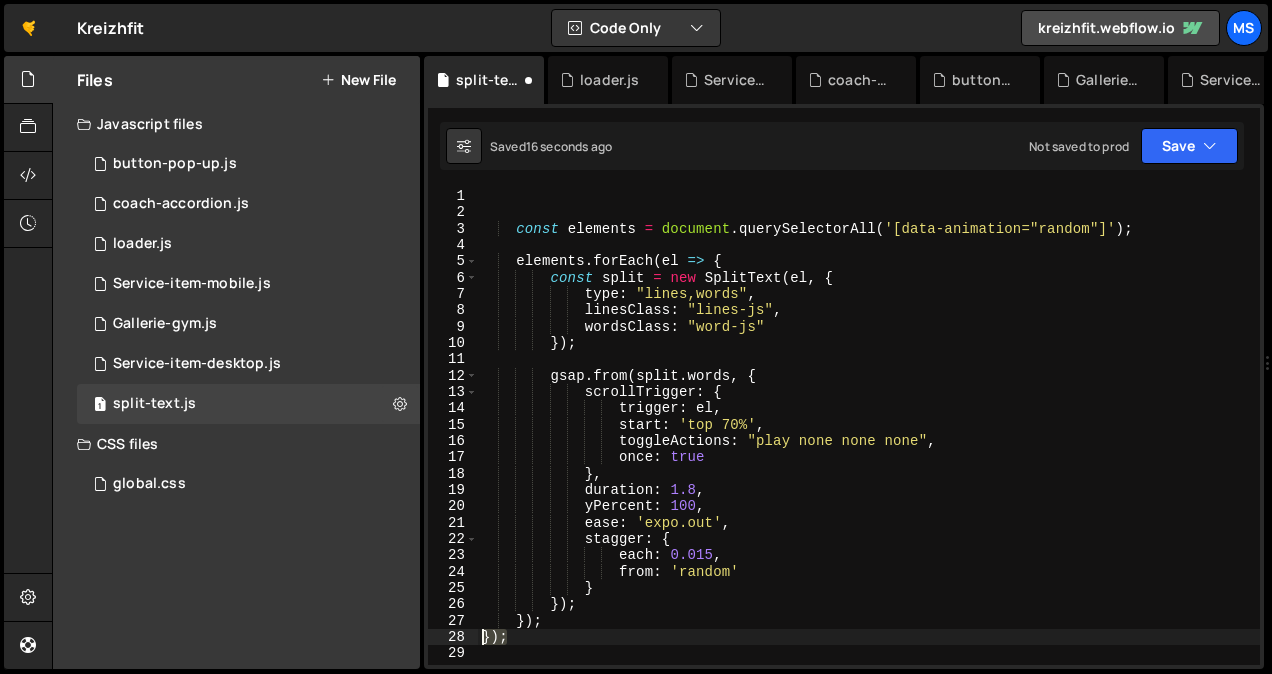 drag, startPoint x: 511, startPoint y: 641, endPoint x: 444, endPoint y: 633, distance: 67.47592 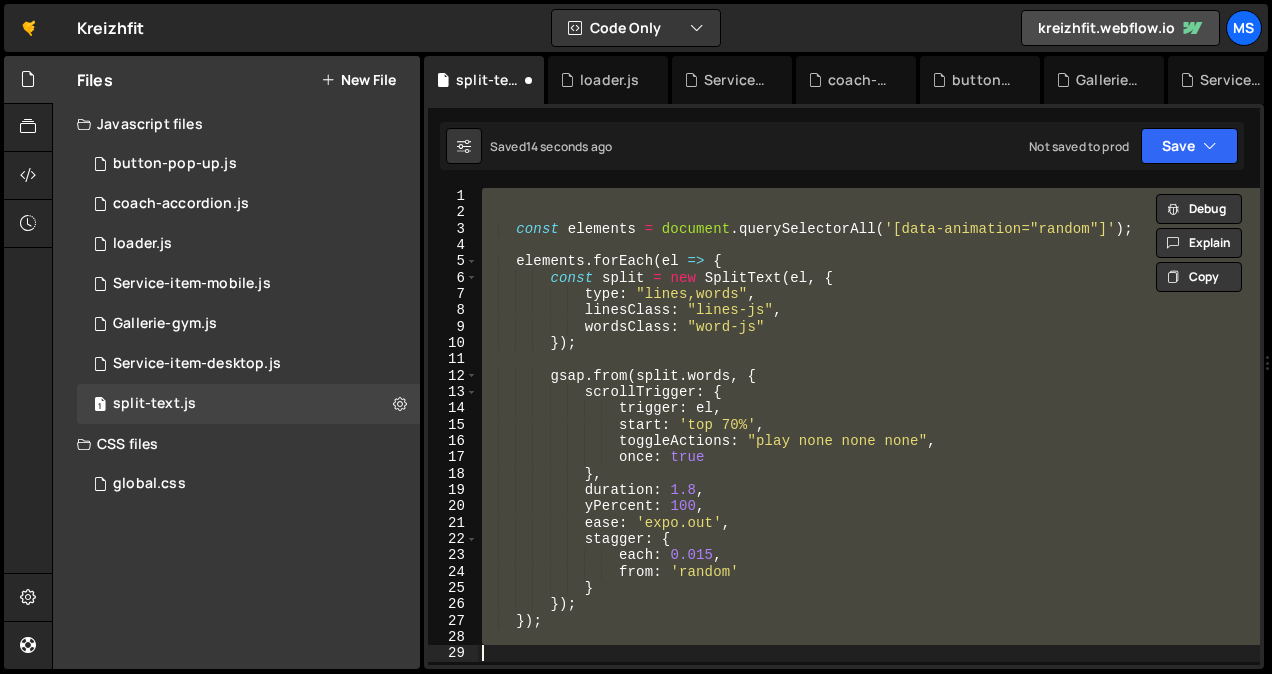 type on "});" 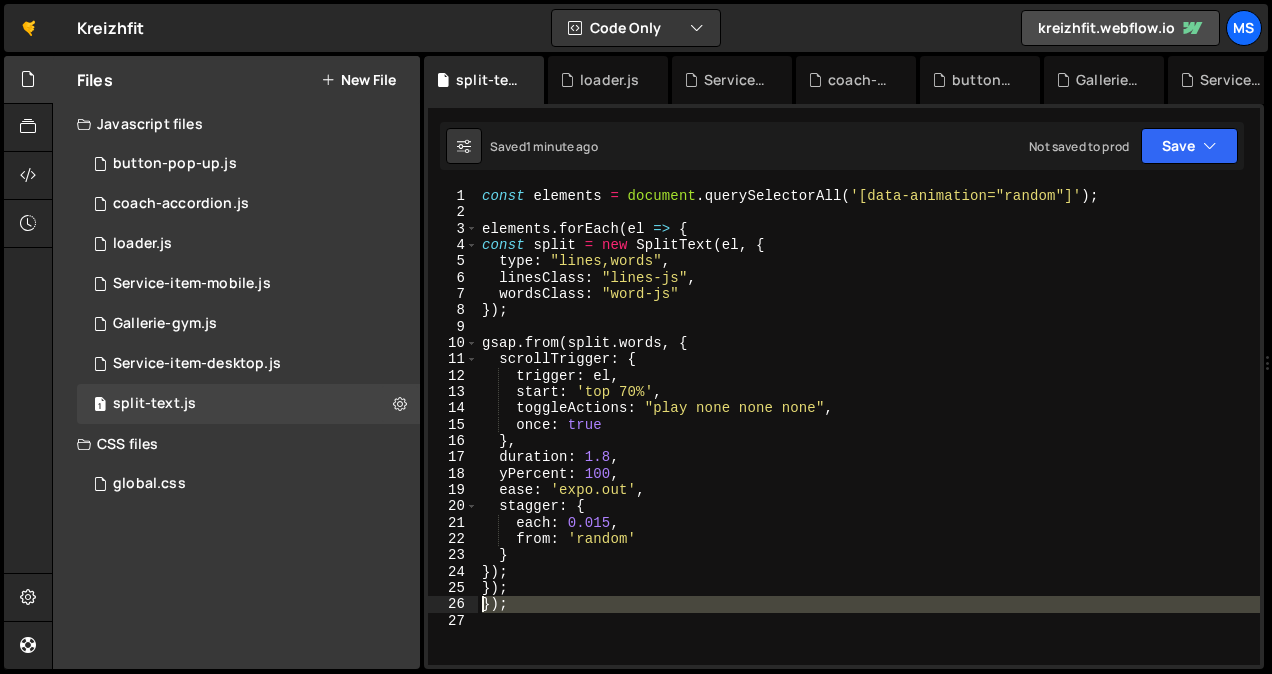 drag, startPoint x: 508, startPoint y: 618, endPoint x: 467, endPoint y: 609, distance: 41.976185 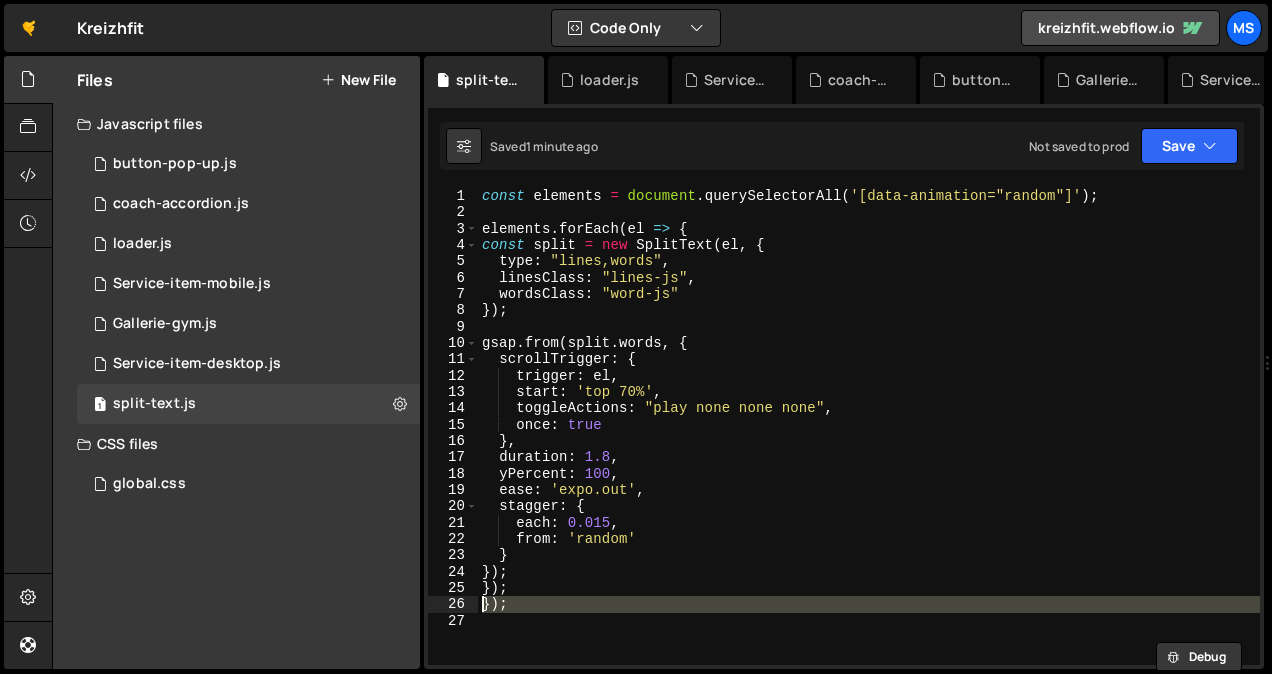 click on "const   elements   =   document . querySelectorAll ( '[data-animation="random"]' ) ; elements . forEach ( el   =>   { const   split   =   new   SplitText ( el ,   {    type :   "lines,words" ,    linesClass :   "lines-js" ,    wordsClass :   "word-js" }) ; gsap . from ( split . words ,   {    scrollTrigger :   {       trigger :   el ,       start :   'top 70%' ,       toggleActions :   "play none none none" ,       once :   true    } ,    duration :   1.8 ,    yPercent :   100 ,    ease :   'expo.out' ,    stagger :   {       each :   0.015 ,       from :   'random'    } }) ; }) ; }) ;" at bounding box center [869, 426] 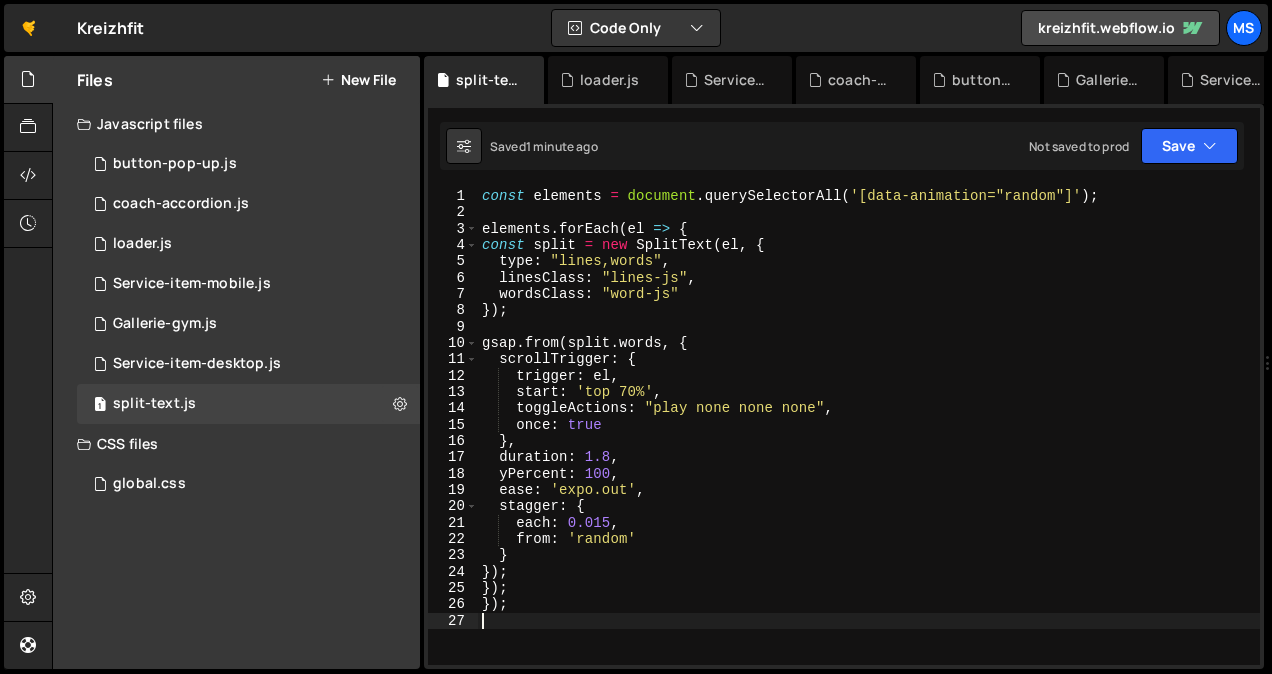 type on "});" 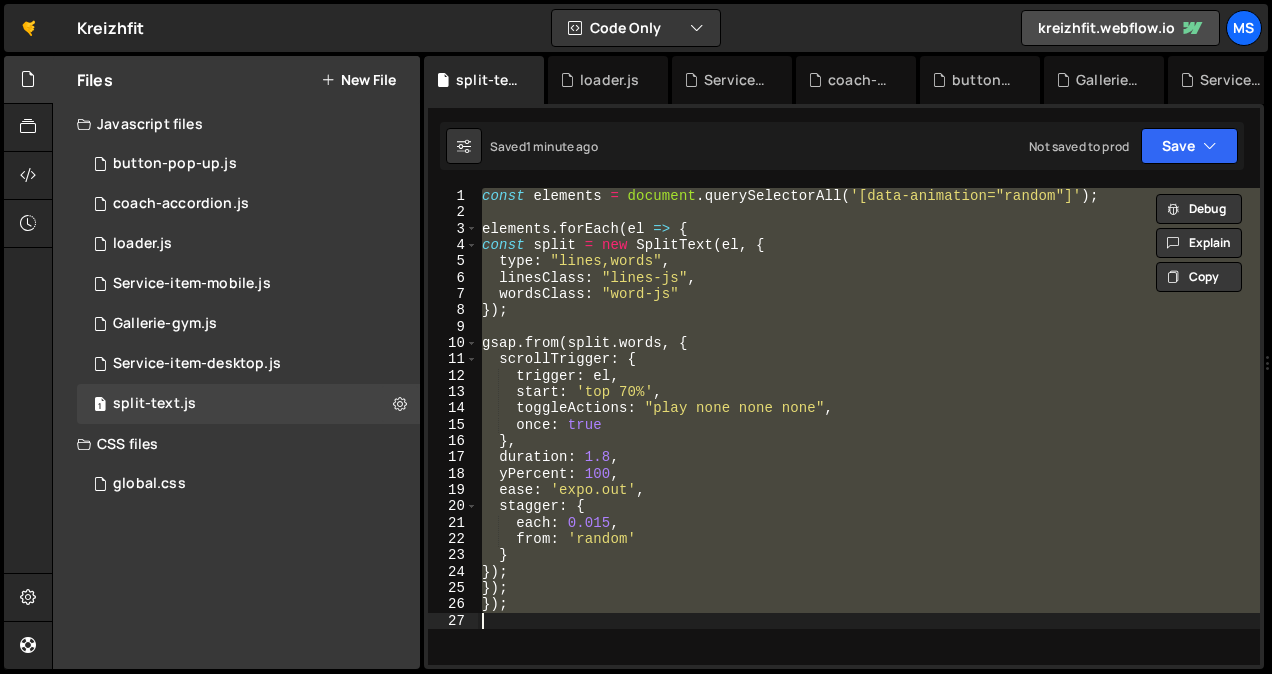 paste 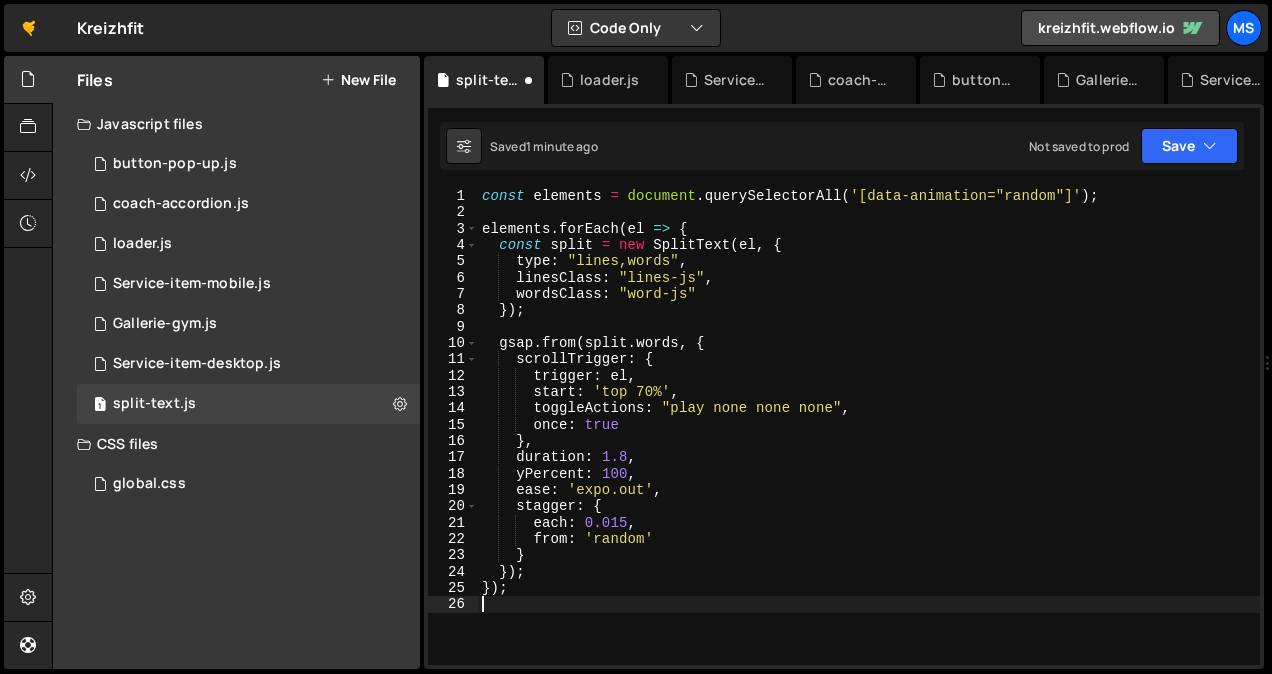 click on "const elements = document.querySelectorAll('[data-animation="random"]'); elements.forEach(el => { const split = new SplitText(el, { type: "lines,words", linesClass: "lines-js", wordsClass: "word-js" }); gsap.from(split.words, { scrollTrigger: { trigger: el, start: 'top 70%', toggleActions: "play none none none", once: true }, duration: 1.8, yPercent: 100, ease: 'expo.out', stagger: { each: 0.015, from: 'random' } }); });" at bounding box center (869, 443) 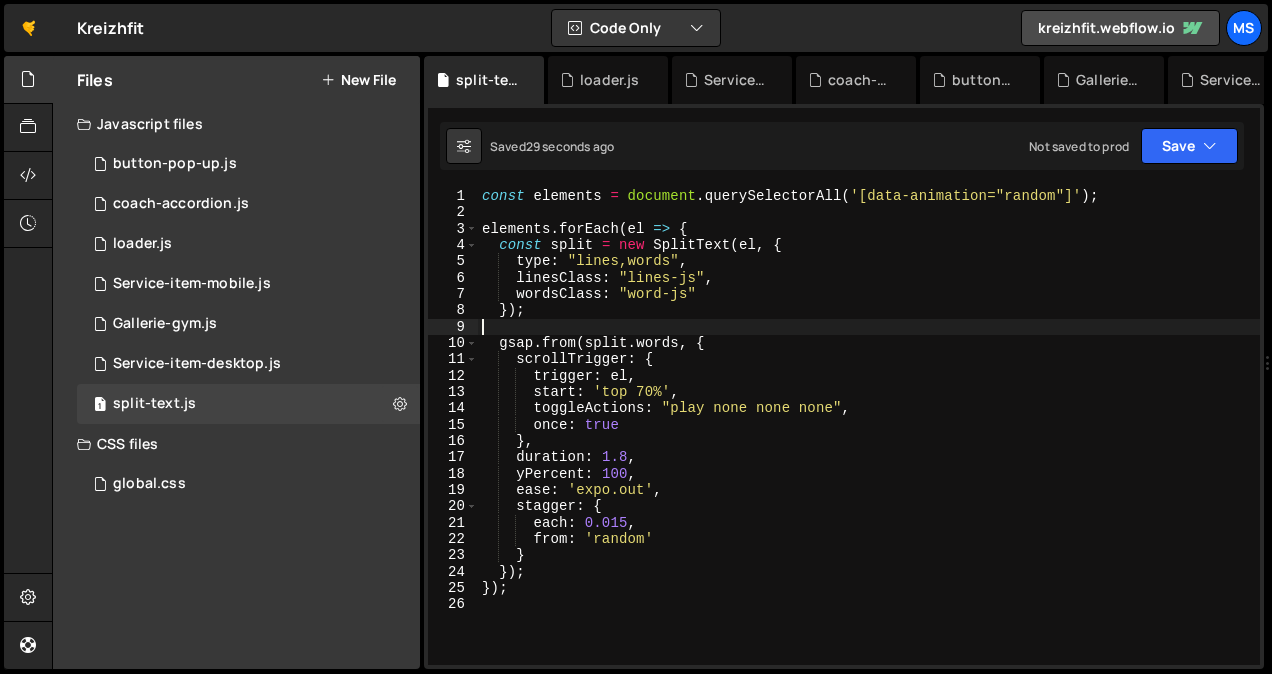 click on "const elements = document.querySelectorAll('[data-animation="random"]'); elements.forEach(el => { const split = new SplitText(el, { type: "lines,words", linesClass: "lines-js", wordsClass: "word-js" }); gsap.from(split.words, { scrollTrigger: { trigger: el, start: 'top 70%', toggleActions: "play none none none", once: true }, duration: 1.8, yPercent: 100, ease: 'expo.out', stagger: { each: 0.015, from: 'random' } }); });" at bounding box center (869, 443) 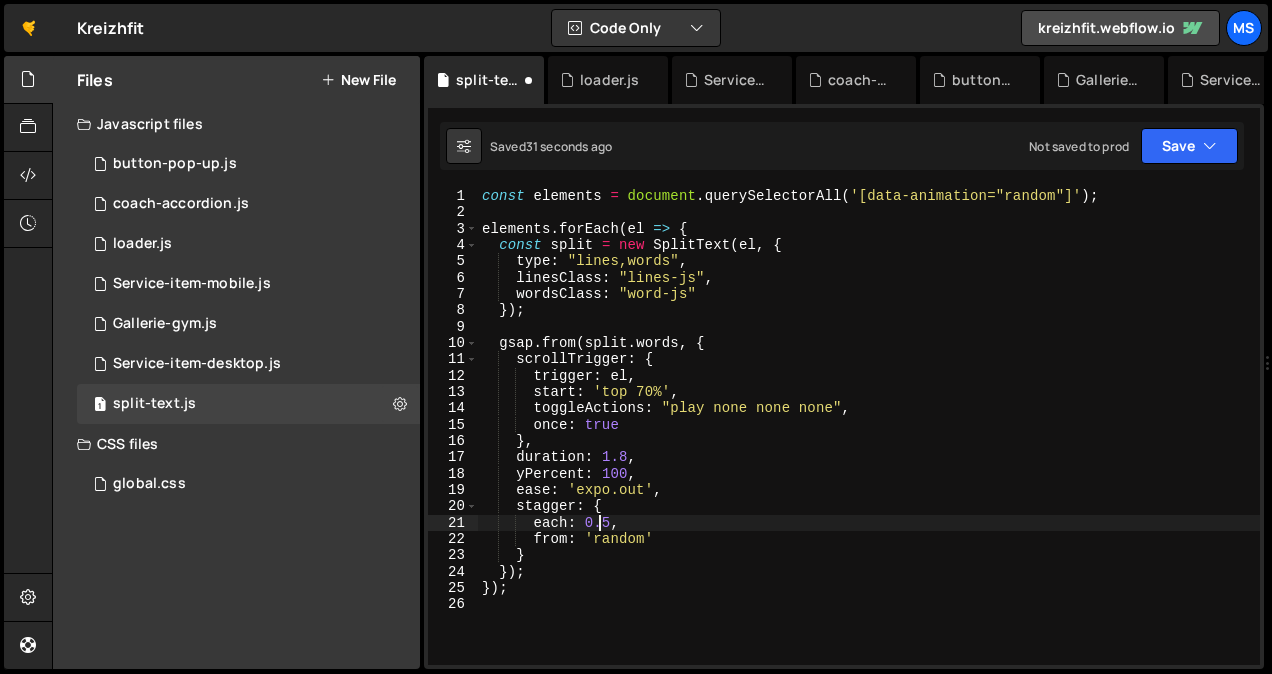 scroll, scrollTop: 0, scrollLeft: 8, axis: horizontal 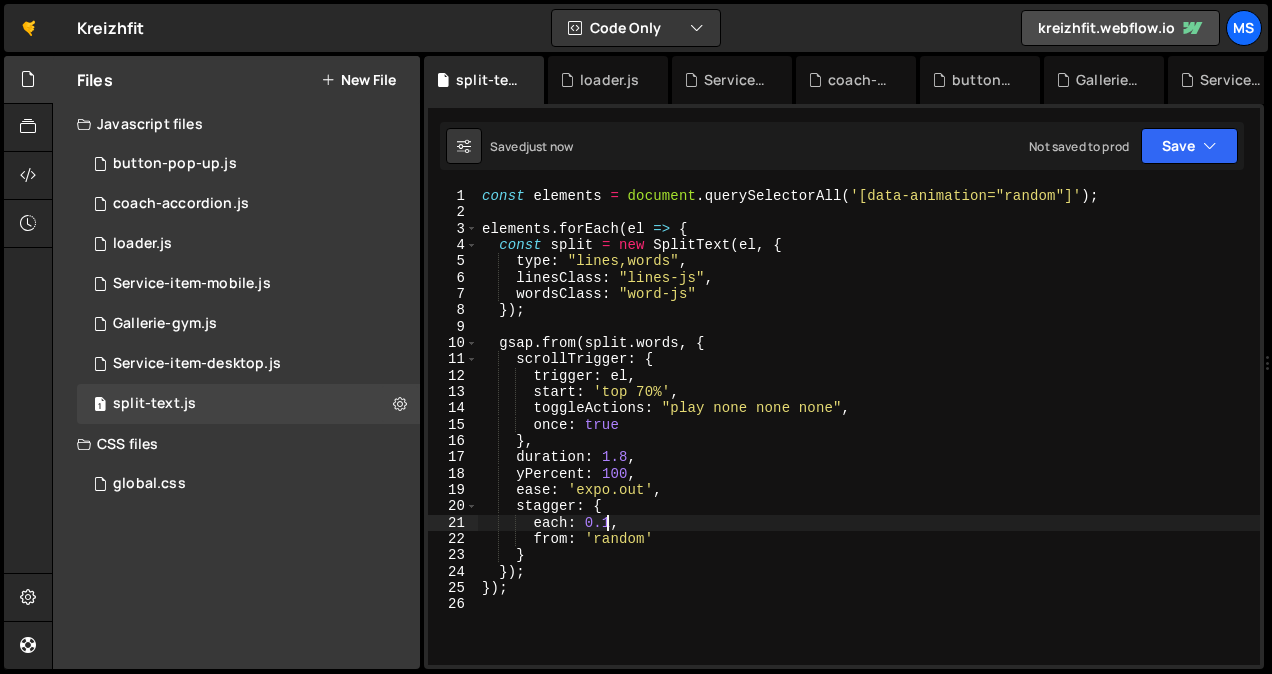 type on "each: 0.1," 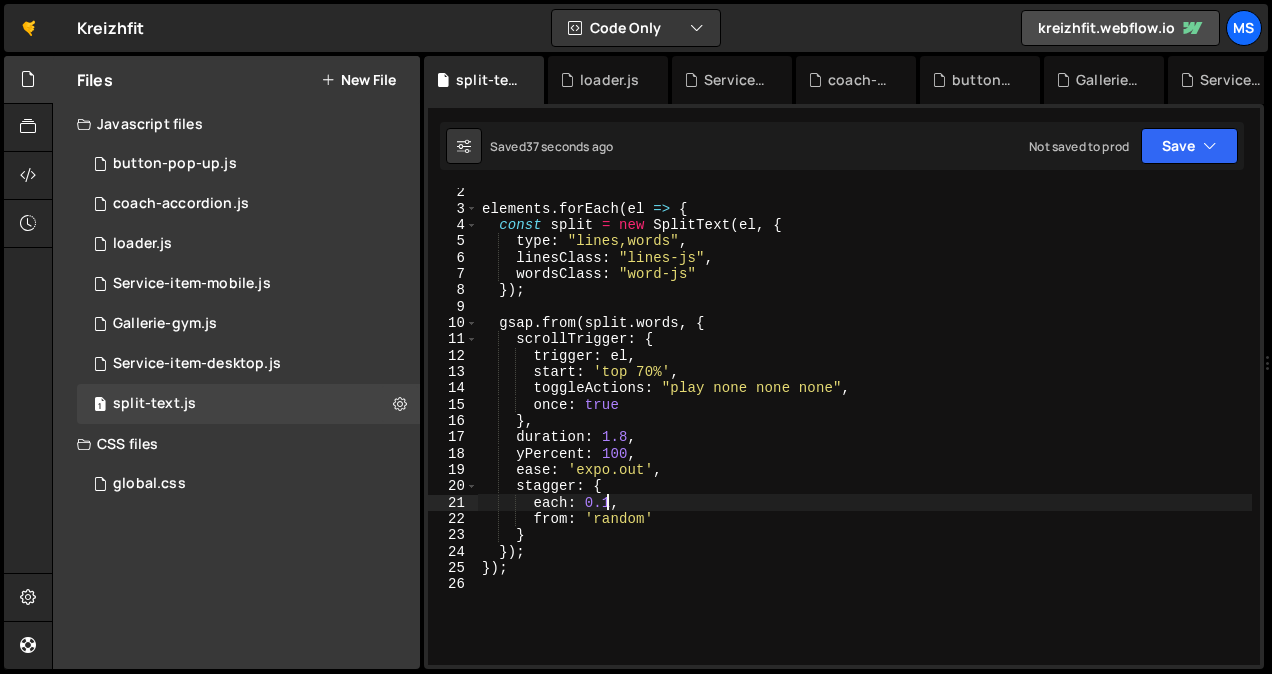 scroll, scrollTop: 20, scrollLeft: 0, axis: vertical 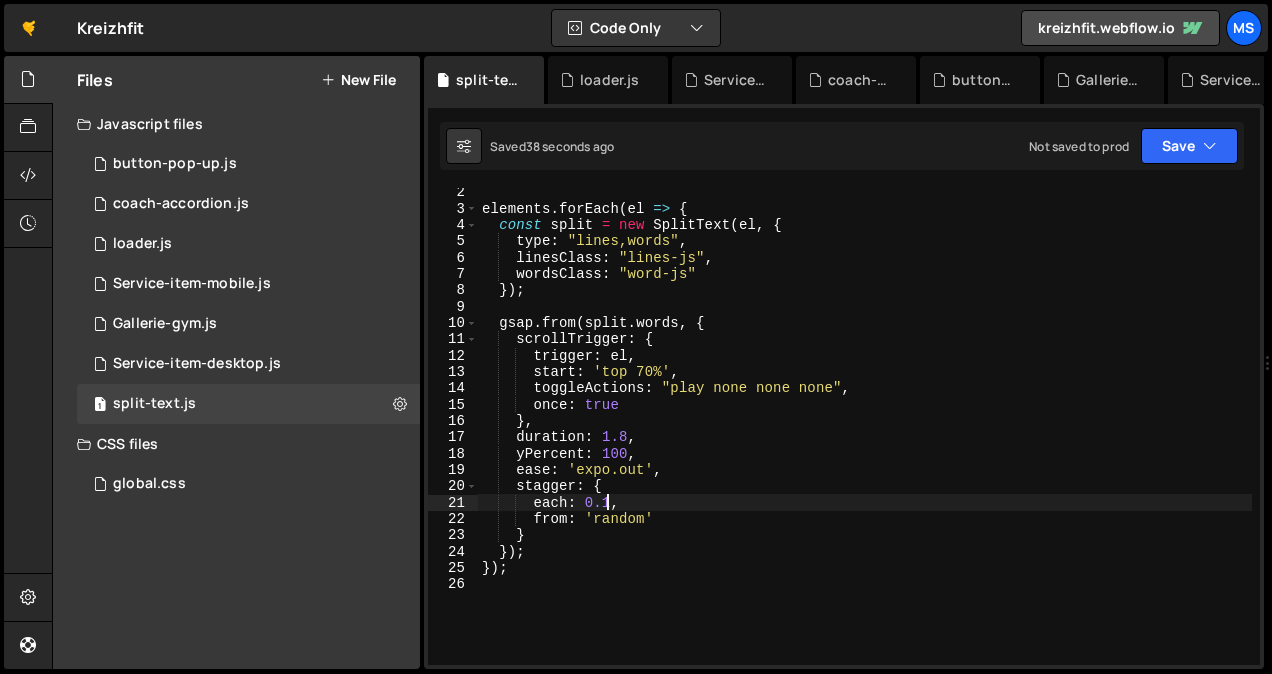 click on "elements.forEach(el => { const split = new SplitText(el, { type: "lines,words", linesClass: "lines-js", wordsClass: "word-js" }); gsap.from(split.words, { scrollTrigger: { trigger: el, start: 'top 70%', toggleActions: "play none none none", once: true }, duration: 1.8, yPercent: 100, ease: 'expo.out', stagger: { each: 0.1, from: 'random' } }); });" at bounding box center (865, 439) 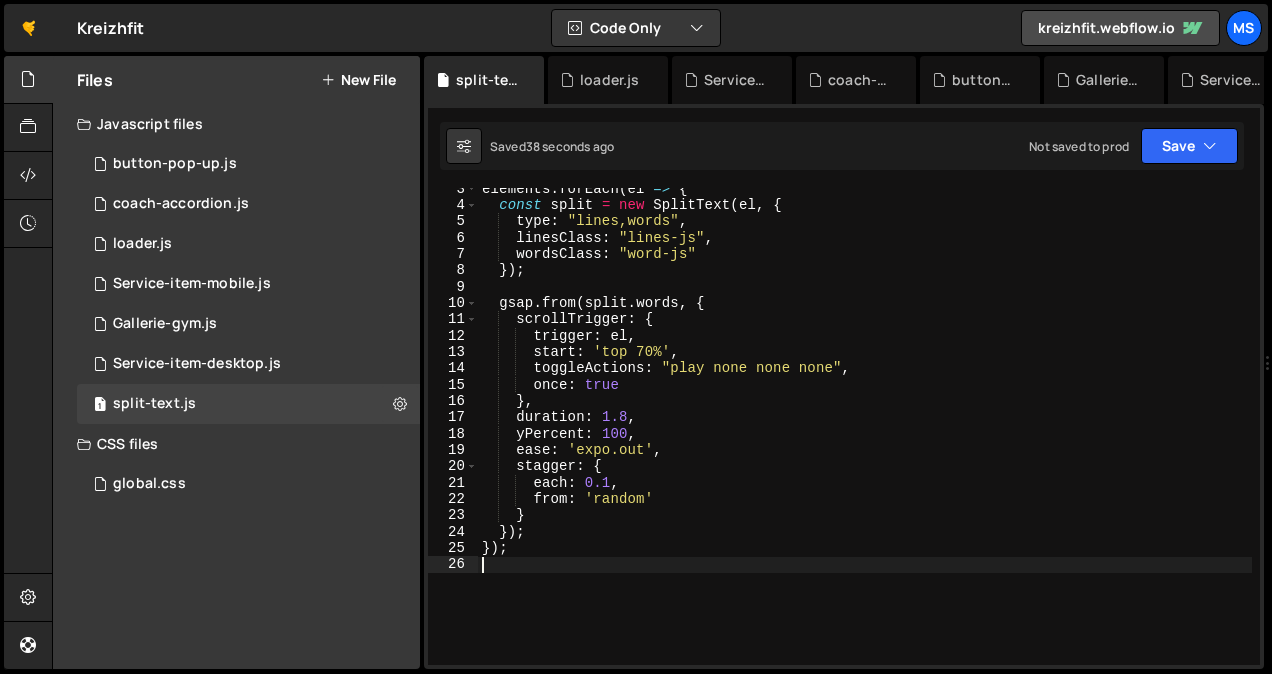 scroll, scrollTop: 0, scrollLeft: 0, axis: both 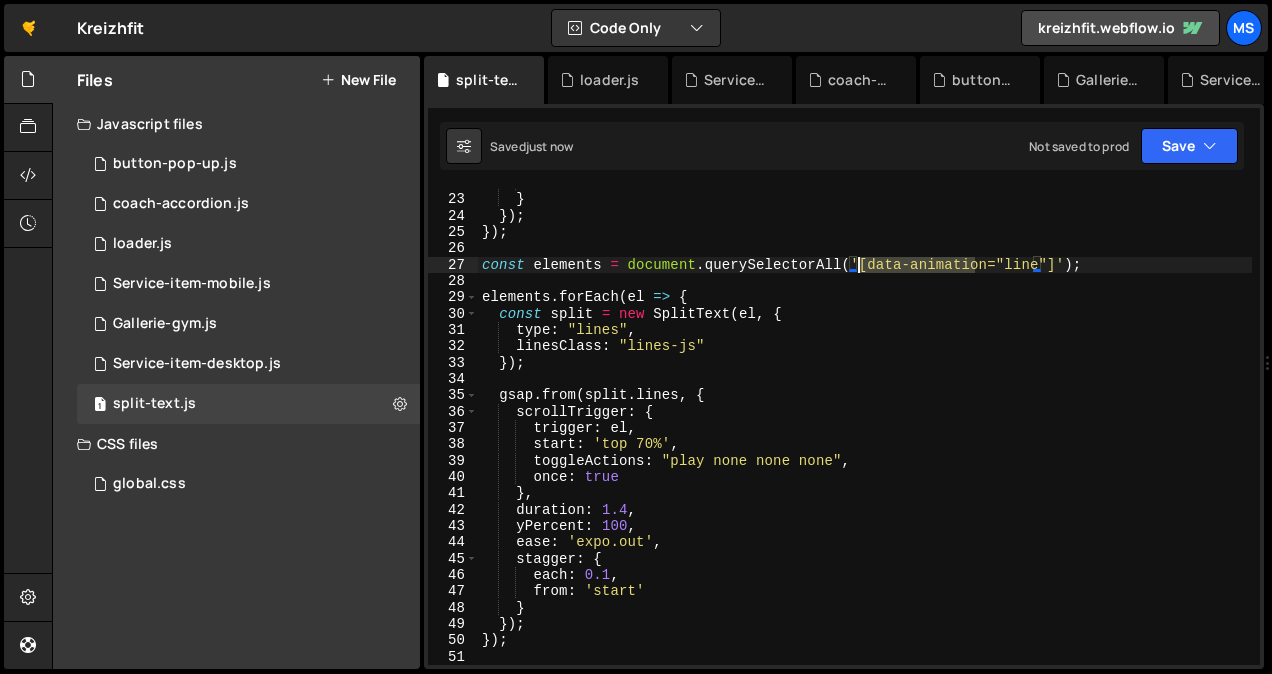 drag, startPoint x: 973, startPoint y: 267, endPoint x: 856, endPoint y: 270, distance: 117.03845 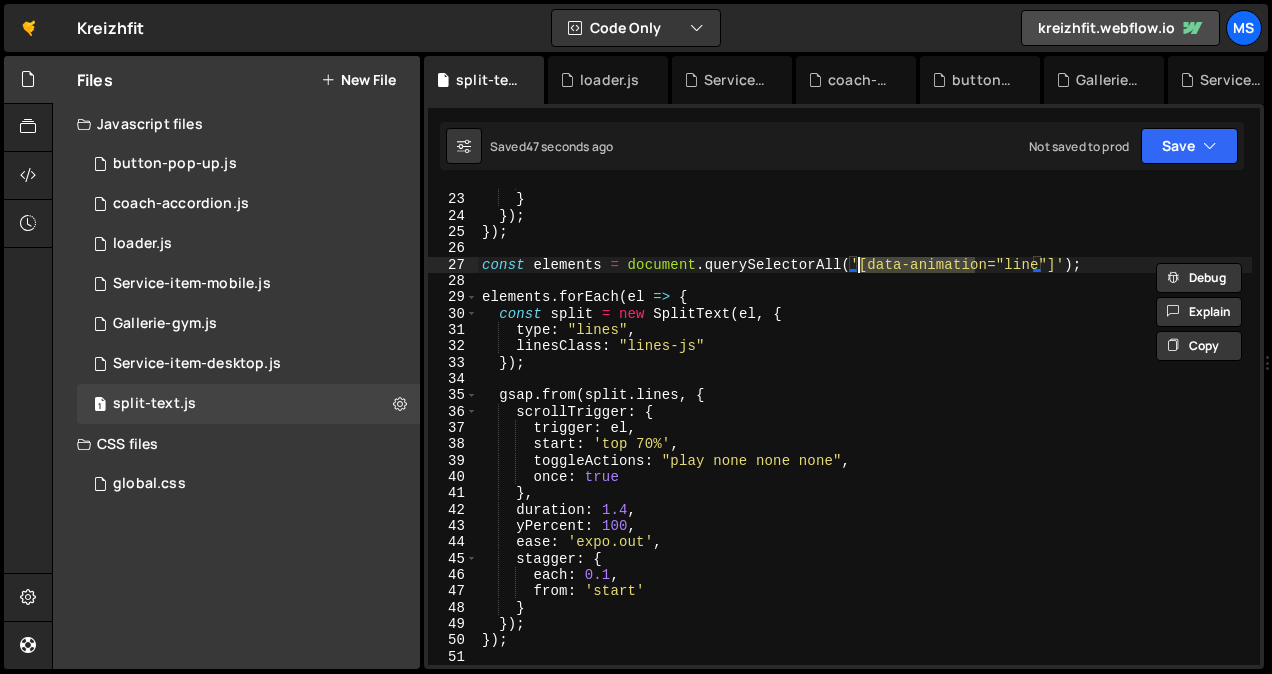 click on "from : 'random' }). gsap.from(split.lines, { scrollTrigger: { trigger: el, start: 'top 70%', toggleActions: "play none none none", once: true }, duration: 1.4, yPercent: 100, ease: 'expo.out', stagger: { each: 0.1, from: 'start' } }); });" at bounding box center (865, 430) 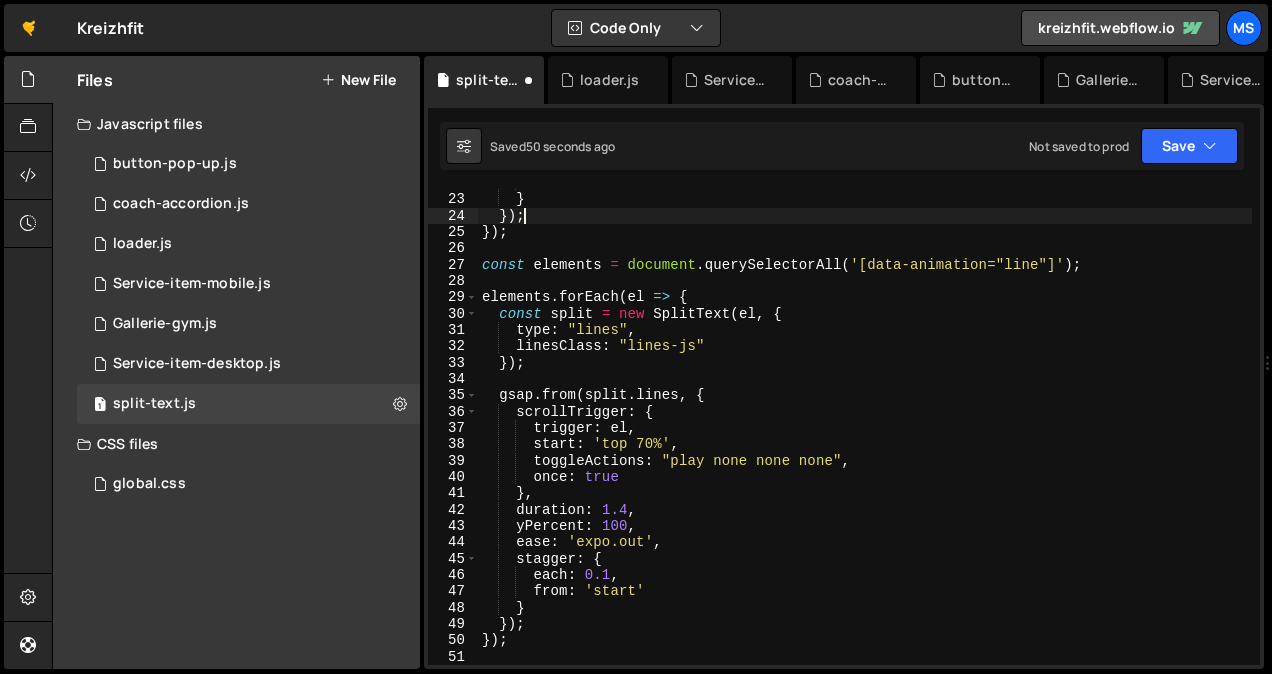 click on "from : 'random' }). gsap.from(split.lines, { scrollTrigger: { trigger: el, start: 'top 70%', toggleActions: "play none none none", once: true }, duration: 1.4, yPercent: 100, ease: 'expo.out', stagger: { each: 0.1, from: 'start' } }); });" at bounding box center [865, 430] 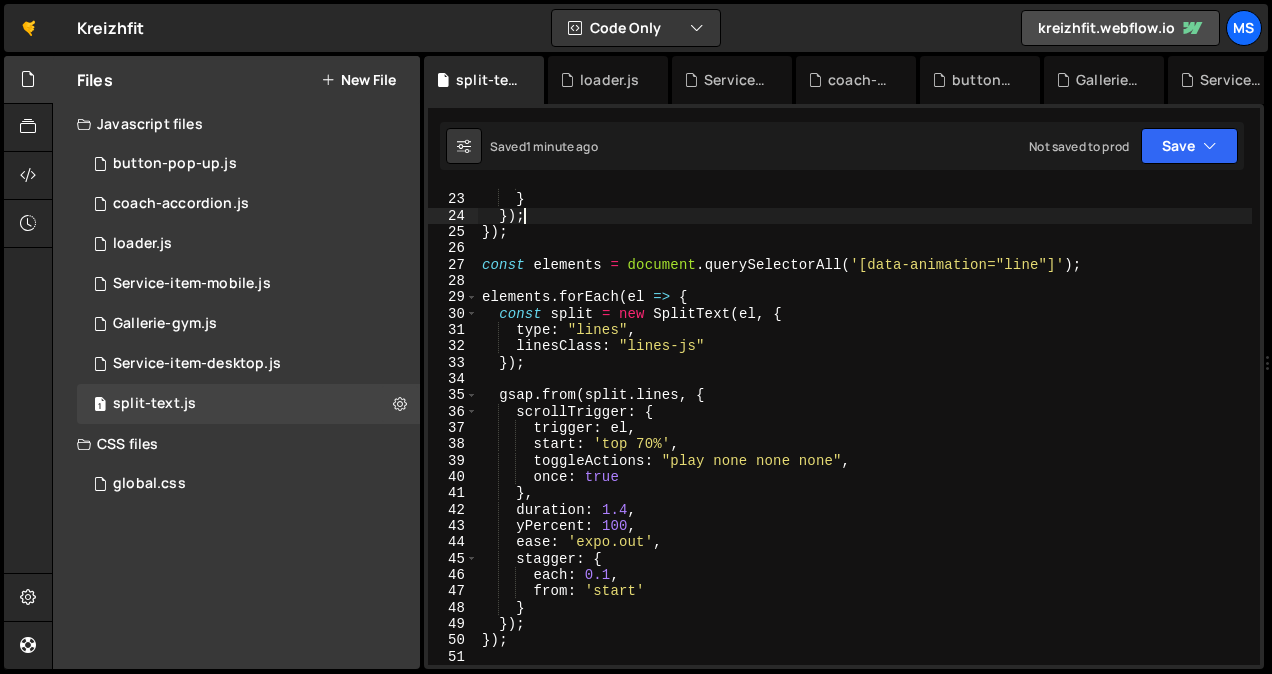 click on "from : 'random' }). gsap.from(split.lines, { scrollTrigger: { trigger: el, start: 'top 70%', toggleActions: "play none none none", once: true }, duration: 1.4, yPercent: 100, ease: 'expo.out', stagger: { each: 0.1, from: 'start' } }); });" at bounding box center [865, 430] 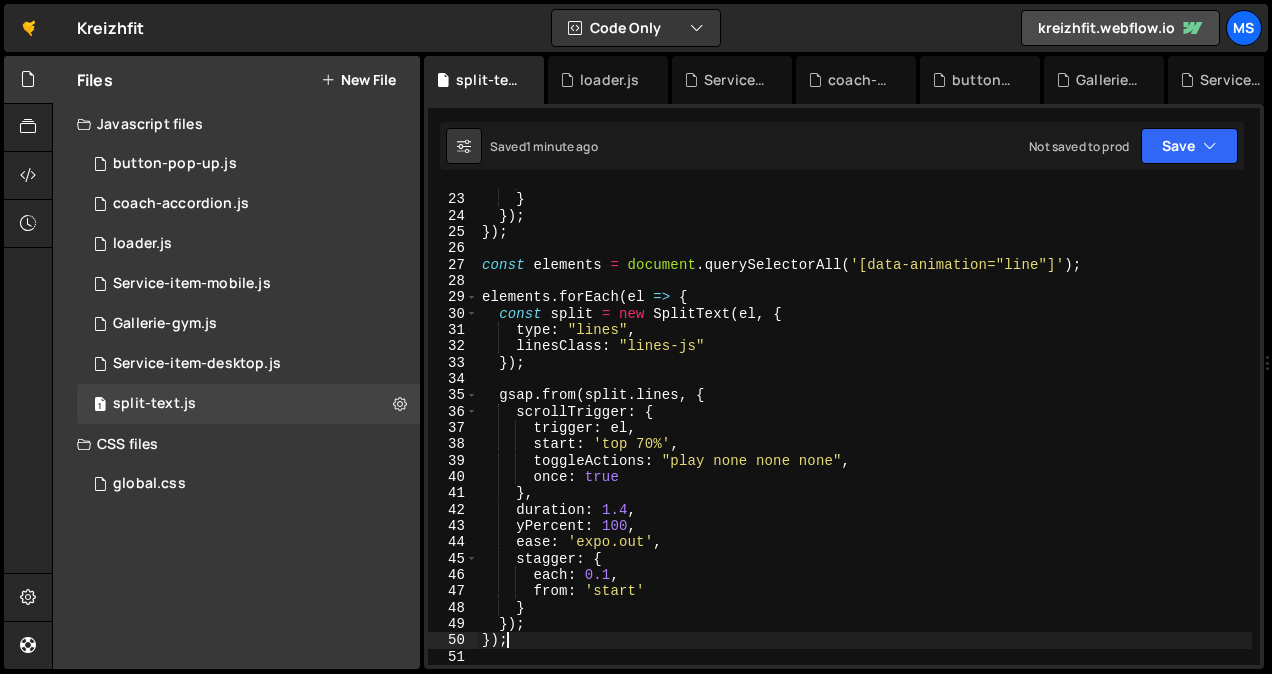 type on "});" 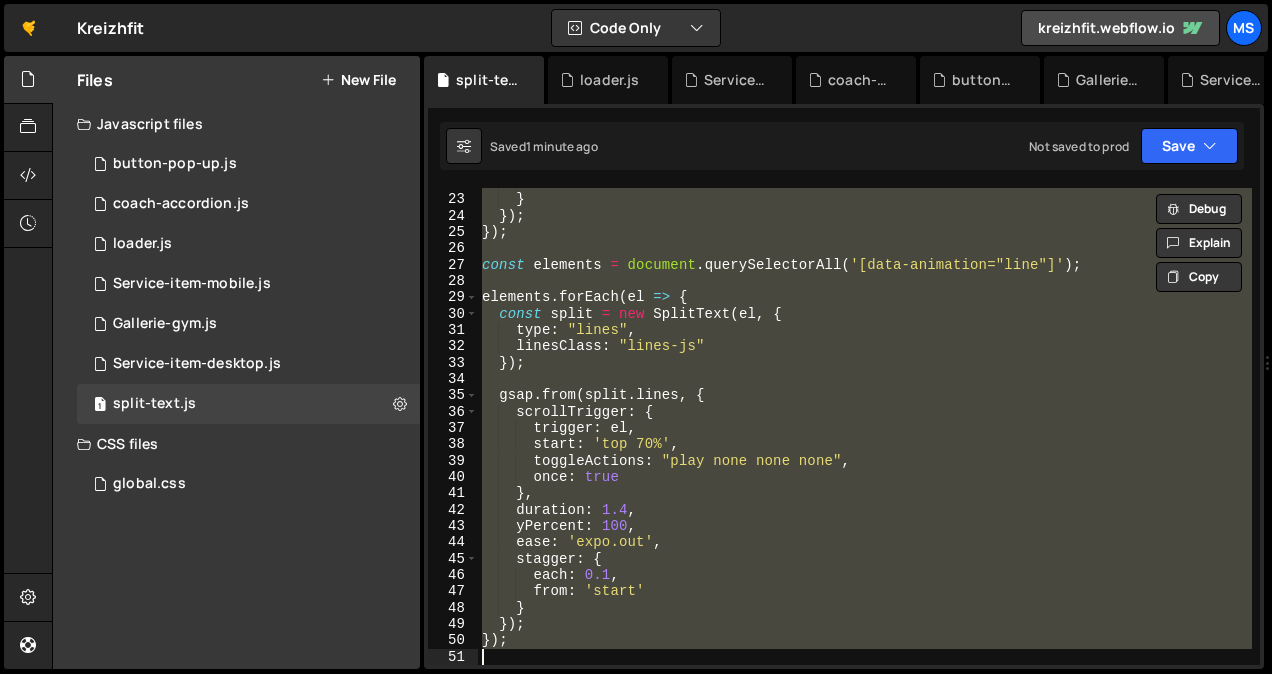 paste 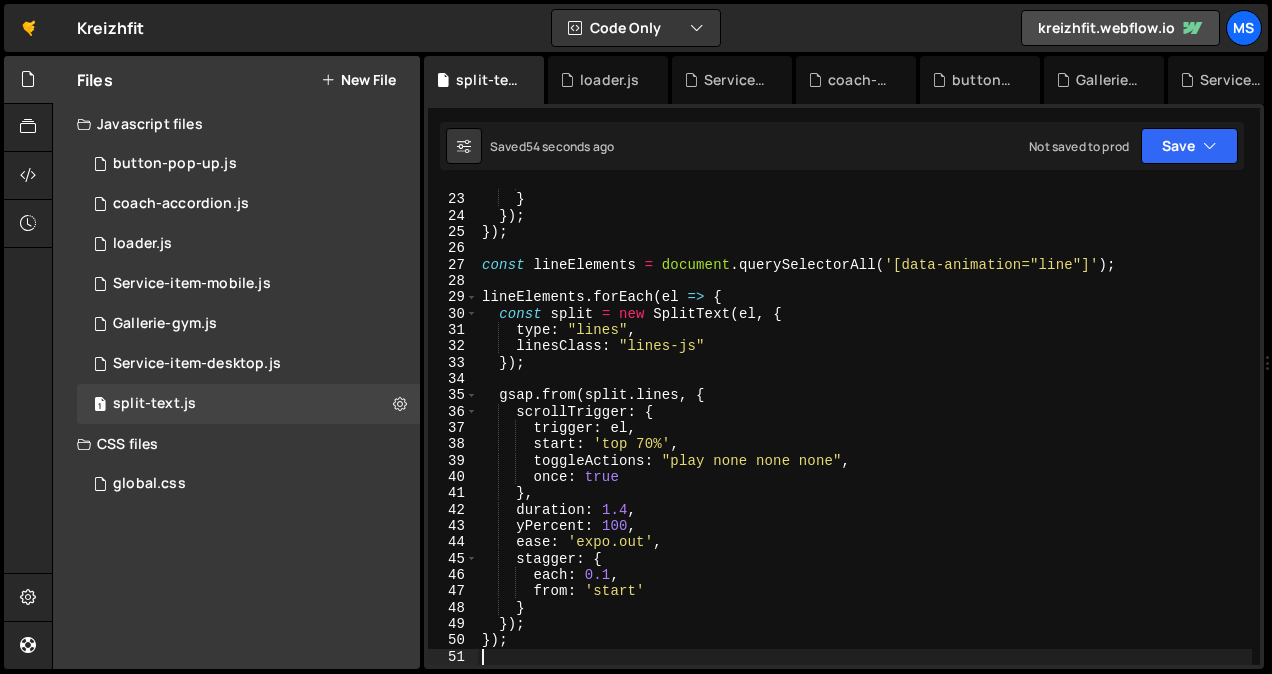 type on "});" 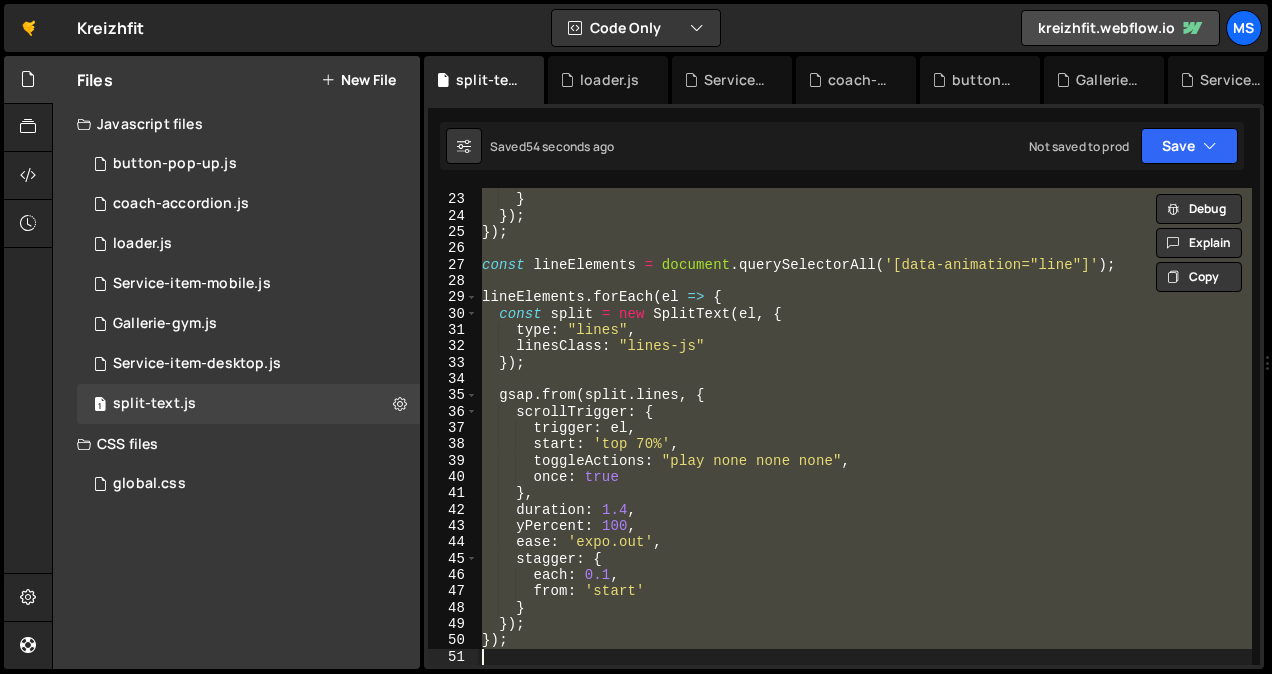 paste 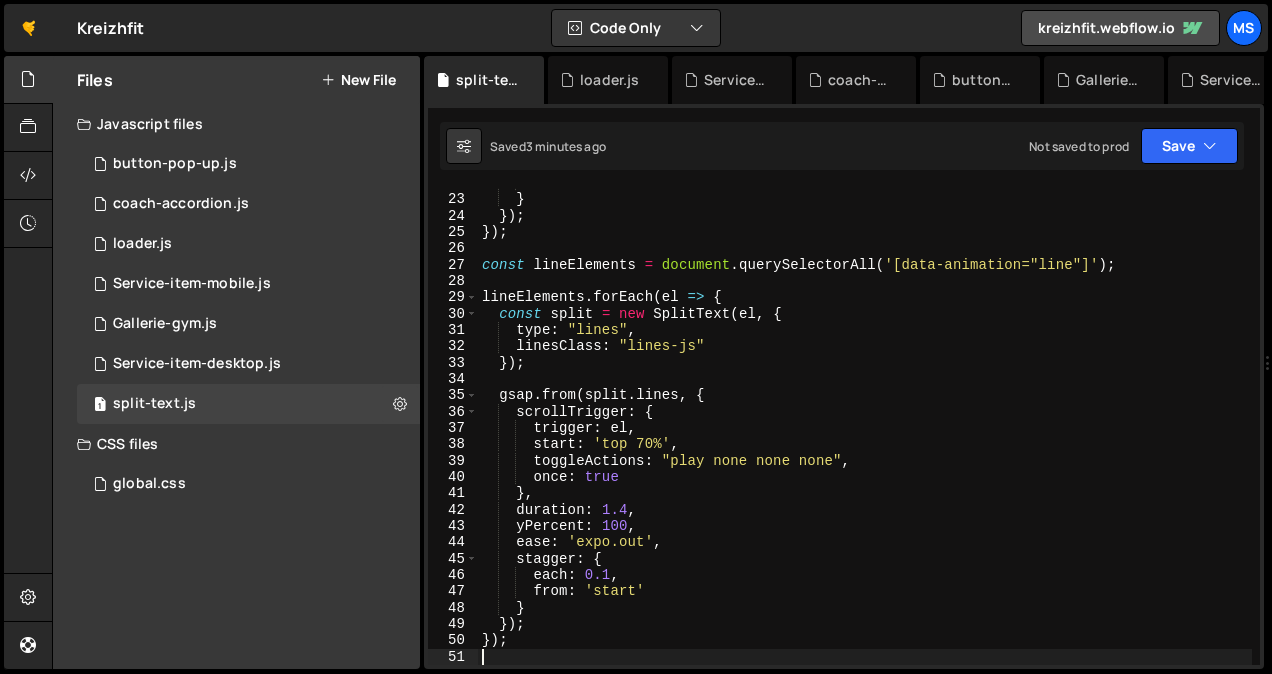 type on "});" 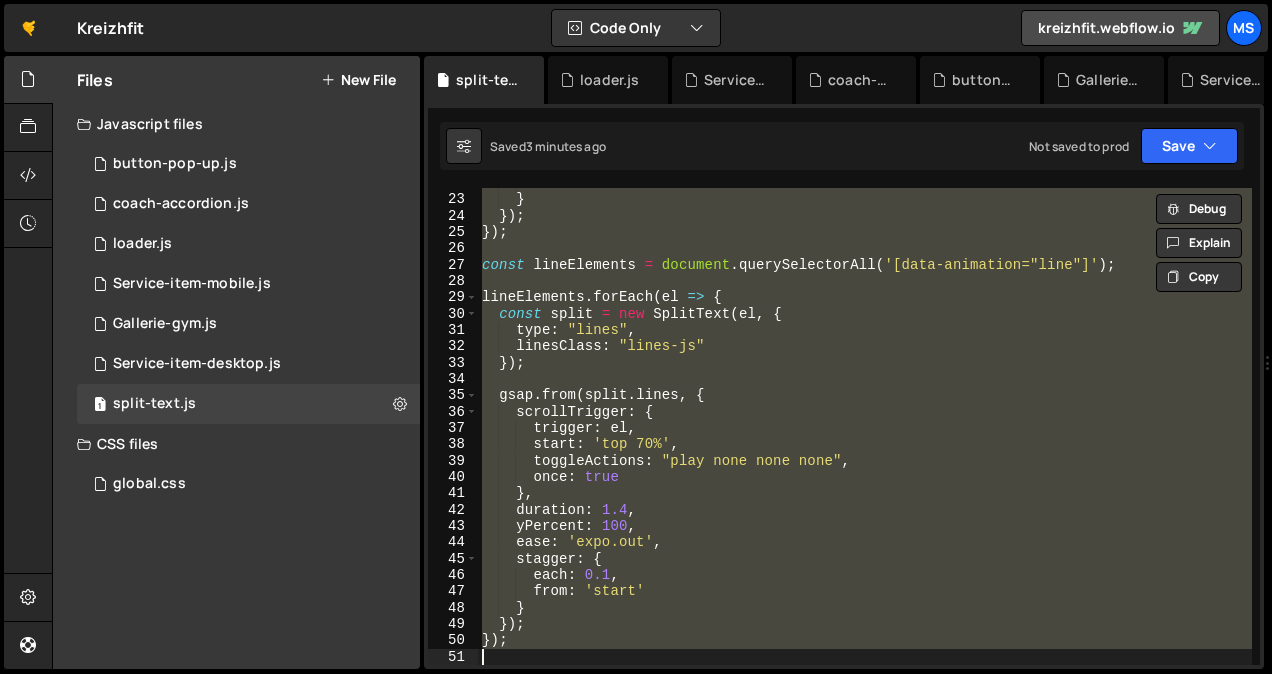 paste 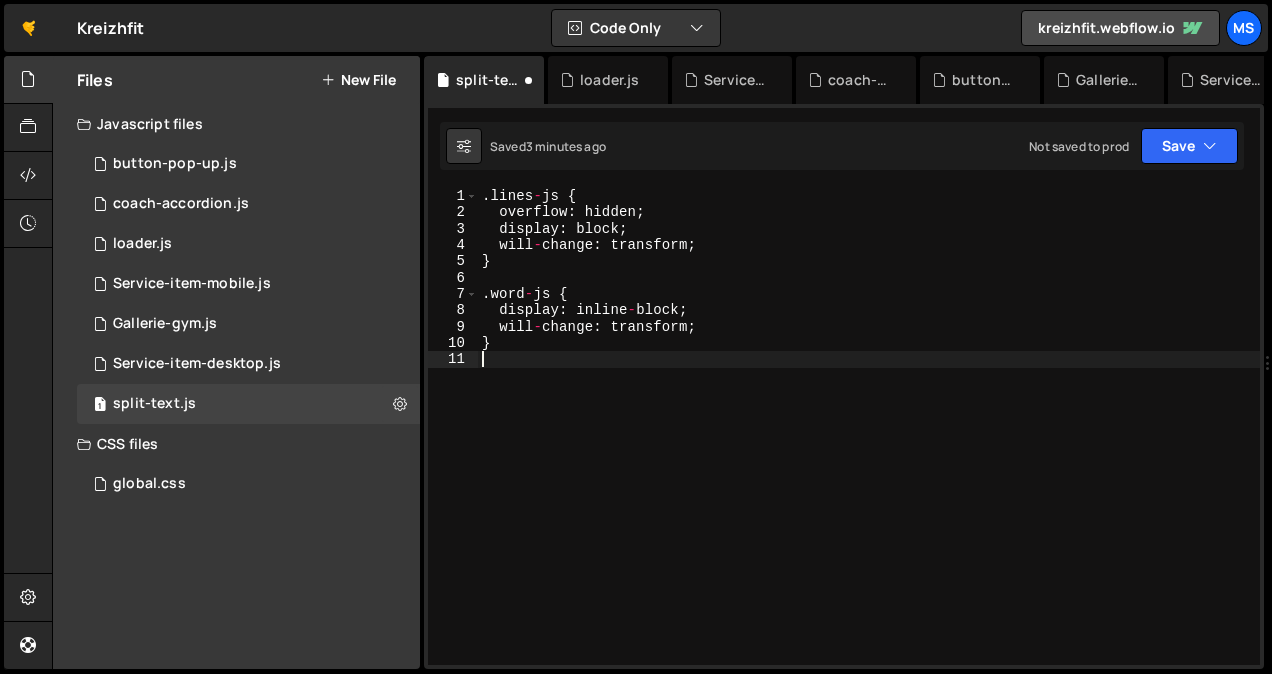 type on "});" 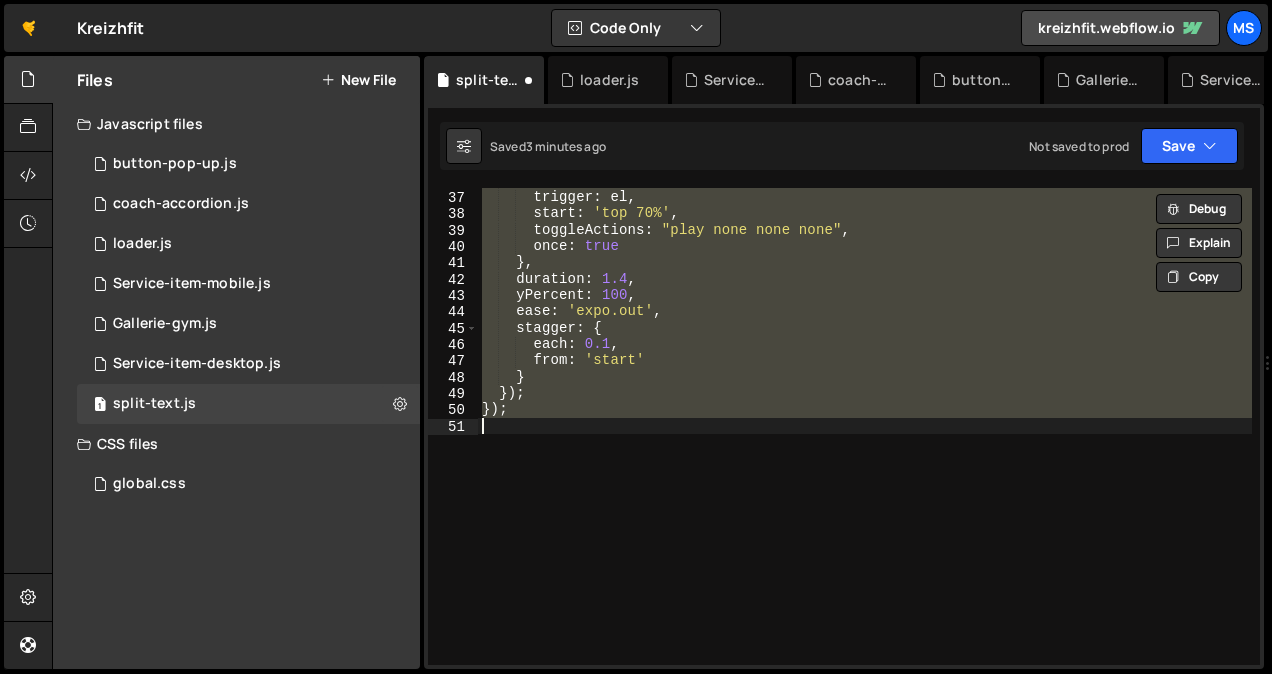 paste 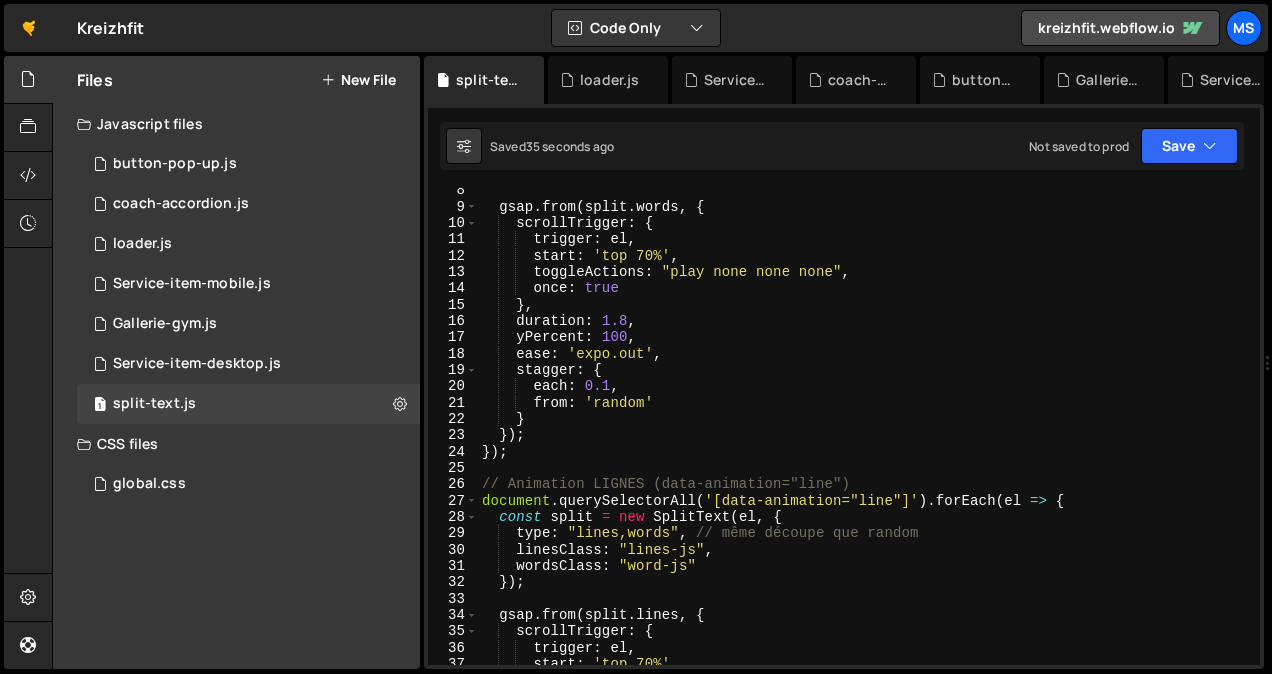 scroll, scrollTop: 100, scrollLeft: 0, axis: vertical 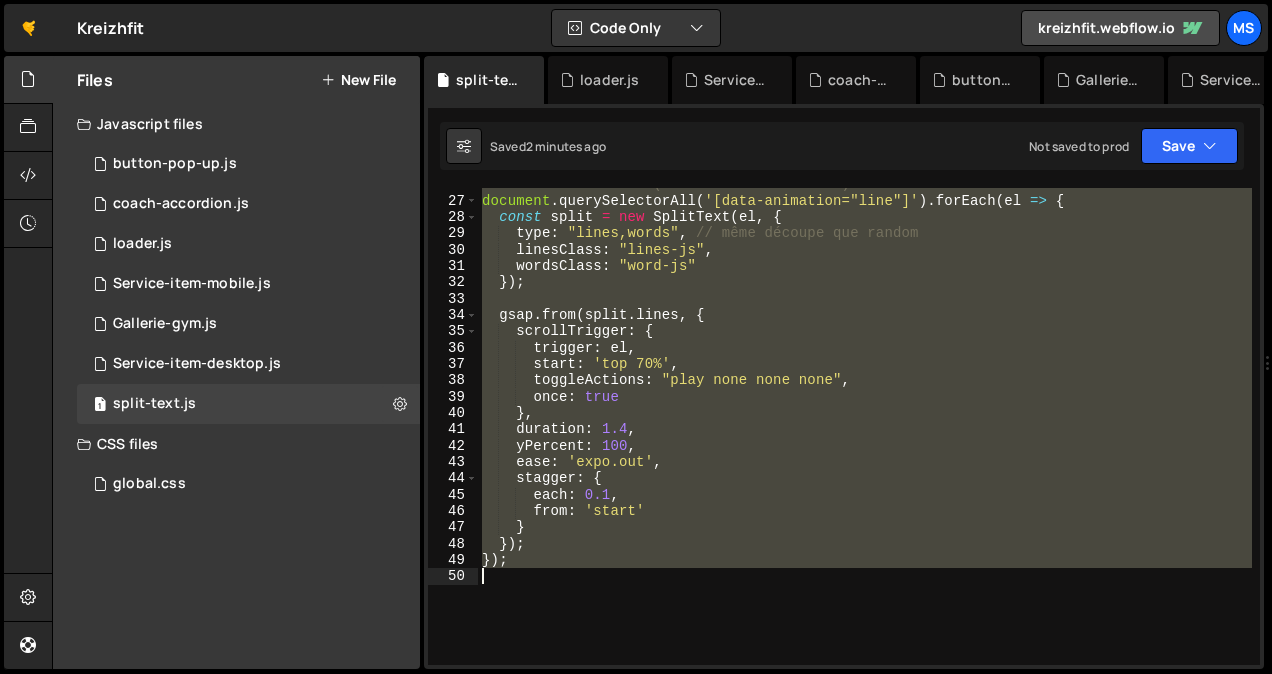 drag, startPoint x: 481, startPoint y: 463, endPoint x: 624, endPoint y: 569, distance: 178.0028 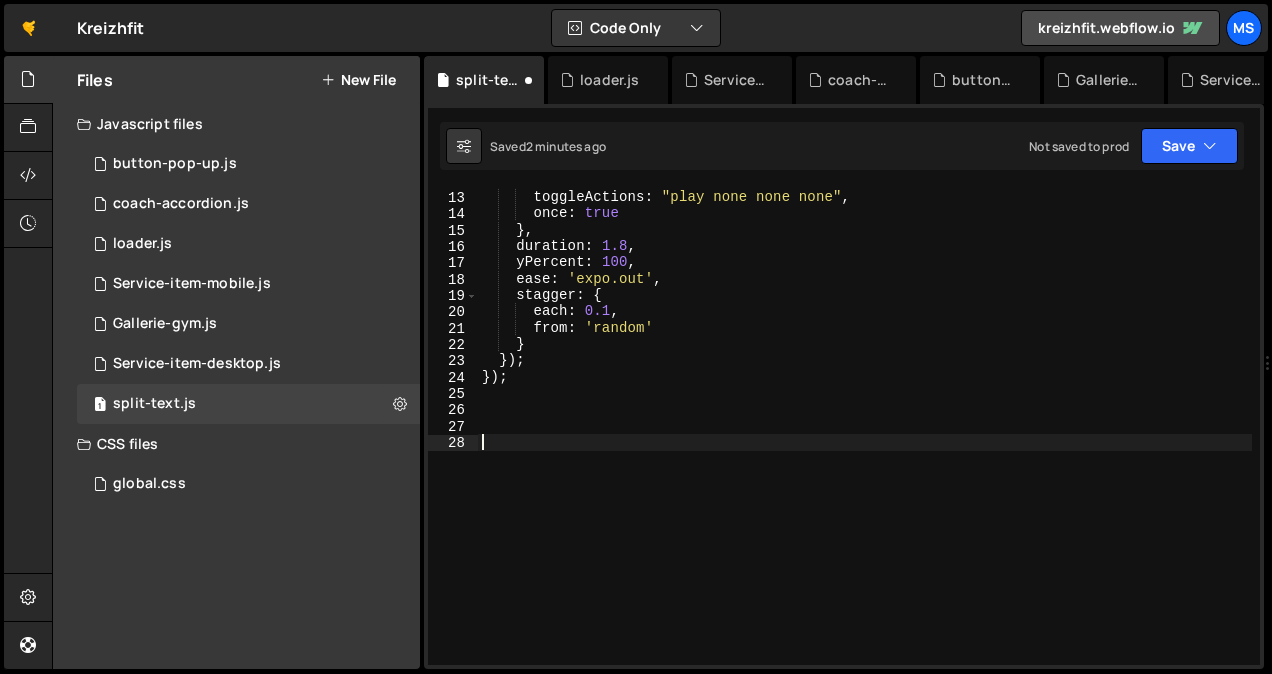 paste 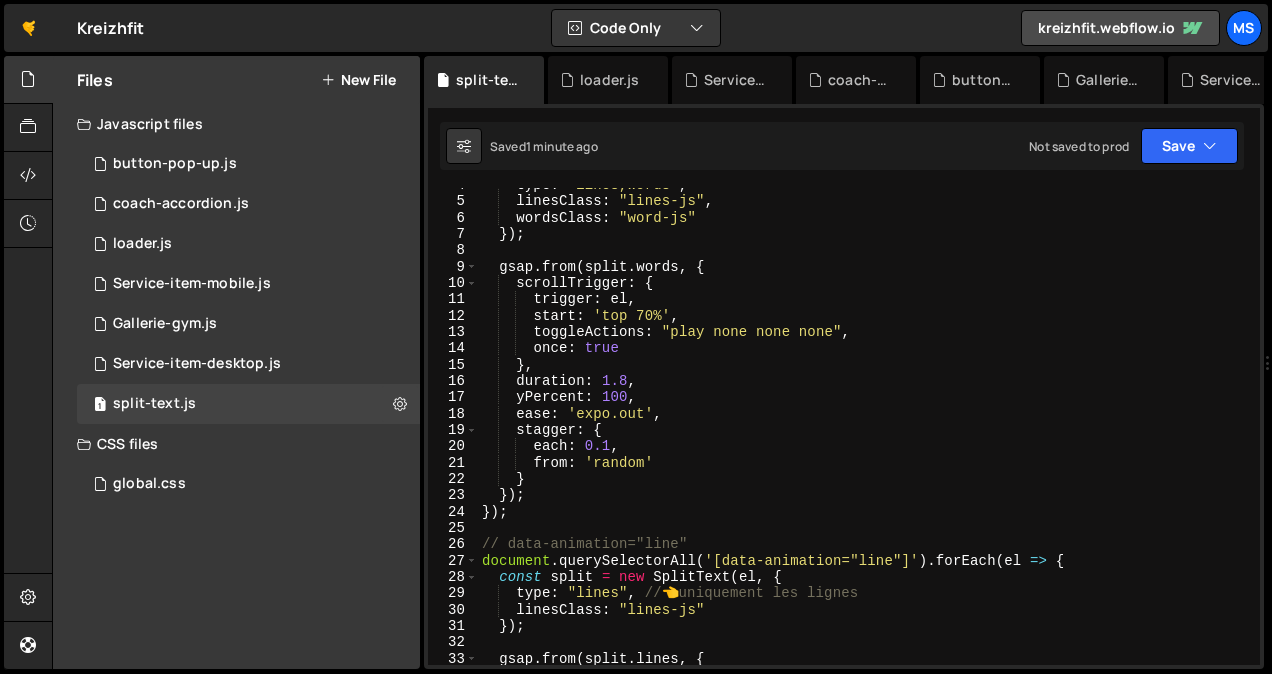 scroll, scrollTop: 80, scrollLeft: 0, axis: vertical 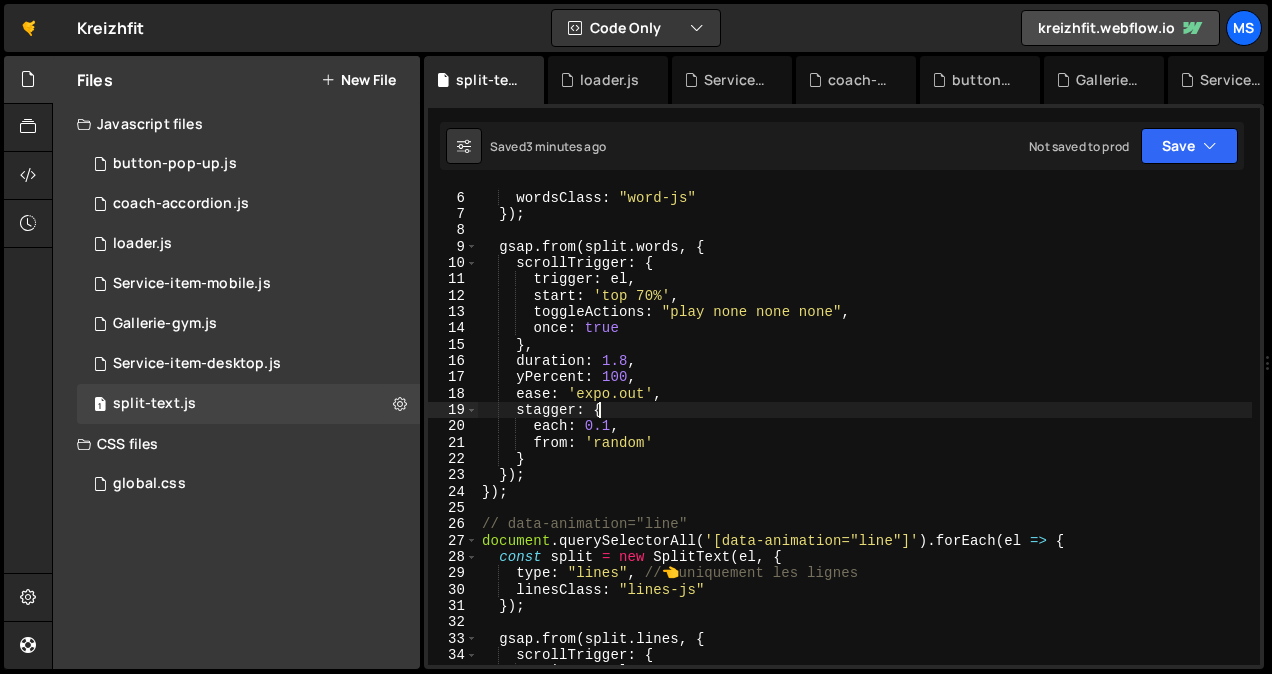 click on "linesClass :   "lines-js" ,       wordsClass :   "word-js"    }) ;    gsap . from ( split . words ,   {       scrollTrigger :   {          trigger :   el ,          start :   'top 70%' ,          toggleActions :   "play none none none" ,          once :   true       } ,       duration :   1.8 ,       yPercent :   100 ,       ease :   'expo.out' ,       stagger :   {          each :   0.1 ,          from :   'random'       }    }) ; }) ; // data-animation="line" document . querySelectorAll ( '[data-animation="line"]' ) . forEach ( el   =>   {    const   split   =   new   SplitText ( el ,   {       type :   "lines" ,   //  👈  uniquement les lignes       linesClass :   "lines-js"    }) ;    gsap . from ( split . lines ,   {       scrollTrigger :   {          trigger :   el ," at bounding box center (865, 428) 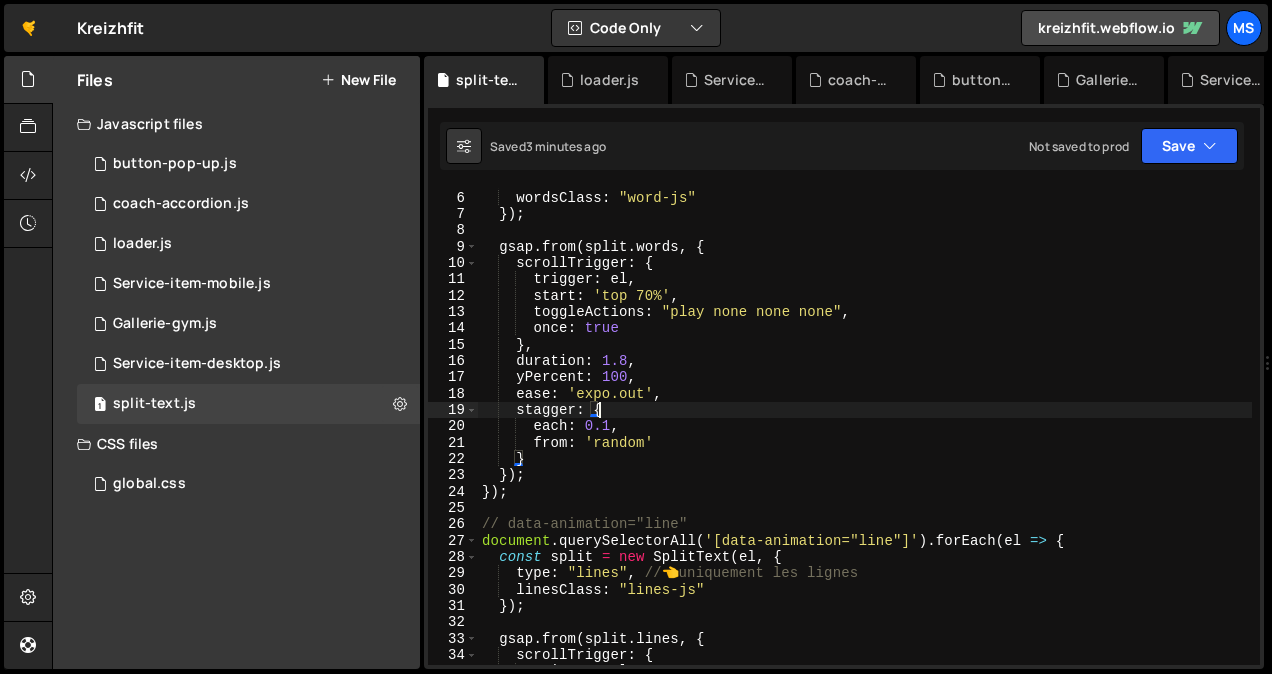 type on "});" 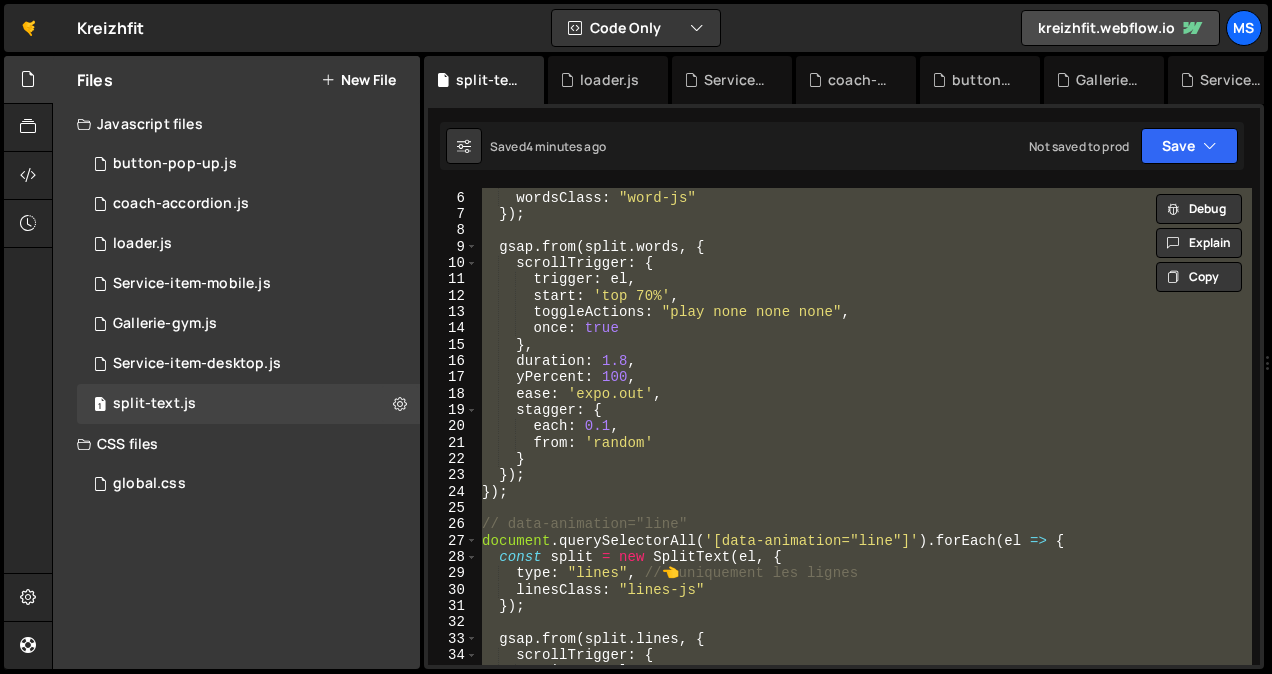 paste 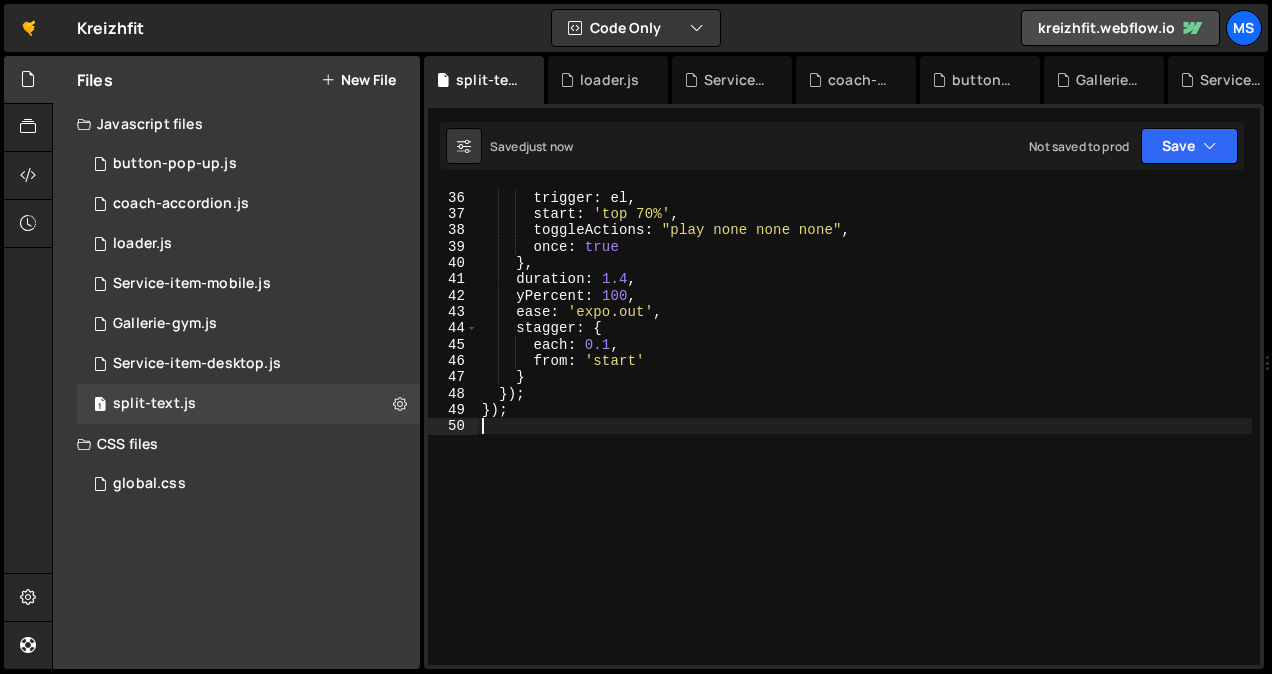scroll, scrollTop: 570, scrollLeft: 0, axis: vertical 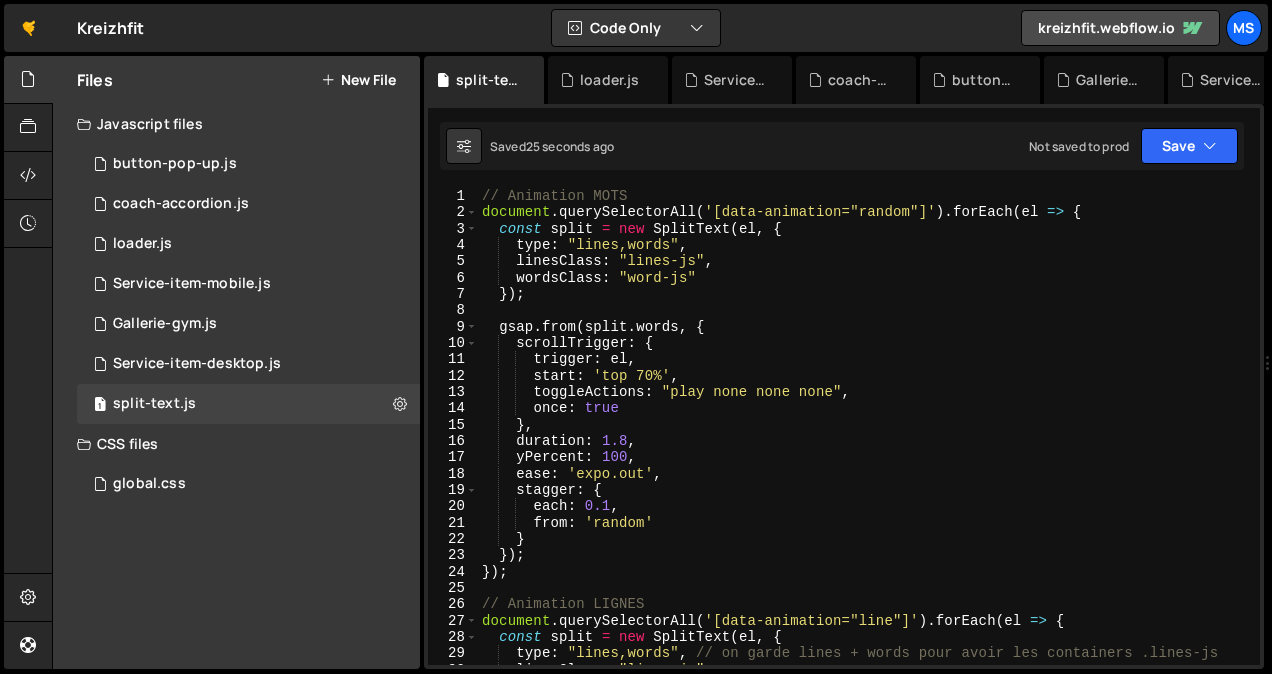click on "// Animation MOTS document . querySelectorAll ( '[data-animation="random"]' ) . forEach ( el   =>   {    const   split   =   new   SplitText ( el ,   {       type :   "lines,words" ,       linesClass :   "lines-js" ,       wordsClass :   "word-js"    }) ;    gsap . from ( split . words ,   {       scrollTrigger :   {          trigger :   el ,          start :   'top 70%' ,          toggleActions :   "play none none none" ,          once :   true       } ,       duration :   1.8 ,       yPercent :   100 ,       ease :   'expo.out' ,       stagger :   {          each :   0.1 ,          from :   'random'       }    }) ; }) ; // Animation LIGNES document . querySelectorAll ( '[data-animation="line"]' ) . forEach ( el   =>   {    const   split   =   new   SplitText ( el ,   {       type :   "lines,words" ,   // on garde lines + words pour avoir les containers .lines-js       linesClass :   "lines-js" ,       wordsClass :   "word-js"" at bounding box center [865, 443] 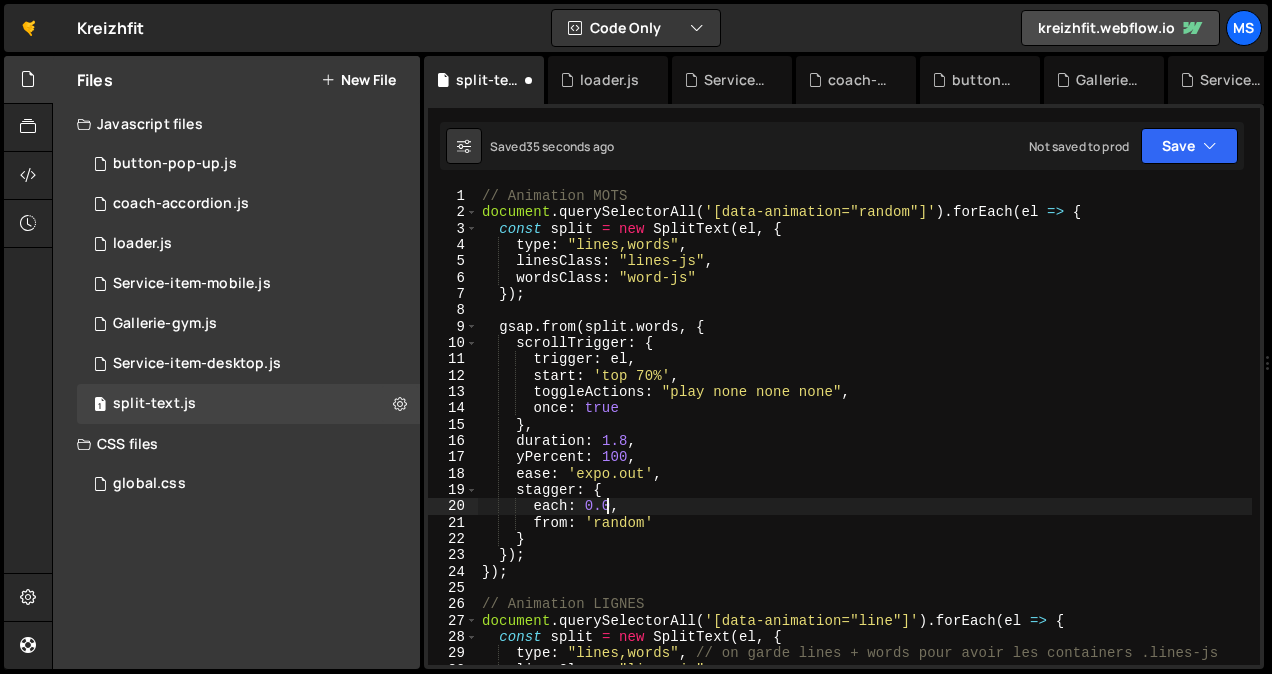 scroll, scrollTop: 0, scrollLeft: 8, axis: horizontal 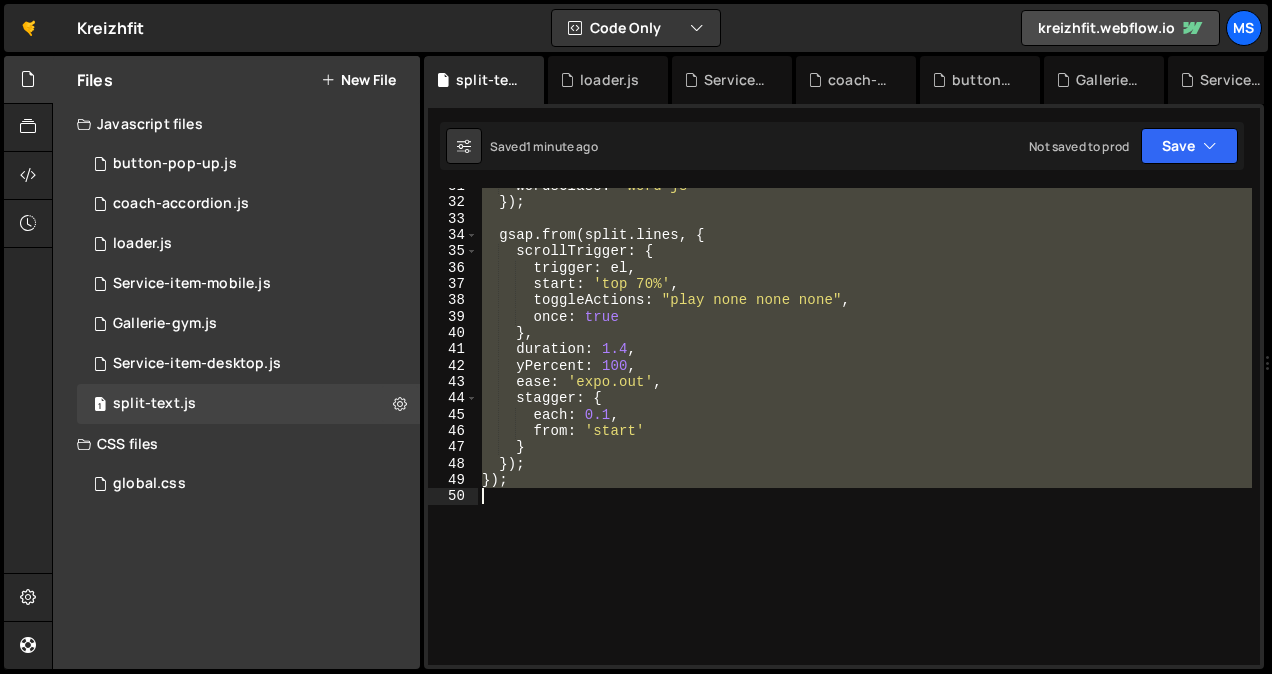drag, startPoint x: 484, startPoint y: 526, endPoint x: 698, endPoint y: 599, distance: 226.10838 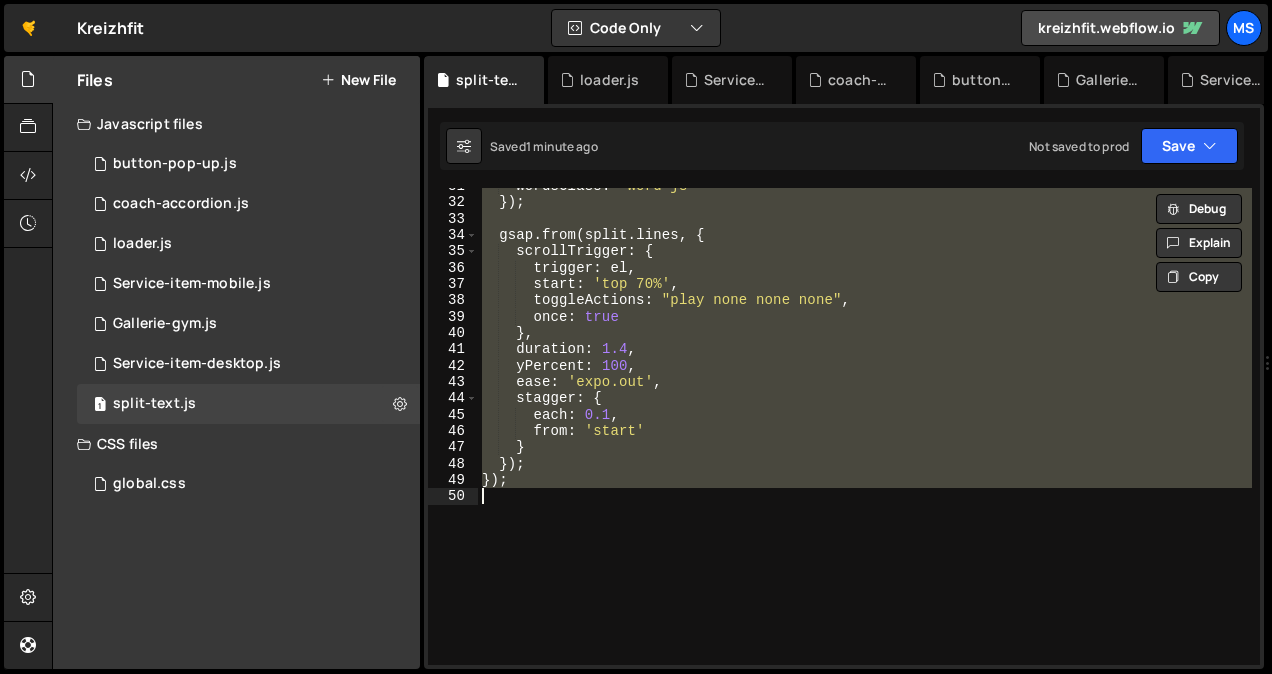 paste 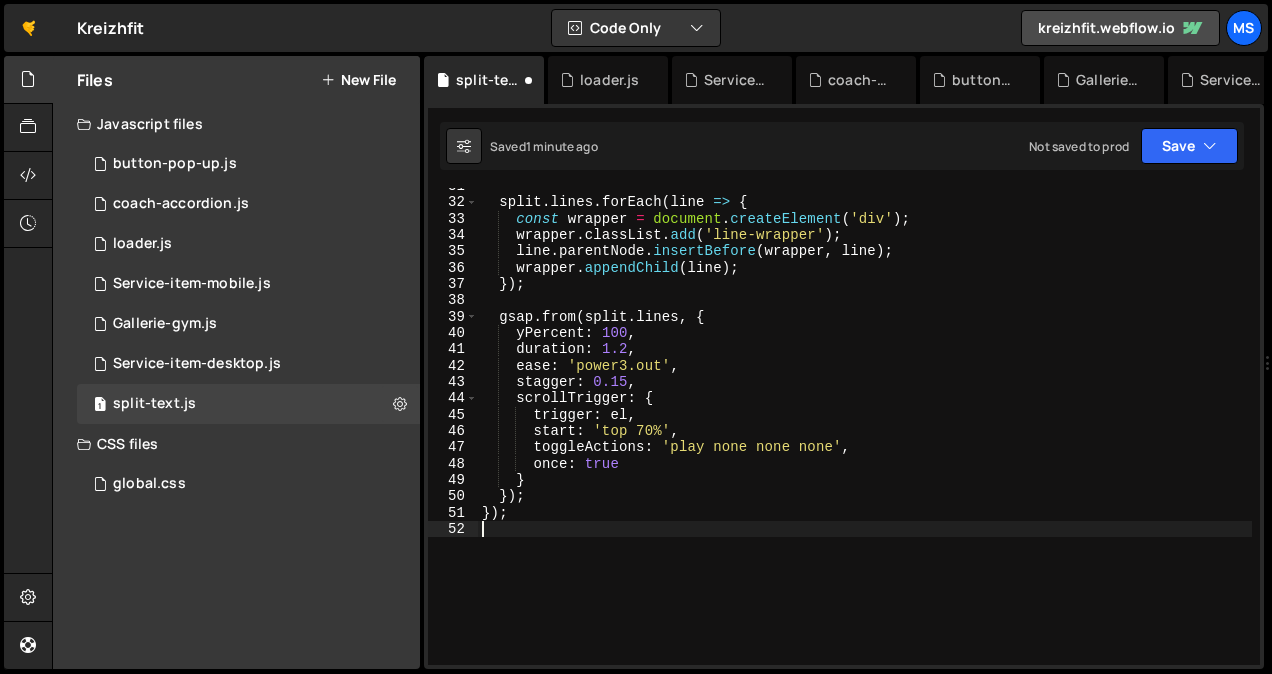 scroll, scrollTop: 0, scrollLeft: 0, axis: both 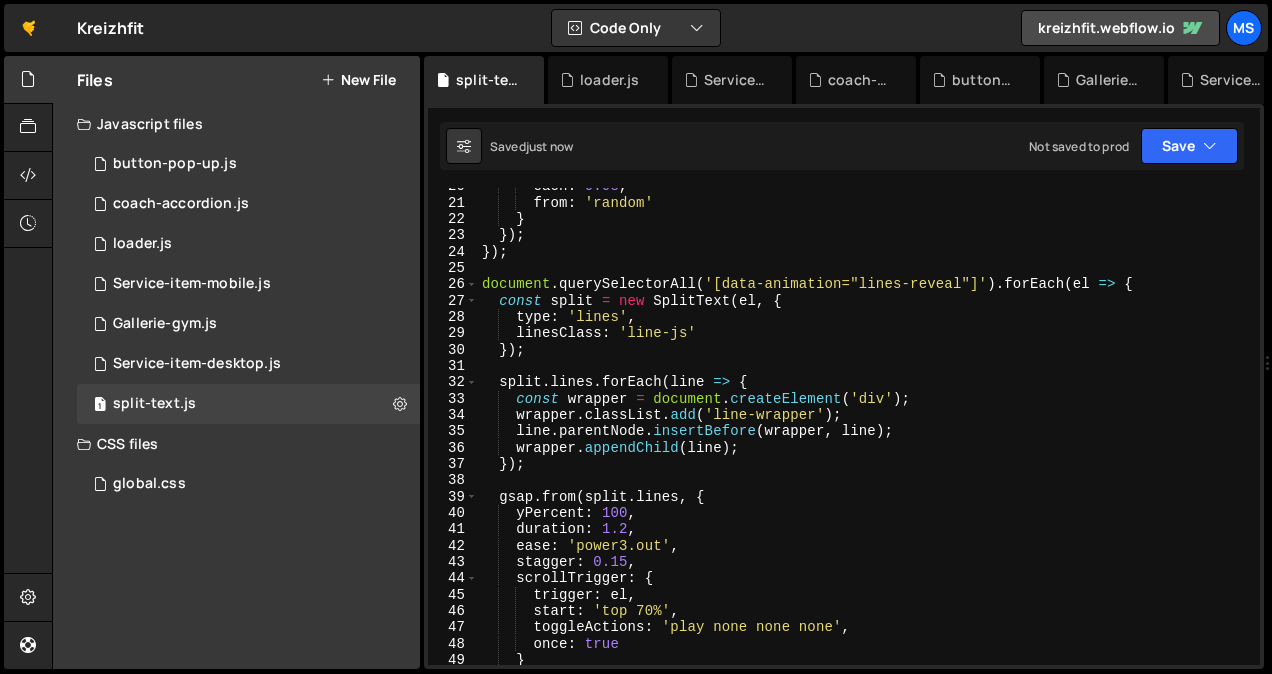 click on "each: 0.08, from: 'random' }).forEach(el => { const split = new SplitText(el, { type: 'lines', linesClass: 'line-js' }); split.lines.forEach(line => { const wrapper = document.createElement('div'); wrapper.classList.add('line-wrapper'); line.parentNode.insertBefore(wrapper, line); wrapper.appendChild(line); }); gsap.from(split.lines, { yPercent: 100, duration: 1.2, ease: 'power3.out', stagger: 0.15, scrollTrigger: { trigger: el, start: 'top 70%', toggleActions: 'play none none none', once: true } });" at bounding box center [865, 433] 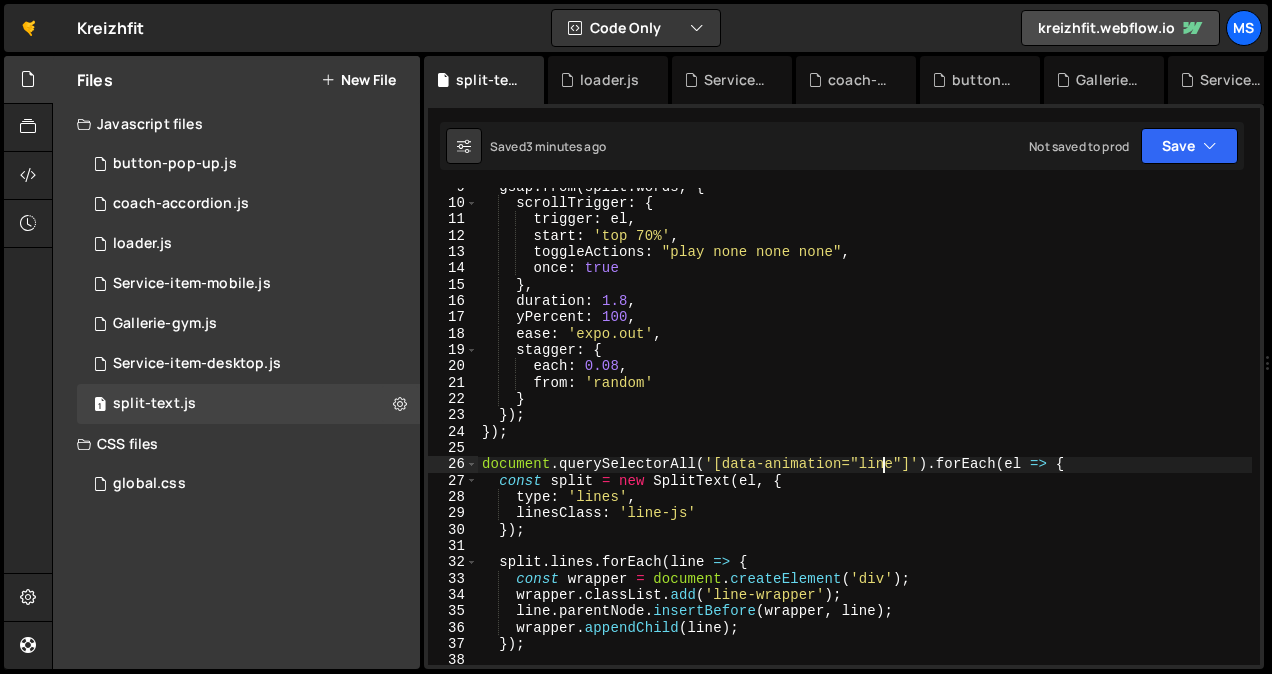 scroll, scrollTop: 0, scrollLeft: 0, axis: both 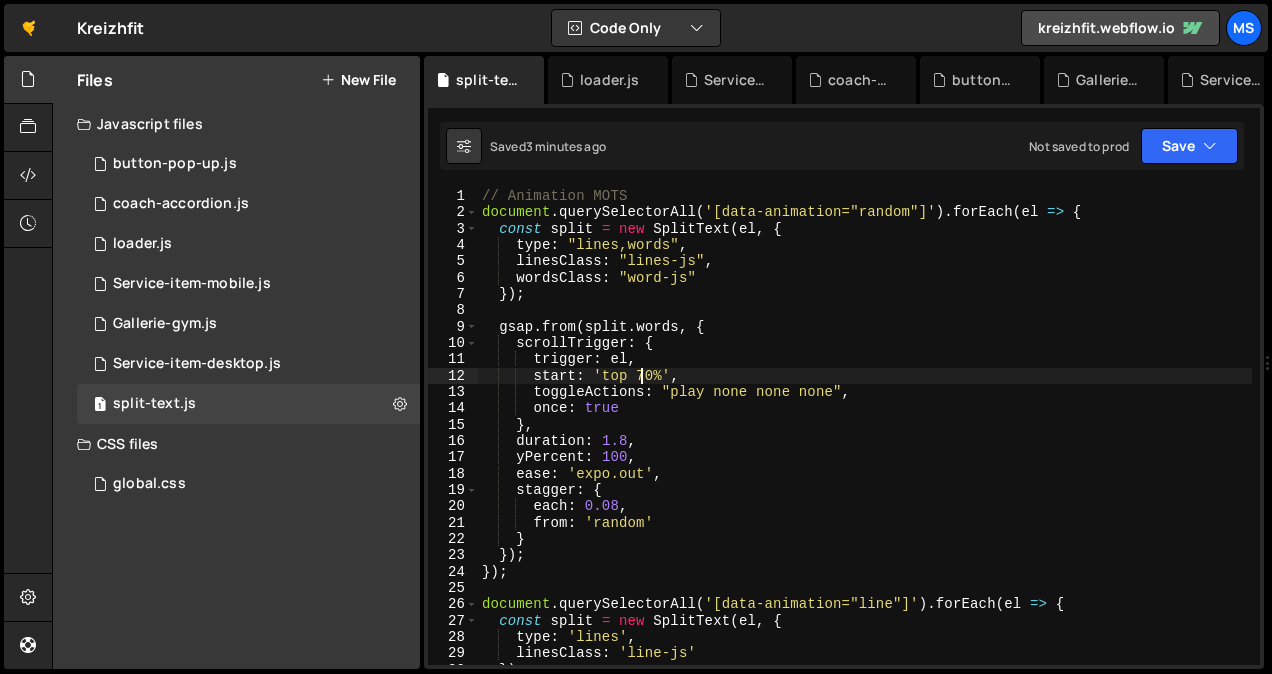 click on "// Animation MOTS document . querySelectorAll ( '[data-animation="random"]' ) . forEach ( el   =>   {    const   split   =   new   SplitText ( el ,   {       type :   "lines,words" ,       linesClass :   "lines-js" ,       wordsClass :   "word-js"    }) ;    gsap . from ( split . words ,   {       scrollTrigger :   {          trigger :   el ,          start :   'top 70%' ,          toggleActions :   "play none none none" ,          once :   true       } ,       duration :   1.8 ,       yPercent :   100 ,       ease :   'expo.out' ,       stagger :   {          each :   0.08 ,          from :   'random'       }    }) ; }) ; document . querySelectorAll ( '[data-animation="line"]' ) . forEach ( el   =>   {    const   split   =   new   SplitText ( el ,   {       type :   'lines' ,       linesClass :   'line-js'    }) ;" at bounding box center [865, 443] 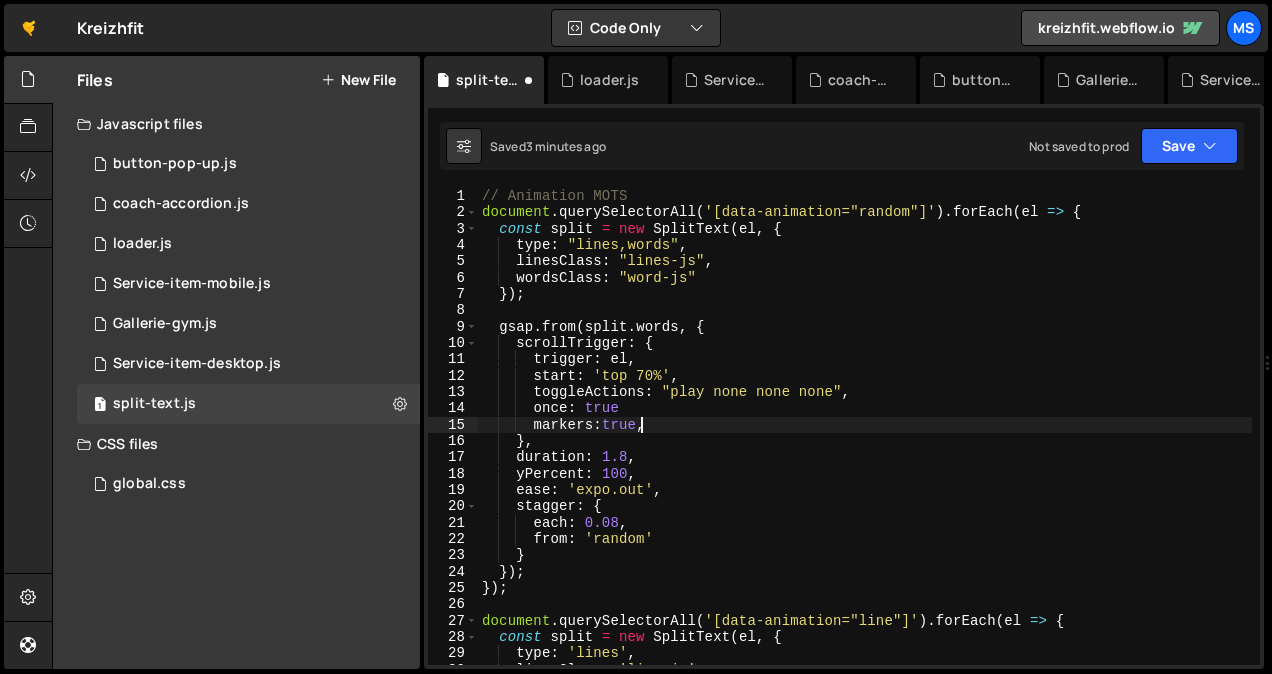 scroll, scrollTop: 0, scrollLeft: 10, axis: horizontal 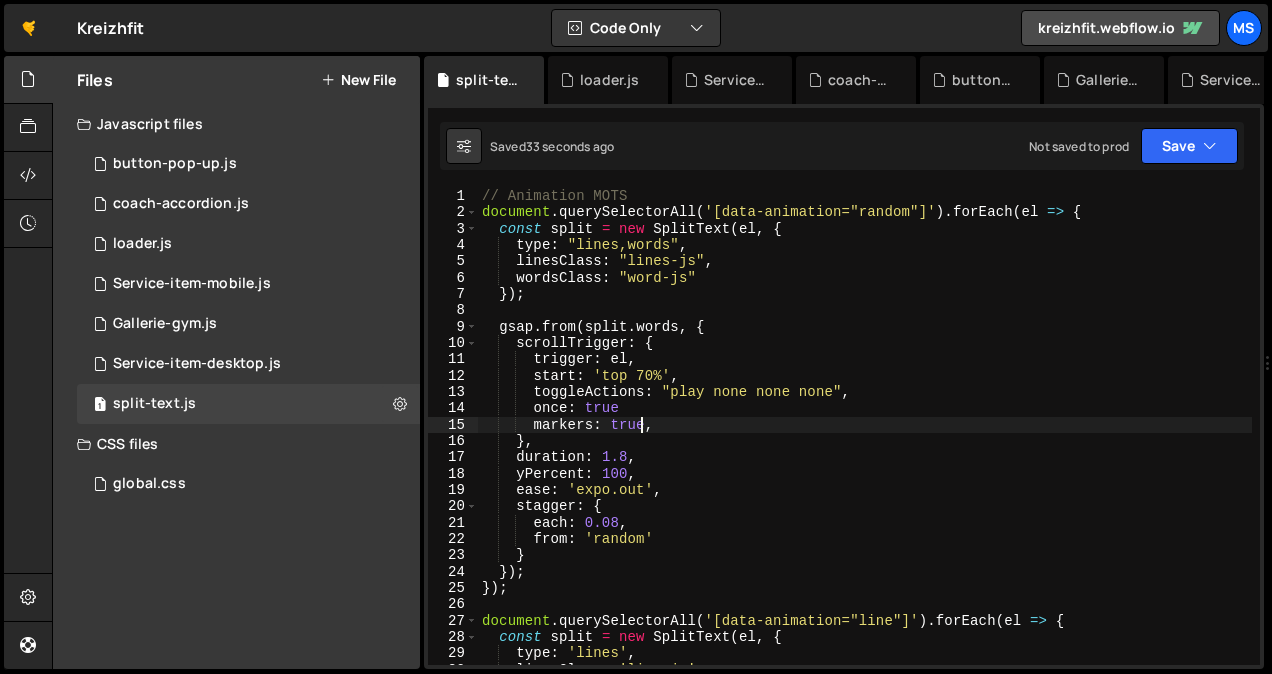 click on "// Animation MOTS document.querySelectorAll('[data-animation="random"]').forEach(el => { const split = new SplitText(el, { type: "lines,words", linesClass: "lines-js", wordsClass: "word-js" }); gsap.from(split.words, { scrollTrigger: { trigger: el, start: 'top 70%', toggleActions: "play none none none", once: true, markers: true, }, duration: 1.8, yPercent: 100, ease: 'expo.out', stagger: { each: 0.08, from: 'random' } }); }); document.querySelectorAll('[data-animation="line"]').forEach(el => { const split = new SplitText(el, { type: 'lines', linesClass: 'line-js' });" at bounding box center (865, 443) 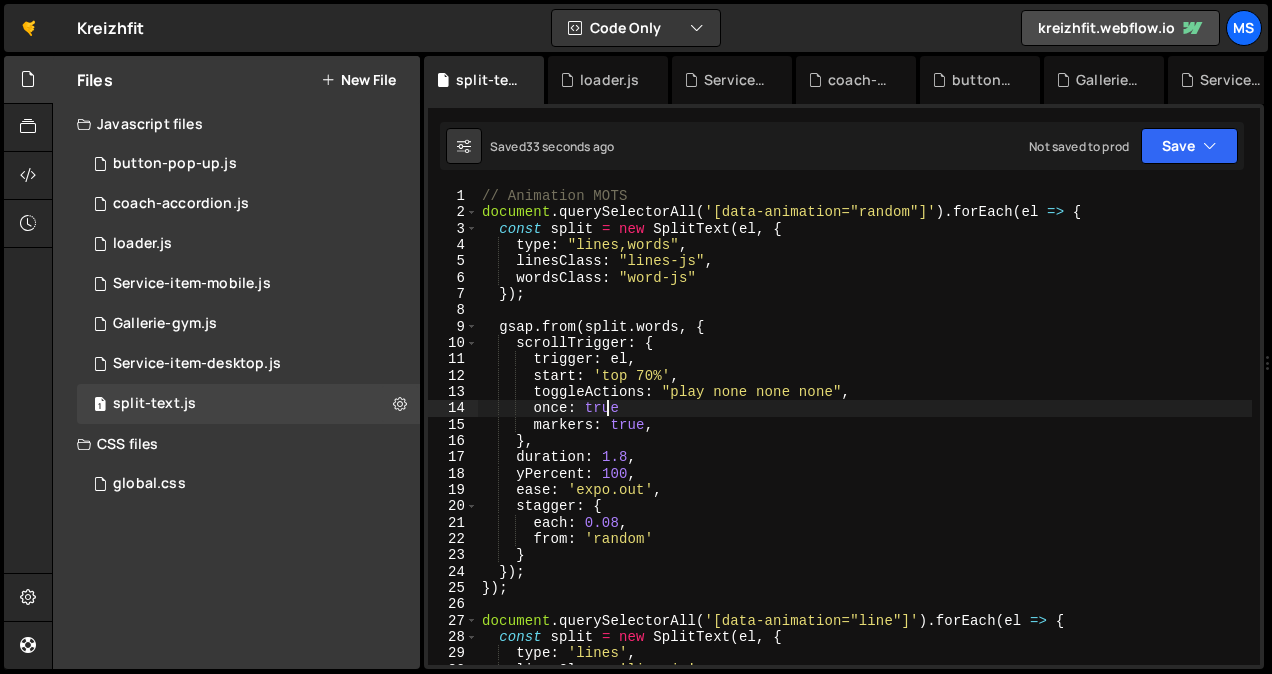 click on "// Animation MOTS document.querySelectorAll('[data-animation="random"]').forEach(el => { const split = new SplitText(el, { type: "lines,words", linesClass: "lines-js", wordsClass: "word-js" }); gsap.from(split.words, { scrollTrigger: { trigger: el, start: 'top 70%', toggleActions: "play none none none", once: true, markers: true, }, duration: 1.8, yPercent: 100, ease: 'expo.out', stagger: { each: 0.08, from: 'random' } }); }); document.querySelectorAll('[data-animation="line"]').forEach(el => { const split = new SplitText(el, { type: 'lines', linesClass: 'line-js' });" at bounding box center (865, 443) 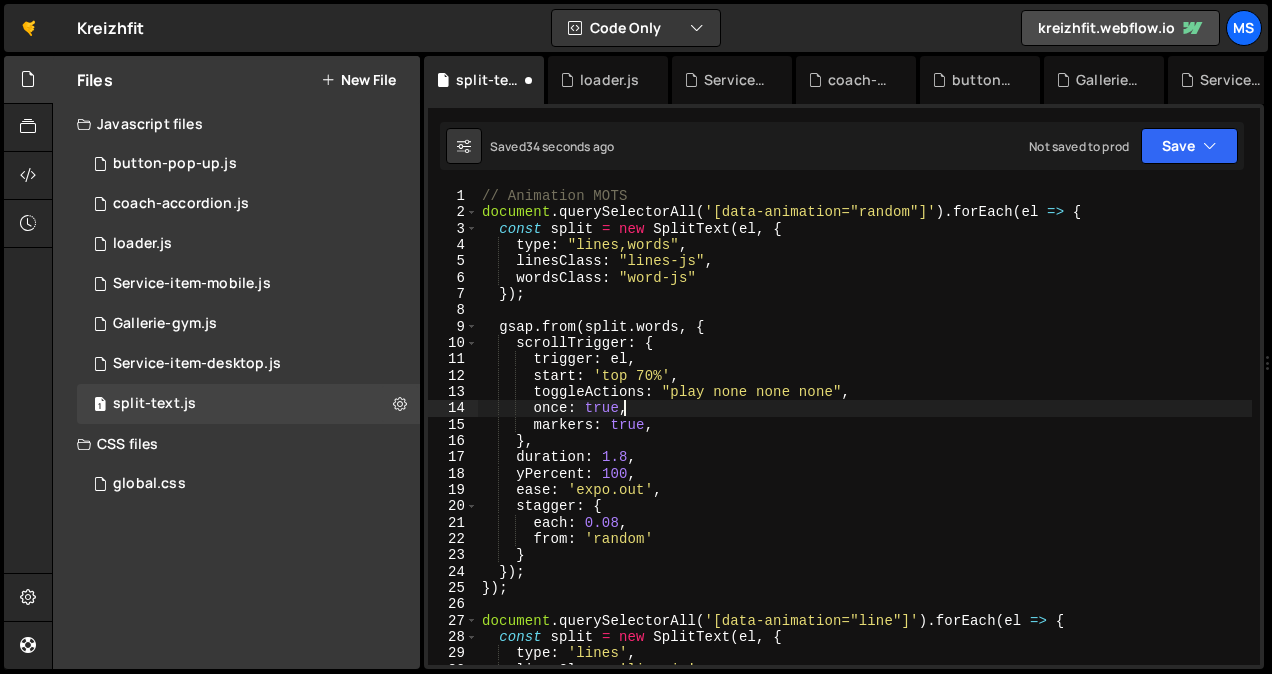 scroll, scrollTop: 0, scrollLeft: 8, axis: horizontal 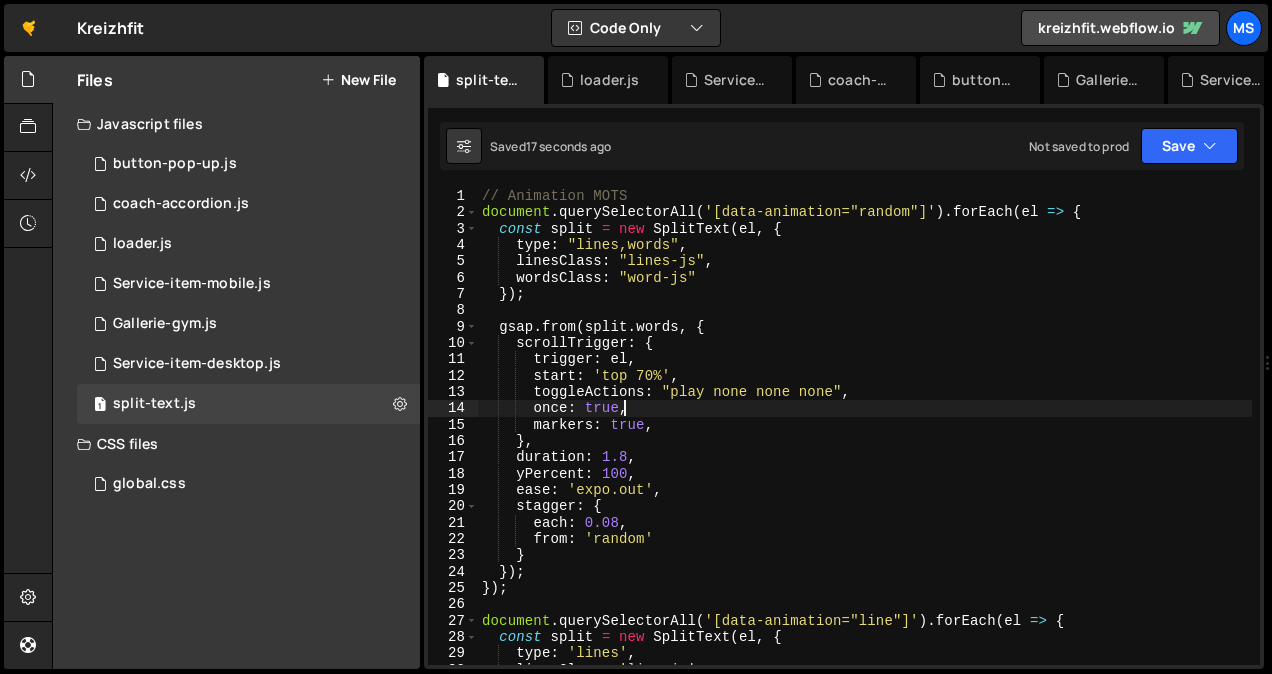 click on "// Animation MOTS document.querySelectorAll('[data-animation="random"]').forEach(el => { const split = new SplitText(el, { type: "lines,words", linesClass: "lines-js", wordsClass: "word-js" }); gsap.from(split.words, { scrollTrigger: { trigger: el, start: 'top 70%', toggleActions: "play none none none", once: true, markers: true, }, duration: 1.8, yPercent: 100, ease: 'expo.out', stagger: { each: 0.08, from: 'random' } }); }); document.querySelectorAll('[data-animation="line"]').forEach(el => { const split = new SplitText(el, { type: 'lines', linesClass: 'line-js' });" at bounding box center [865, 443] 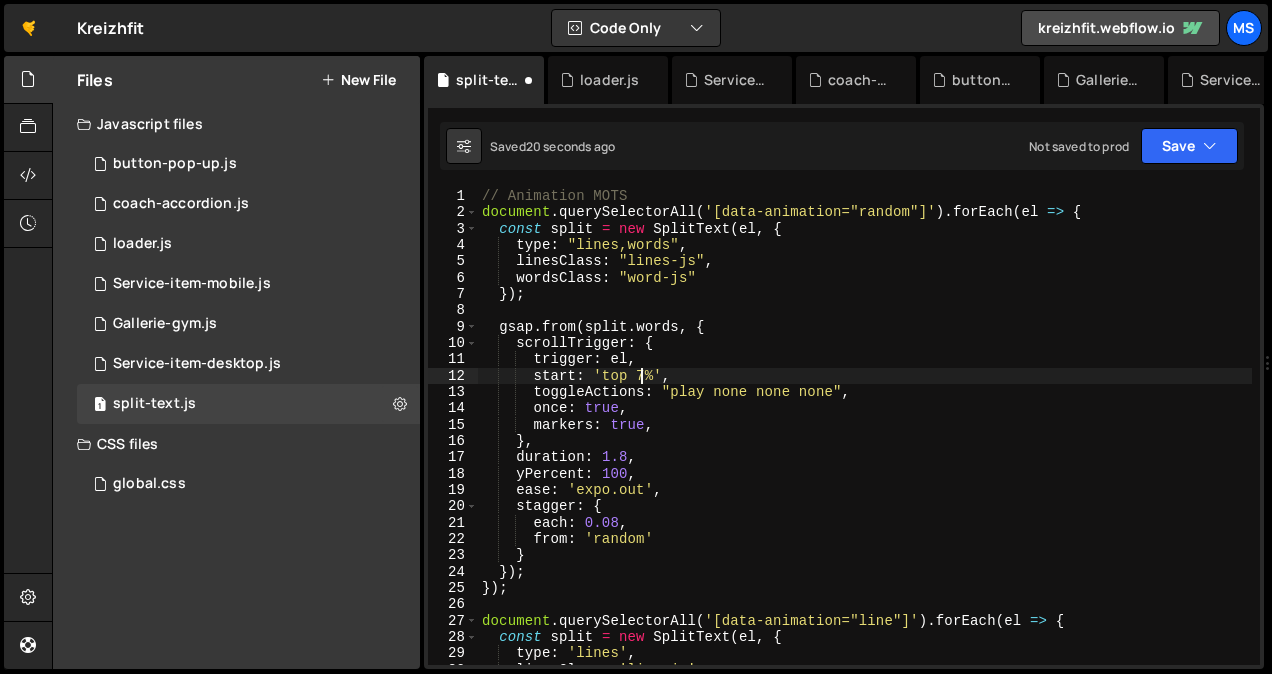 scroll, scrollTop: 0, scrollLeft: 11, axis: horizontal 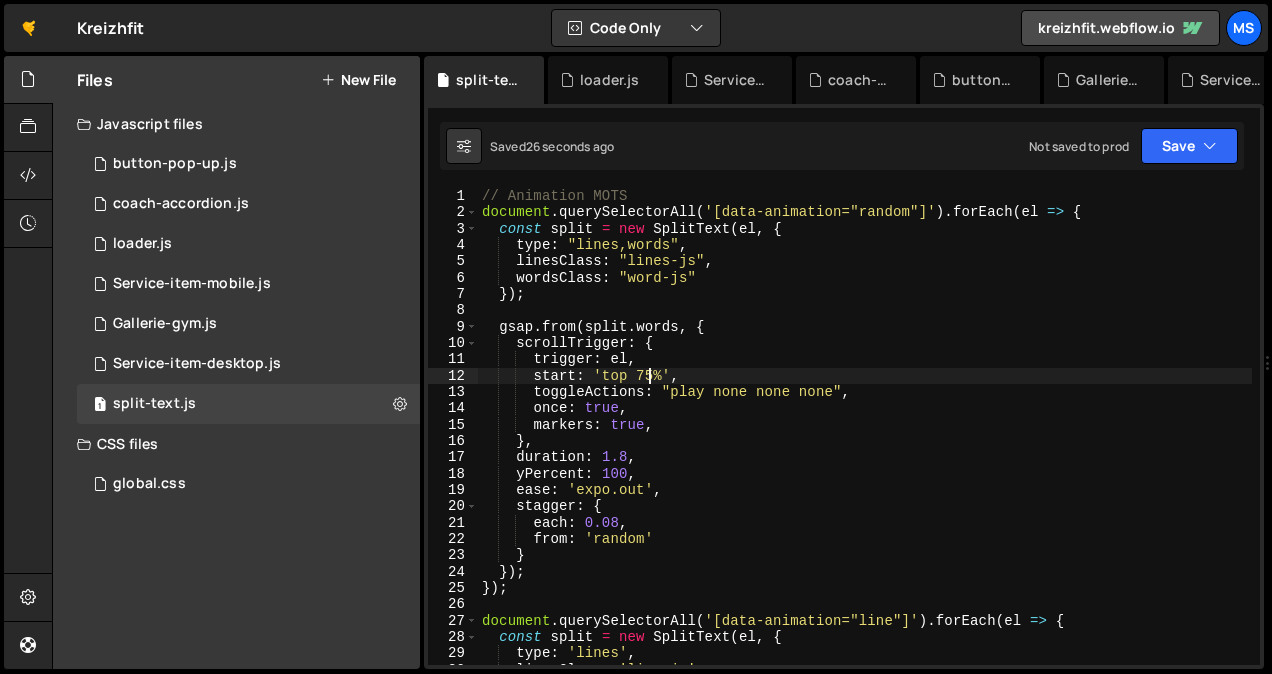 click on "// Animation MOTS document . querySelectorAll ( '[data-animation="random"]' ) . forEach ( el   =>   {    const   split   =   new   SplitText ( el ,   {       type :   "lines,words" ,       linesClass :   "lines-js" ,       wordsClass :   "word-js"    }) ;    gsap . from ( split . words ,   {       scrollTrigger :   {          trigger :   el ,          start :   'top 75%' ,          toggleActions :   "play none none none" ,          once :   true ,          markers :   true ,       } ,       duration :   1.8 ,       yPercent :   100 ,       ease :   'expo.out' ,       stagger :   {          each :   0.08 ,          from :   'random'       }    }) ; }) ; document . querySelectorAll ( '[data-animation="line"]' ) . forEach ( el   =>   {    const   split   =   new   SplitText ( el ,   {       type :   'lines' ,       linesClass :   'line-js'    }) ;" at bounding box center (865, 443) 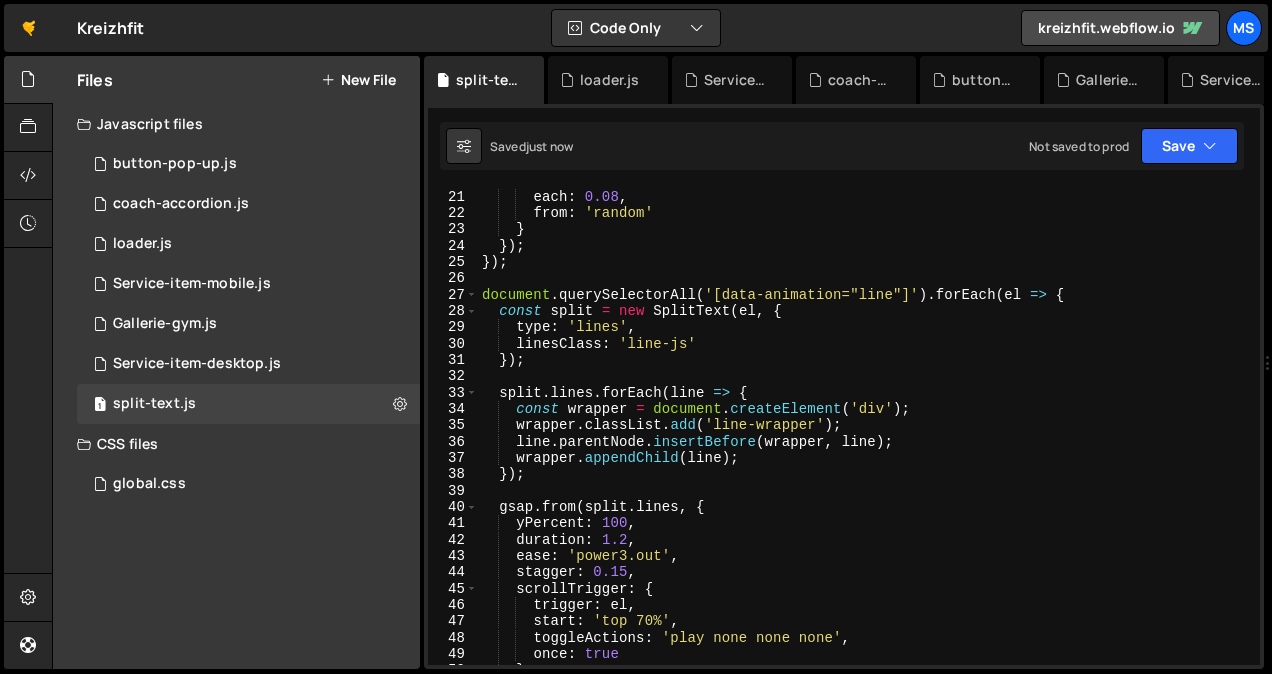 scroll, scrollTop: 337, scrollLeft: 0, axis: vertical 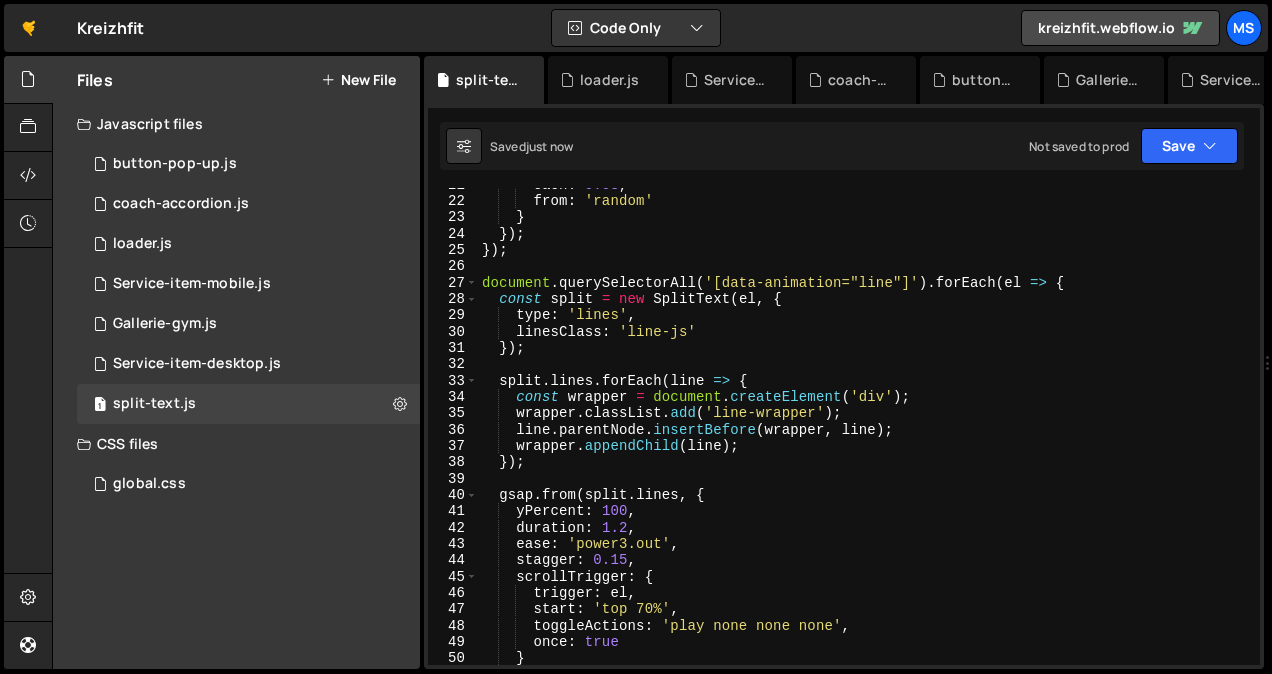 click on "each :   0.08 ,          from :   'random'       }    }) ; }) ; document . querySelectorAll ( '[data-animation="line"]' ) . forEach ( el   =>   {    const   split   =   new   SplitText ( el ,   {       type :   'lines' ,       linesClass :   'line-js'    }) ;    split . lines . forEach ( line   =>   {       const   wrapper   =   document . createElement ( 'div' ) ;       wrapper . classList . add ( 'line-wrapper' ) ;       line . parentNode . insertBefore ( wrapper ,   line ) ;       wrapper . appendChild ( line ) ;    }) ;    gsap . from ( split . lines ,   {       yPercent :   100 ,       duration :   1.2 ,       ease :   'power3.out' ,       stagger :   0.15 ,       scrollTrigger :   {          trigger :   el ,          start :   'top 70%' ,          toggleActions :   'play none none none' ,          once :   true       }    }) ;" at bounding box center [865, 432] 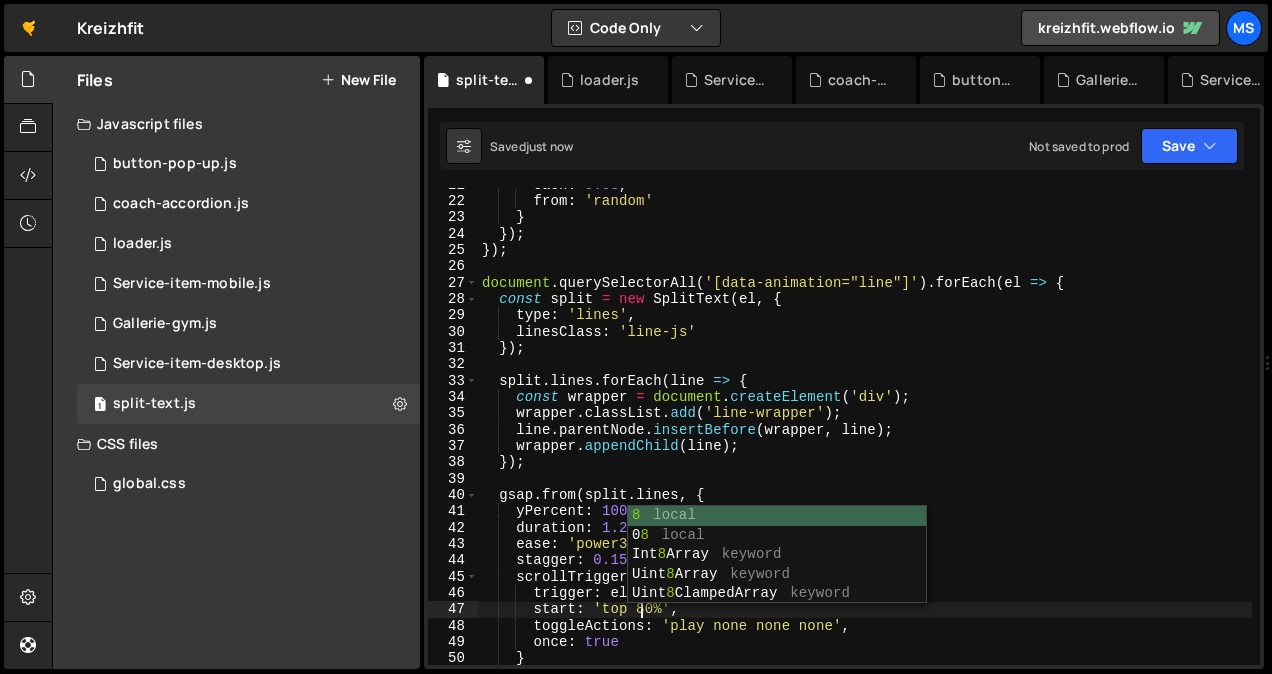 scroll, scrollTop: 0, scrollLeft: 10, axis: horizontal 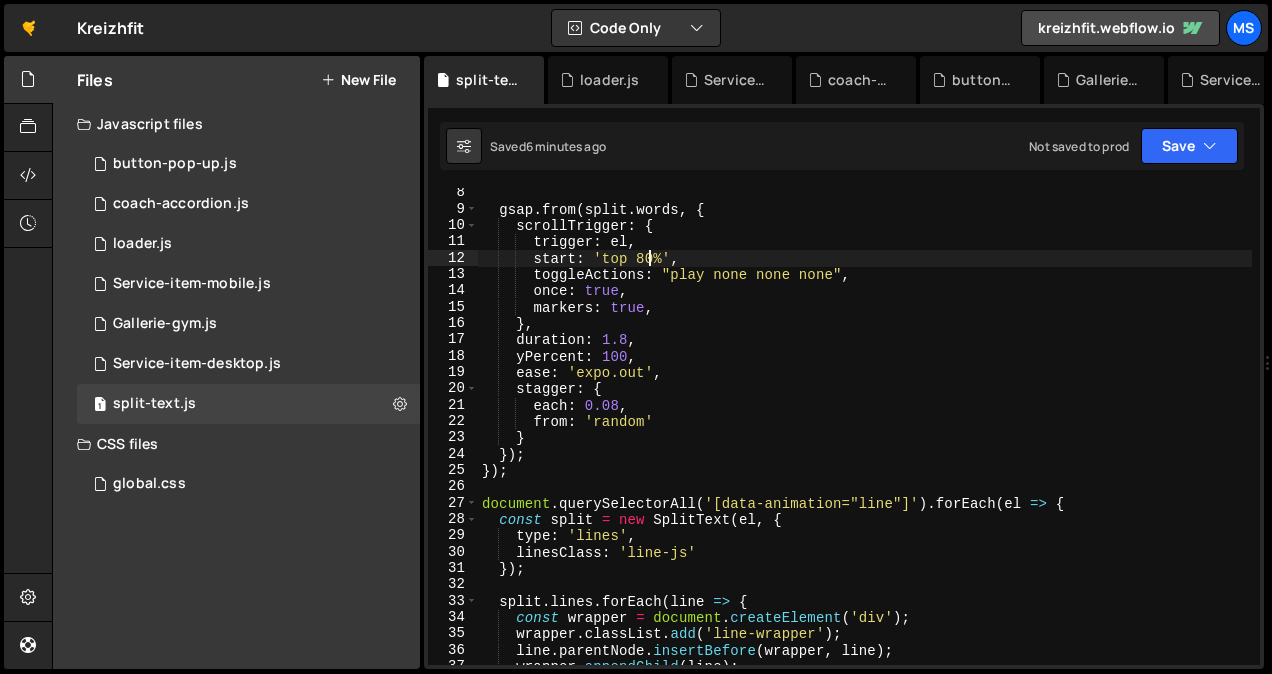 click on "gsap . from ( split . words ,   {       scrollTrigger :   {          trigger :   el ,          start :   'top 80%' ,          toggleActions :   "play none none none" ,          once :   true ,          markers :   true ,       } ,       duration :   1.8 ,       yPercent :   100 ,       ease :   'expo.out' ,       stagger :   {          each :   0.08 ,          from :   'random'       }    }) ; }) ; document . querySelectorAll ( '[data-animation="line"]' ) . forEach ( el   =>   {    const   split   =   new   SplitText ( el ,   {       type :   'lines' ,       linesClass :   'line-js'    }) ;    split . lines . forEach ( line   =>   {       const   wrapper   =   document . createElement ( 'div' ) ;       wrapper . classList . add ( 'line-wrapper' ) ;       line . parentNode . insertBefore ( wrapper ,   line ) ;       wrapper . appendChild ( line ) ;    }) ;" at bounding box center [865, 440] 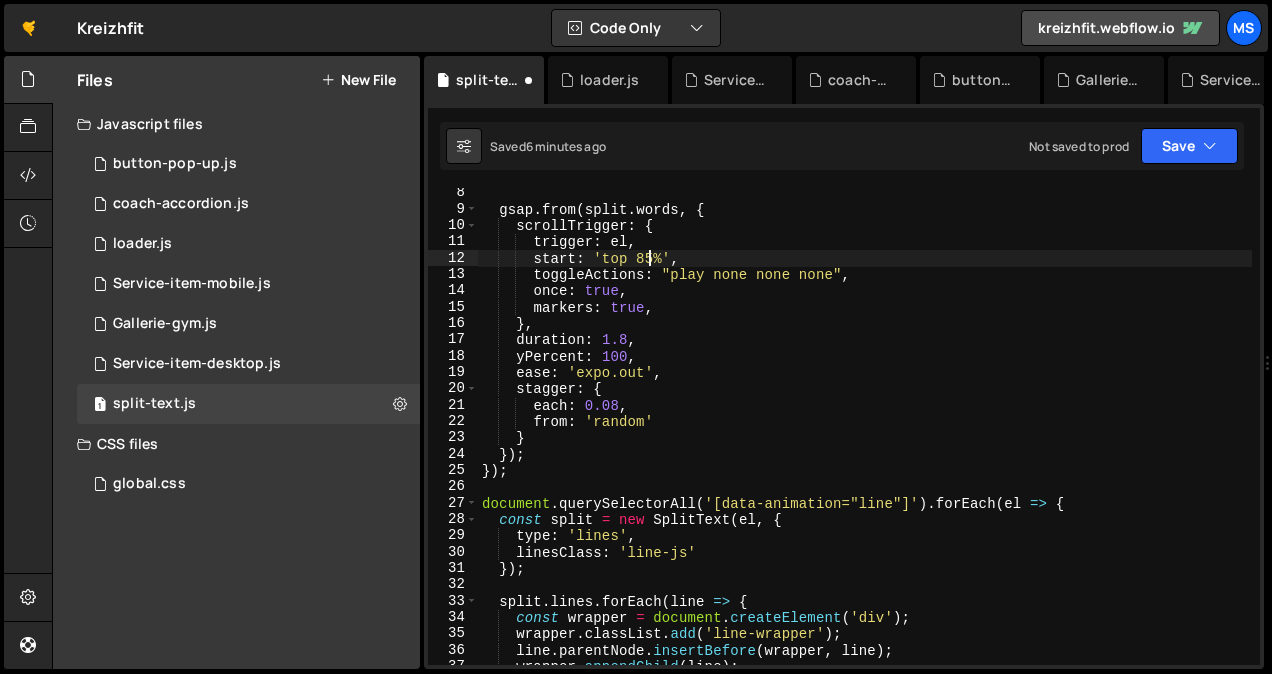 scroll, scrollTop: 0, scrollLeft: 11, axis: horizontal 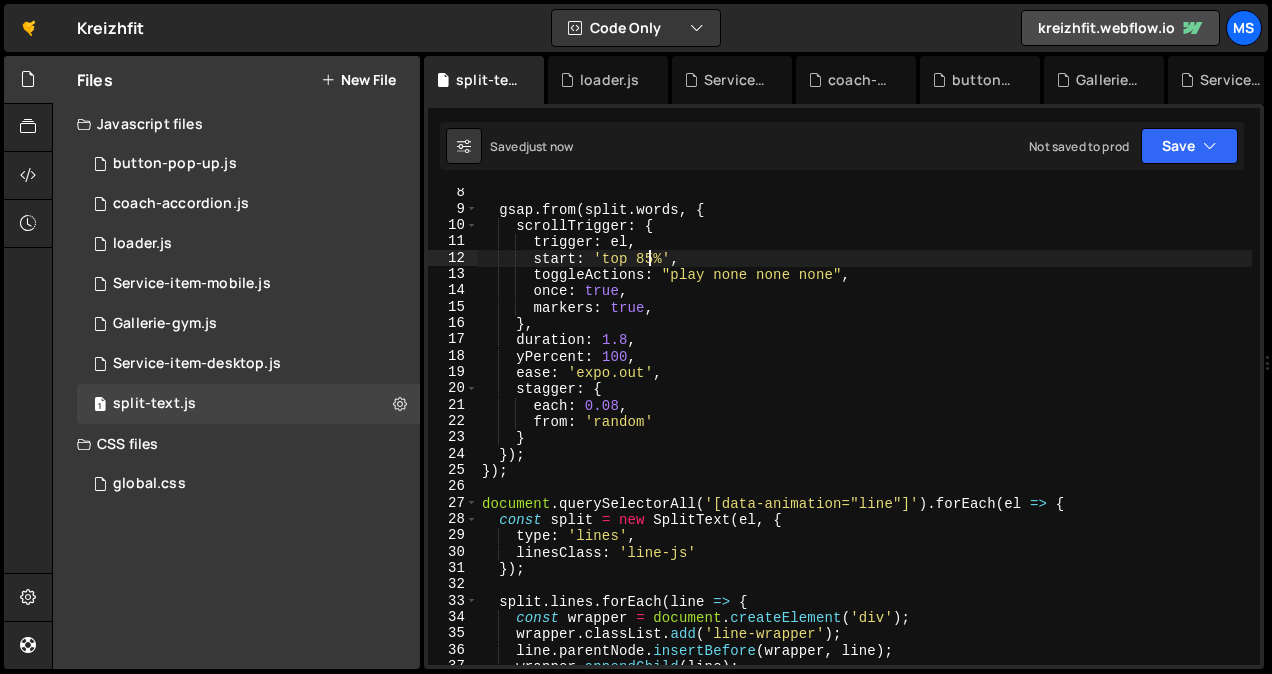 type on "start: 'top 85%'," 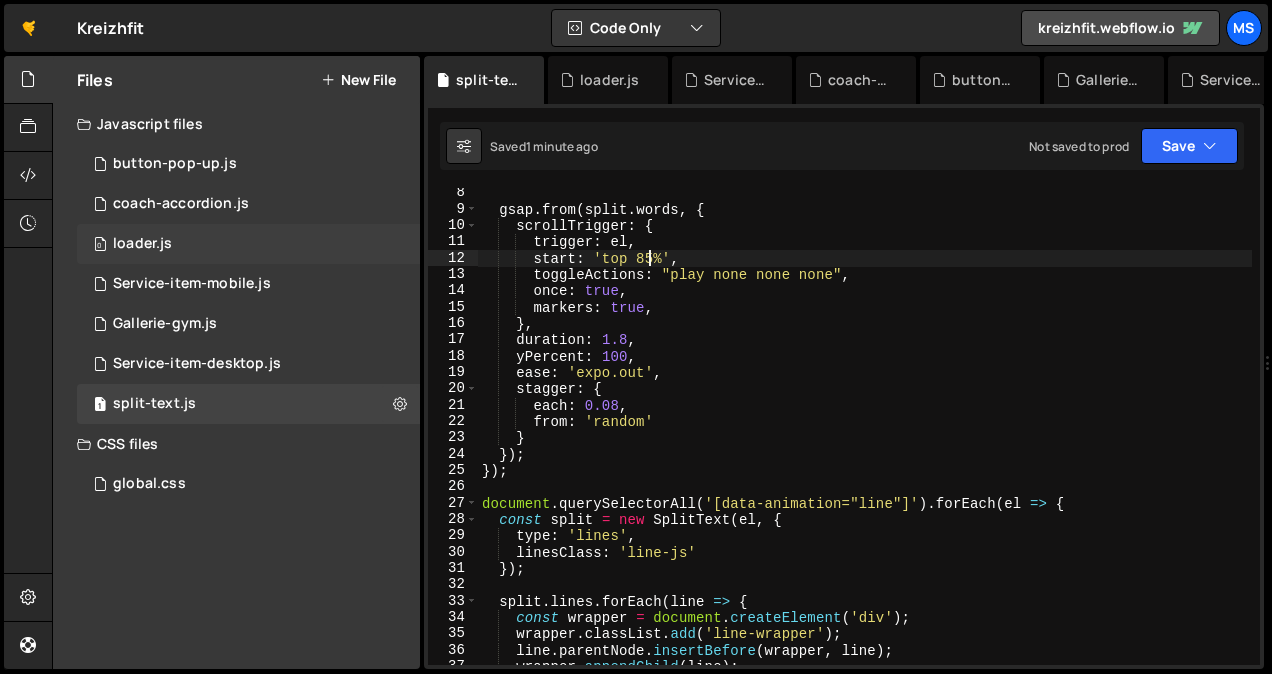 click on "loader.js" at bounding box center (142, 244) 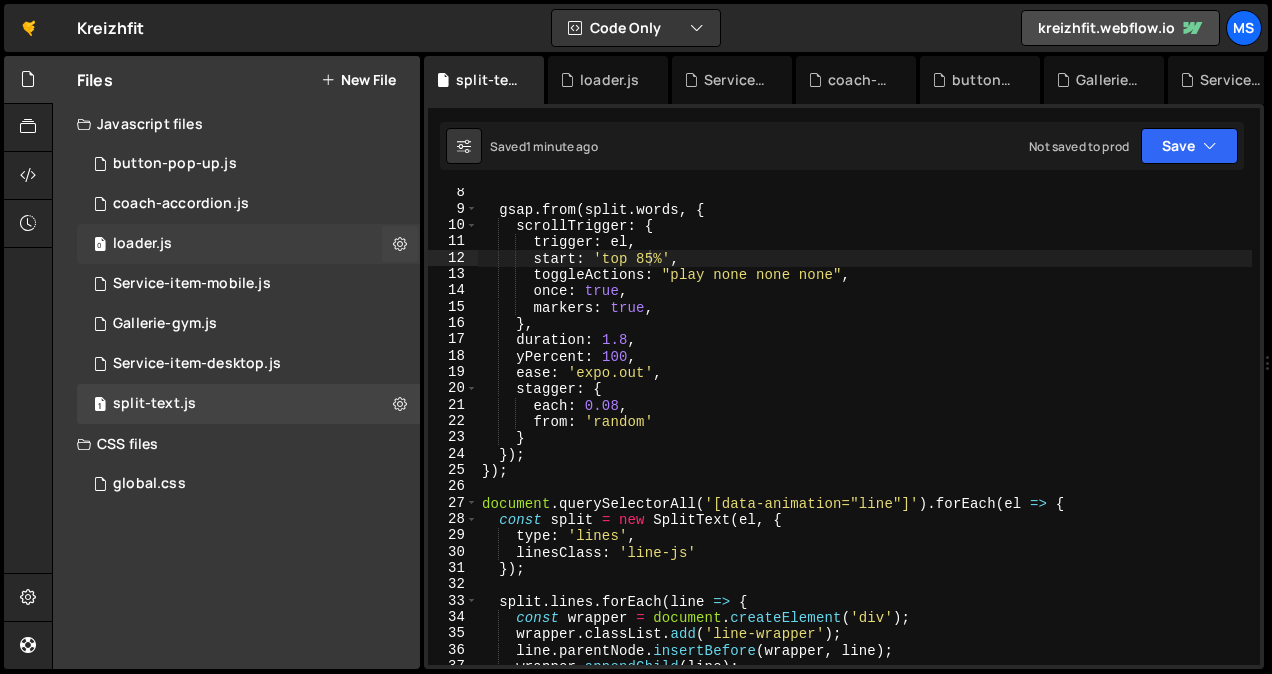 click on "0
loader.js
0" at bounding box center (248, 244) 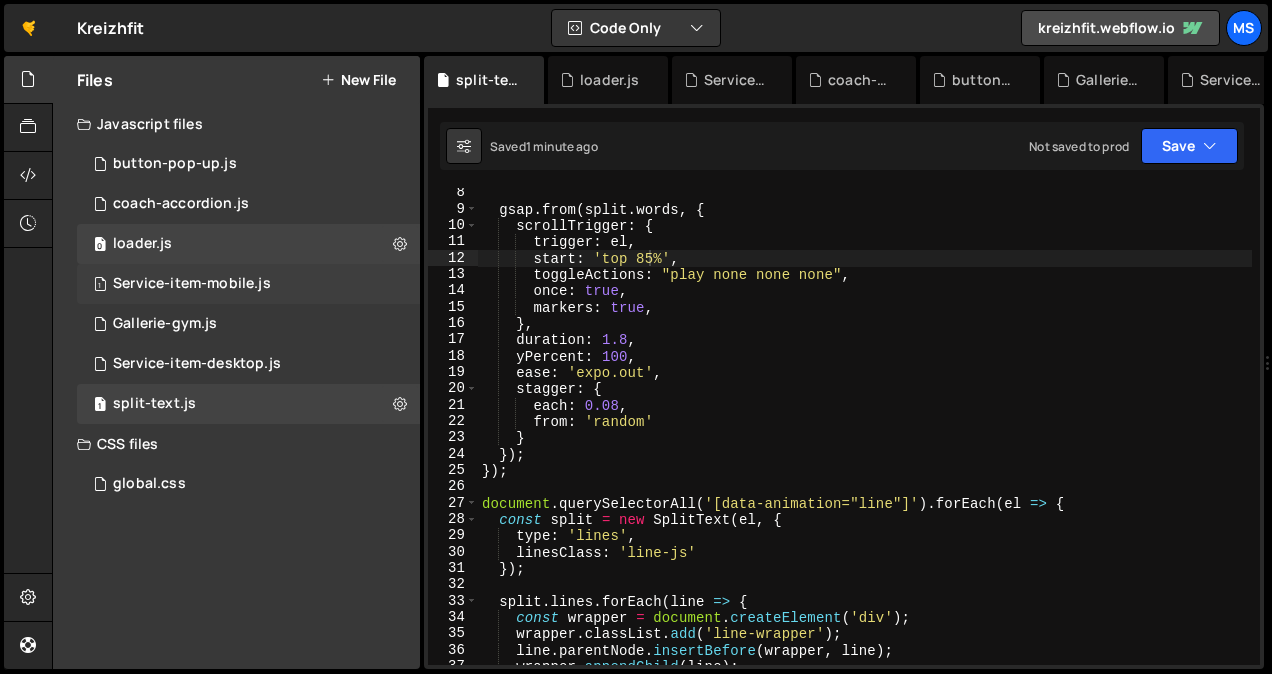 click on "Service-item-mobile.js" at bounding box center [192, 284] 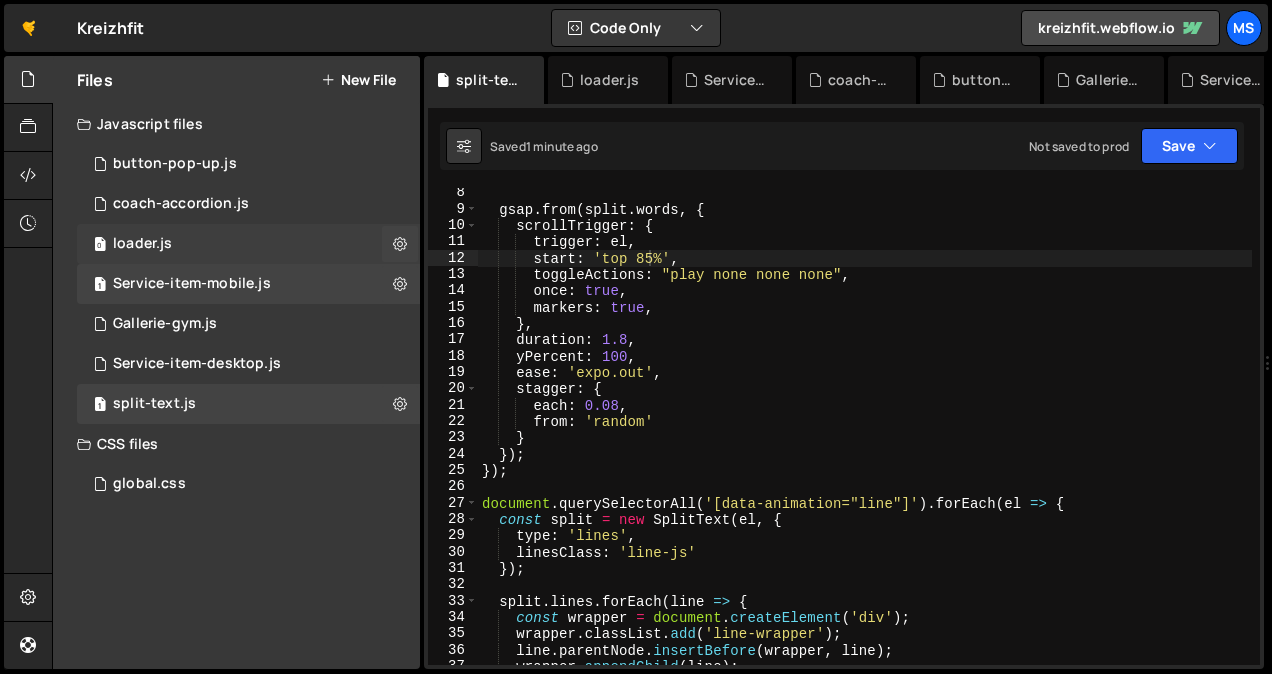 click on "loader.js" at bounding box center [142, 244] 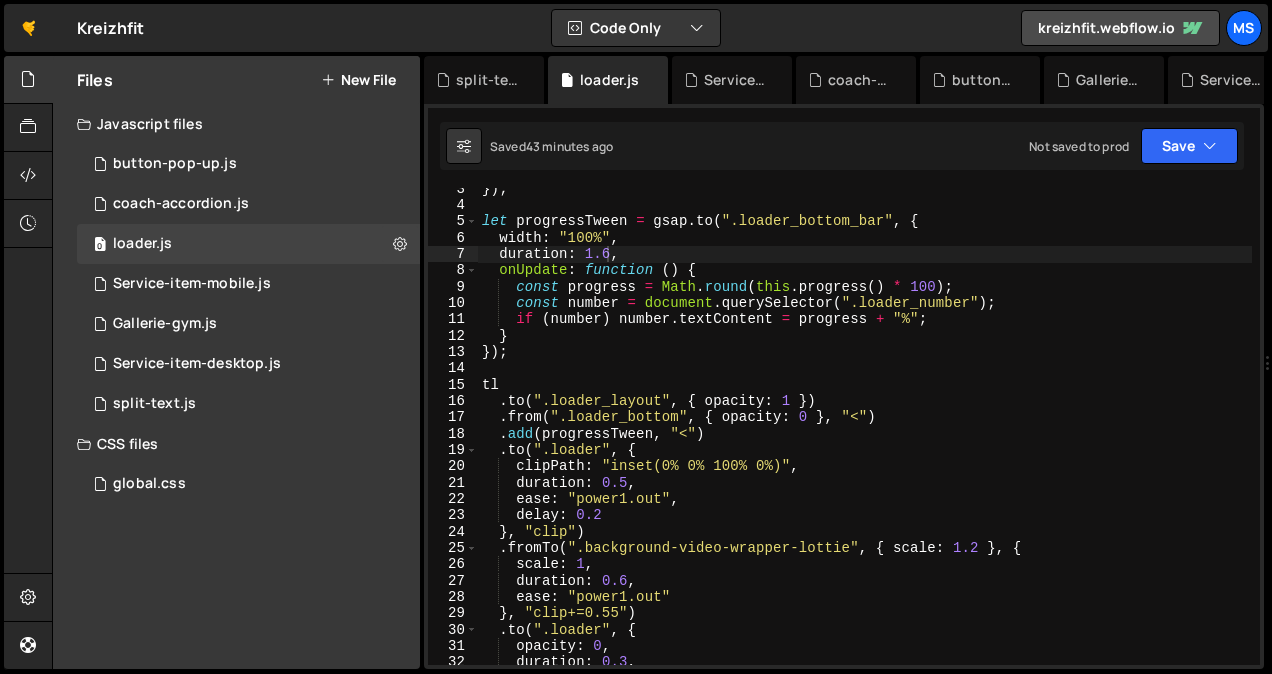 click on "}) ; let   progressTween   =   gsap . to ( ".loader_bottom_bar" ,   {    width :   "100%" ,    duration :   1.6 ,    onUpdate :   function   ( )   {       const   progress   =   Math . round ( this . progress ( )   *   100 ) ;       const   number   =   document . querySelector ( ".loader_number" ) ;       if   ( number )   number . textContent   =   progress   +   "%" ;    } }) ; tl    . to ( ".loader_layout" ,   {   opacity :   1   })    . from ( ".loader_bottom" ,   {   opacity :   0   } ,   "<" )    . add ( progressTween ,   "<" )    . to ( ".loader" ,   {       clipPath :   "inset(0% 0% 100% 0%)" ,       duration :   0.5 ,       ease :   "power1.out" ,       delay :   0.2    } ,   "clip" )    . fromTo ( ".background-video-wrapper-lottie" ,   {   scale :   1.2   } ,   {       scale :   1 ,       duration :   0.6 ,       ease :   "power1.out"    } ,   "clip+=0.55" )    . to ( ".loader" ,   {       opacity :   0 ,       duration :   0.3 ,       onComplete :   ( )   =>   {" at bounding box center (865, 436) 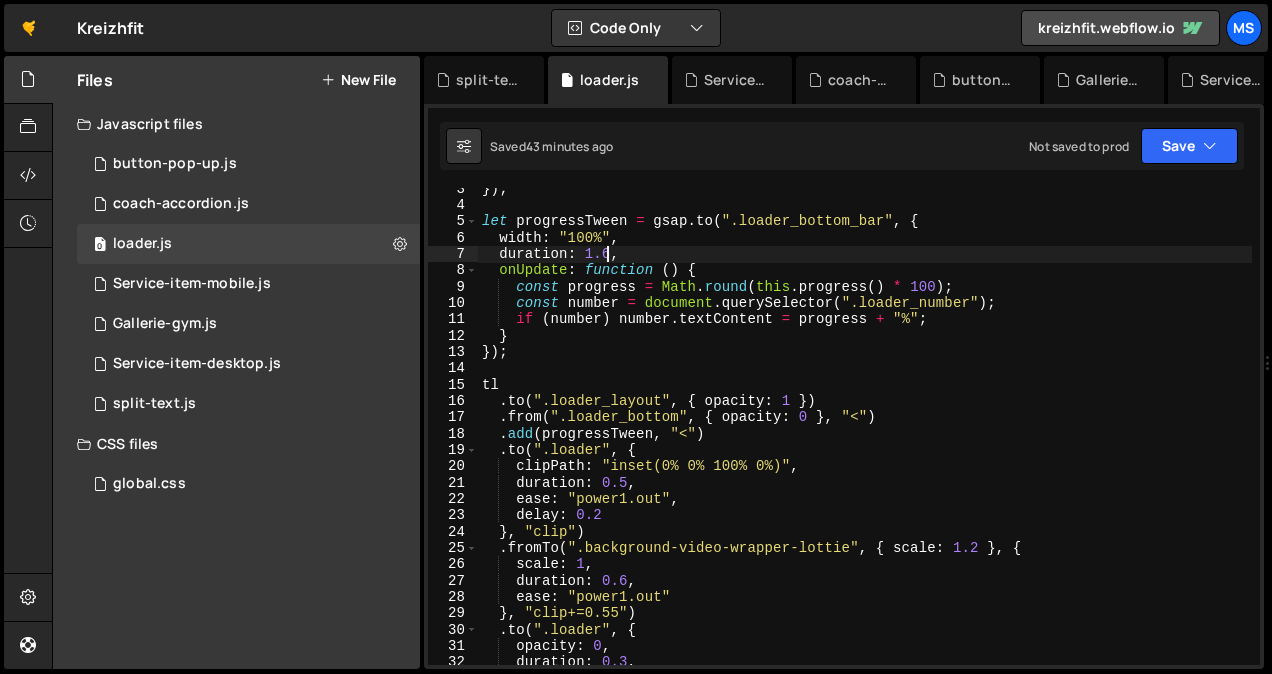 scroll, scrollTop: 0, scrollLeft: 7, axis: horizontal 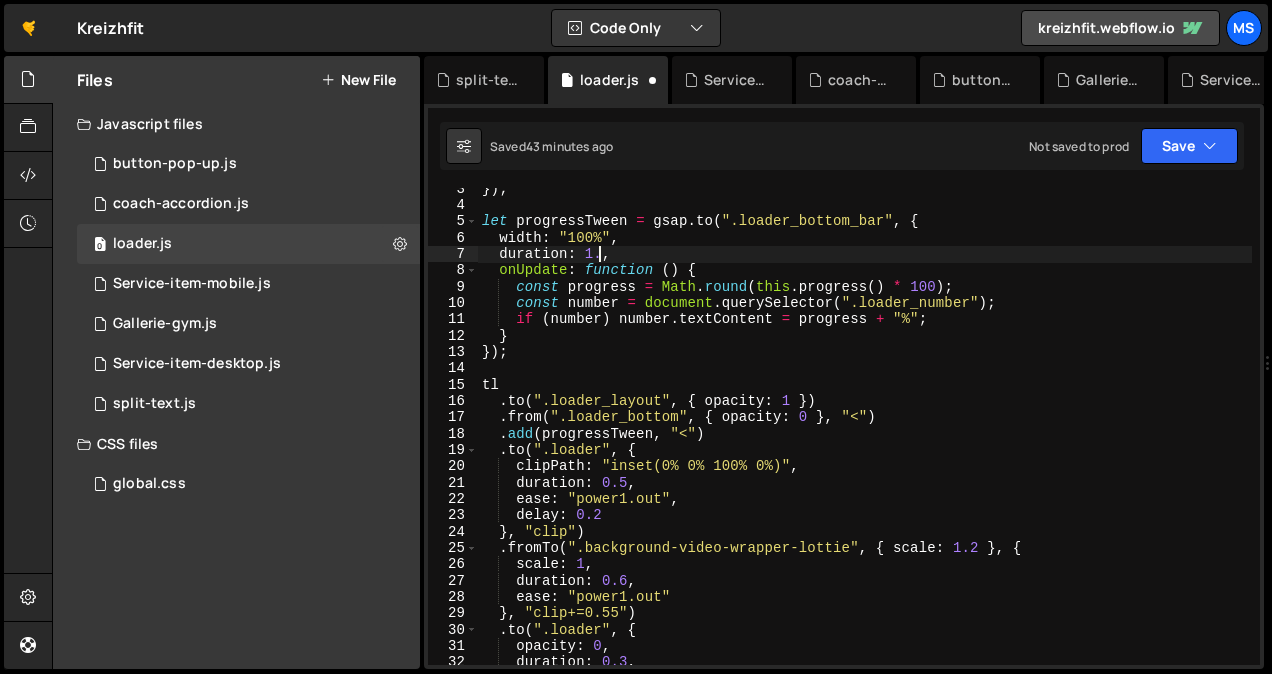 type on "duration: 1.2," 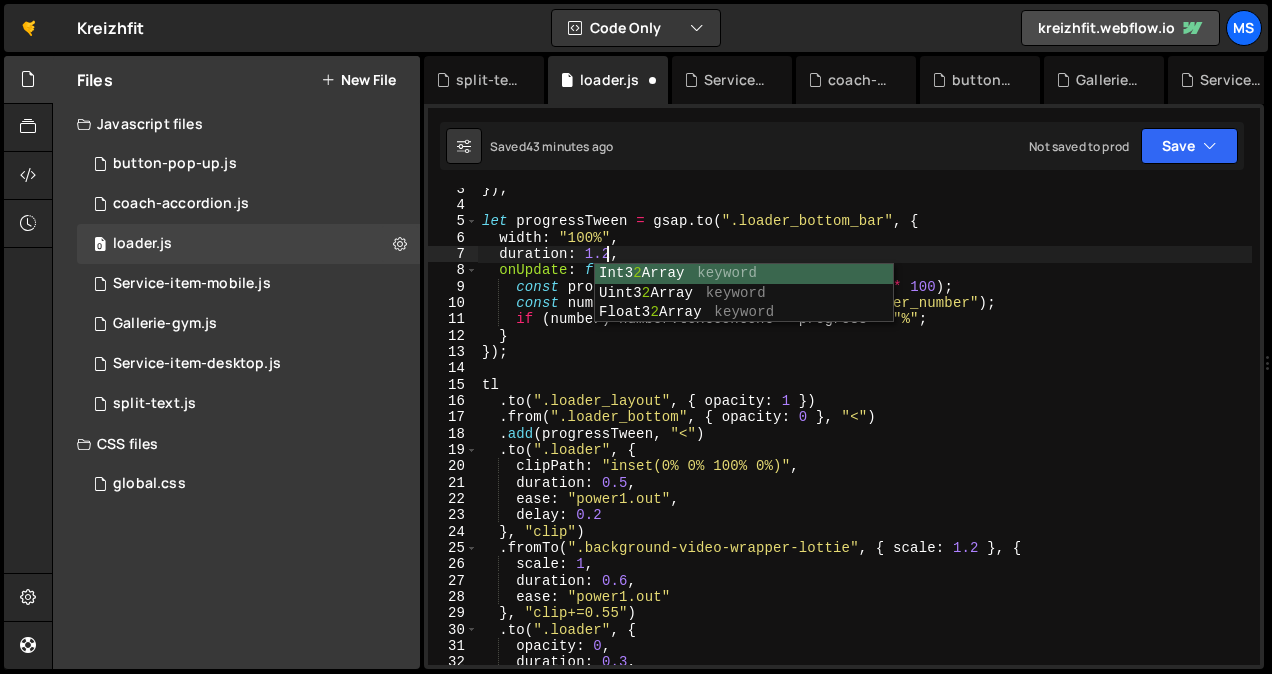 click on "}) ; let   progressTween   =   gsap . to ( ".loader_bottom_bar" ,   {    width :   "100%" ,    duration :   1.2 ,    onUpdate :   function   ( )   {       const   progress   =   Math . round ( this . progress ( )   *   100 ) ;       const   number   =   document . querySelector ( ".loader_number" ) ;       if   ( number )   number . textContent   =   progress   +   "%" ;    } }) ; tl    . to ( ".loader_layout" ,   {   opacity :   1   })    . from ( ".loader_bottom" ,   {   opacity :   0   } ,   "<" )    . add ( progressTween ,   "<" )    . to ( ".loader" ,   {       clipPath :   "inset(0% 0% 100% 0%)" ,       duration :   0.5 ,       ease :   "power1.out" ,       delay :   0.2    } ,   "clip" )    . fromTo ( ".background-video-wrapper-lottie" ,   {   scale :   1.2   } ,   {       scale :   1 ,       duration :   0.6 ,       ease :   "power1.out"    } ,   "clip+=0.55" )    . to ( ".loader" ,   {       opacity :   0 ,       duration :   0.3 ,       onComplete :   ( )   =>   {" at bounding box center [865, 436] 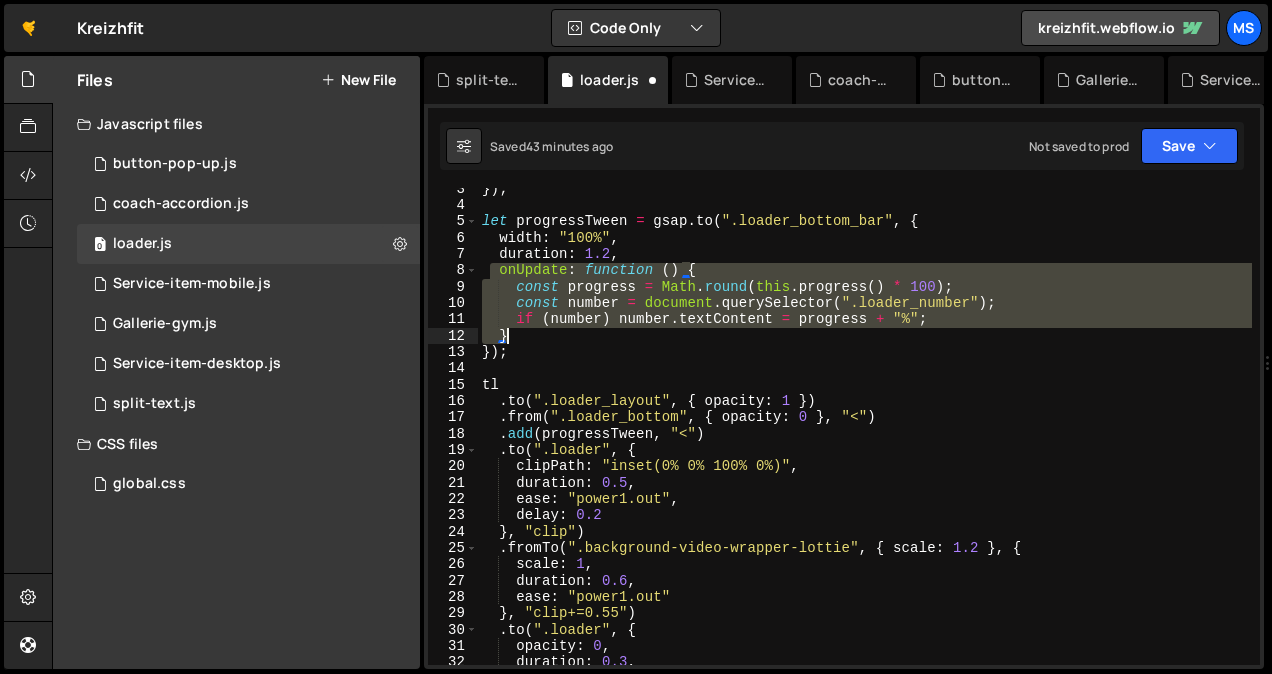 drag, startPoint x: 494, startPoint y: 271, endPoint x: 533, endPoint y: 336, distance: 75.802376 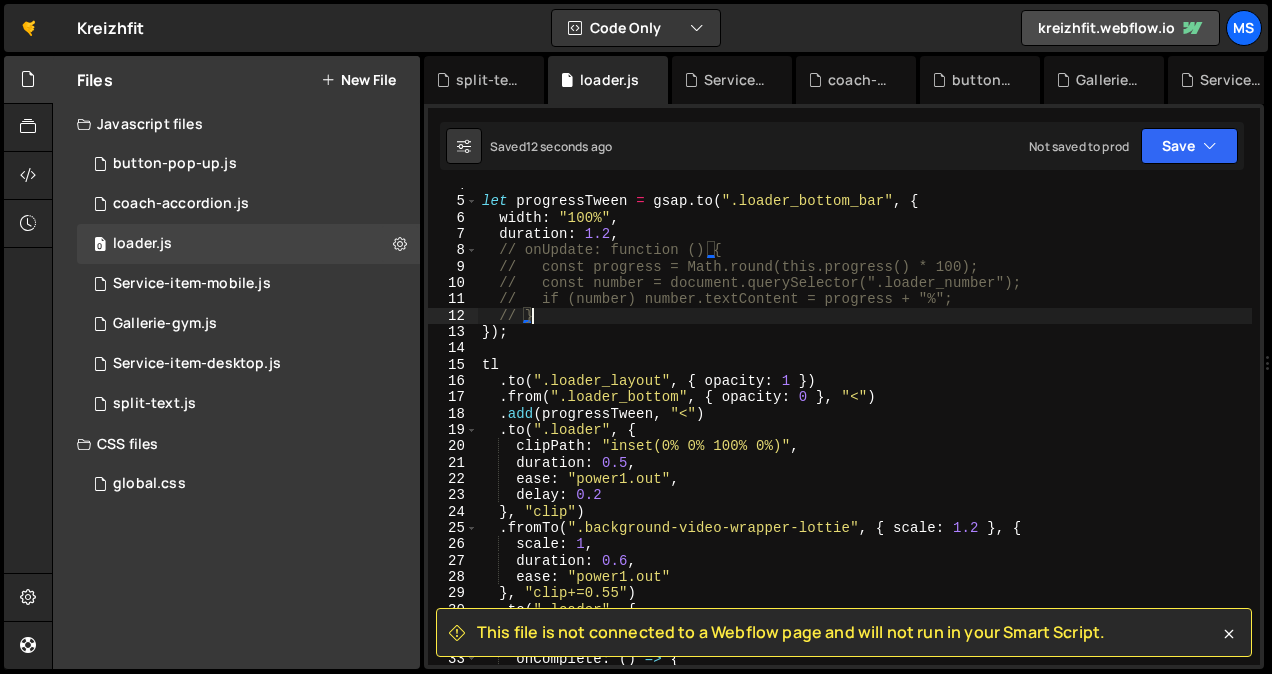 scroll, scrollTop: 60, scrollLeft: 0, axis: vertical 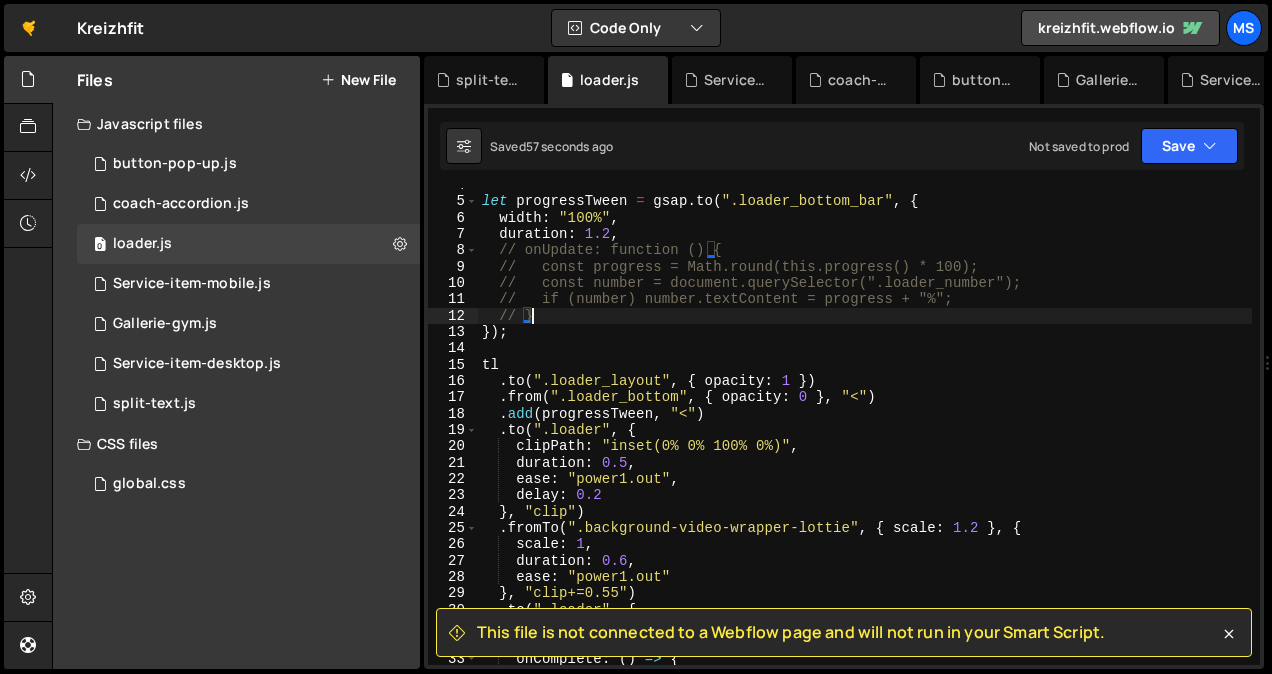 click on "let   progressTween   =   gsap . to ( ".loader_bottom_bar" ,   {    width :   "100%" ,    duration :   1.2 ,    // onUpdate: function () {    //   const progress = Math.round(this.progress() * 100);    //   const number = document.querySelector(".loader_number");    //   if (number) number.textContent = progress + "%";    // } }) ; tl    . to ( ".loader_layout" ,   {   opacity :   1   })    . from ( ".loader_bottom" ,   {   opacity :   0   } ,   "<" )    . add ( progressTween ,   "<" )    . to ( ".loader" ,   {       clipPath :   "inset(0% 0% 100% 0%)" ,       duration :   0.5 ,       ease :   "power1.out" ,       delay :   0.2    } ,   "clip" )    . fromTo ( ".background-video-wrapper-lottie" ,   {   scale :   1.2   } ,   {       scale :   1 ,       duration :   0.6 ,       ease :   "power1.out"    } ,   "clip+=0.55" )    . to ( ".loader" ,   {       opacity :   0 ,       duration :   0.3 ,       onComplete :   ( )   =>   {          gsap . set ( ".loader" ,   {   display :   "none"   }) ;" at bounding box center (865, 432) 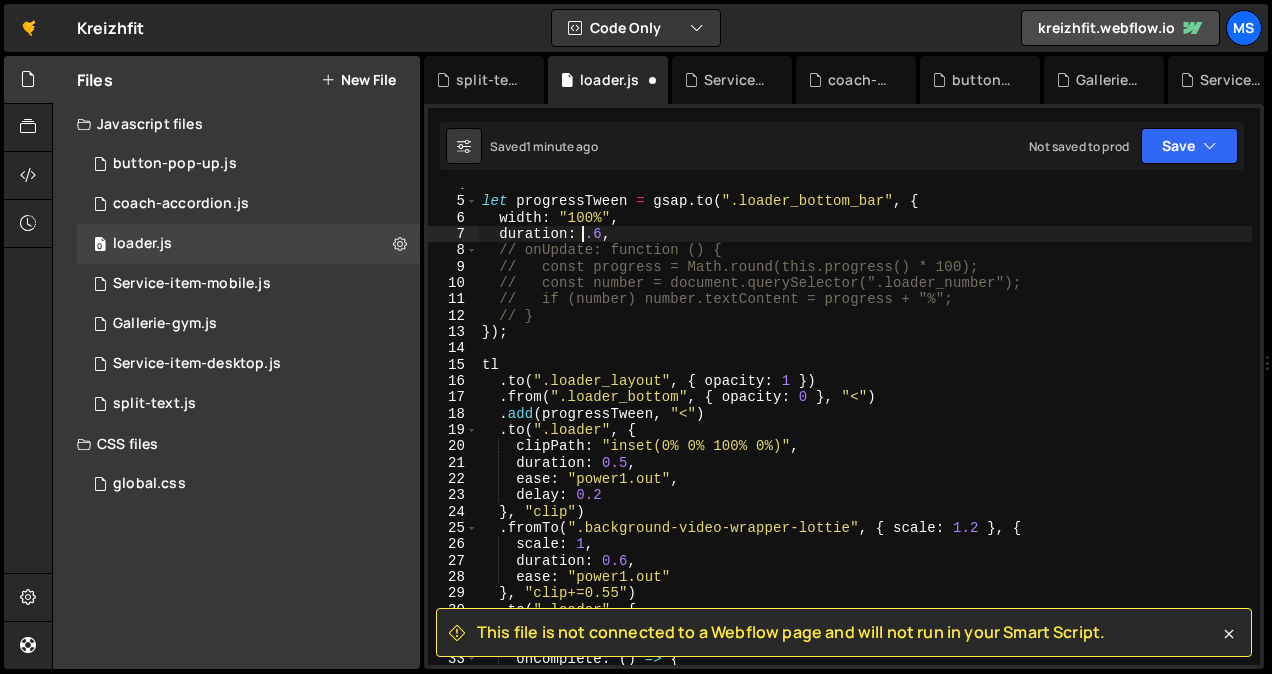 scroll, scrollTop: 0, scrollLeft: 7, axis: horizontal 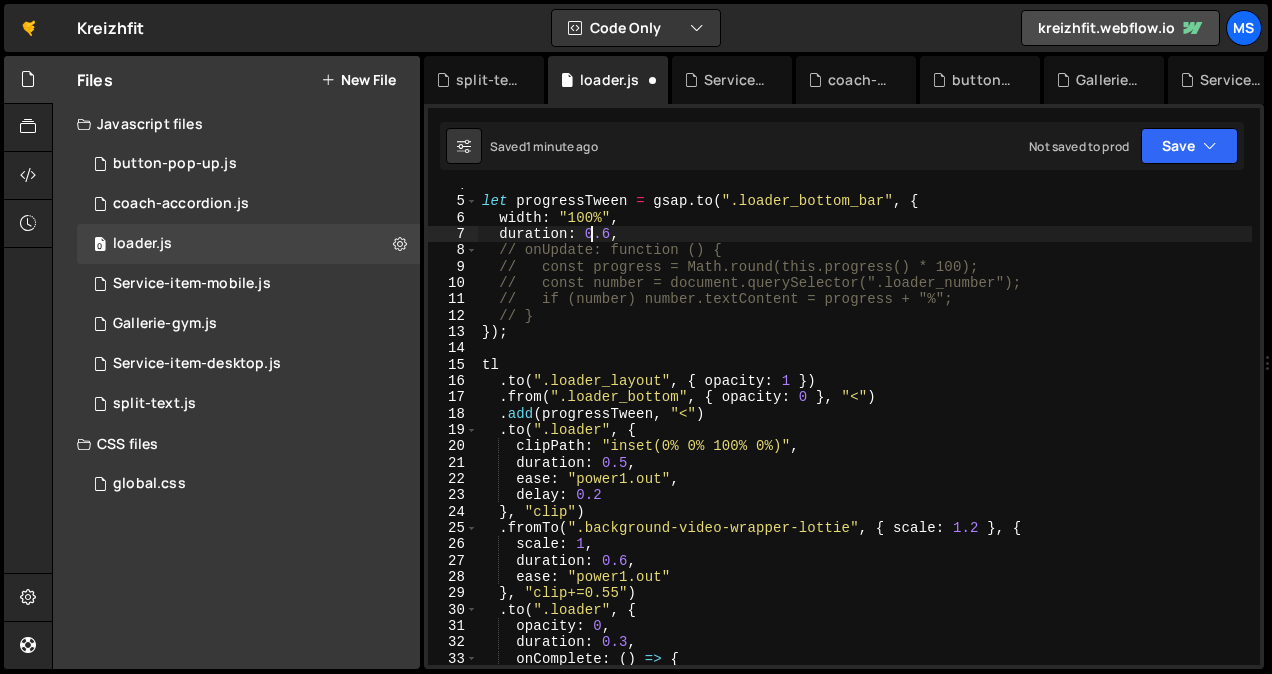 click on "let progressTween = gsap.to(".loader_bottom_bar", { width: "100%", duration: 0.6, onUpdate: function() { const progress = Math.round(this.progress() * 100); const number = document.querySelector(".loader_number"); if (number) number.textContent = progress + "%"; } }); tl.to(".loader_layout", { opacity: 1 }).from(".loader_bottom", { opacity: 0 }, "<" ).add(progressTween, "<").to(".loader", { clipPath: "inset(0% 0% 100% 0%)", duration: 0.5, ease: "power1.out", delay: 0.2 }, "clip" ).fromTo(".background-video-wrapper-lottie", { scale: 1.2 }, { scale: 1, duration: 0.6, ease: "power1.out" }, "clip+=0.55" ).to(".loader", { opacity: 0, duration: 0.3, onComplete: () => { gsap.set(".loader", { display: "none" }); } });" at bounding box center [865, 432] 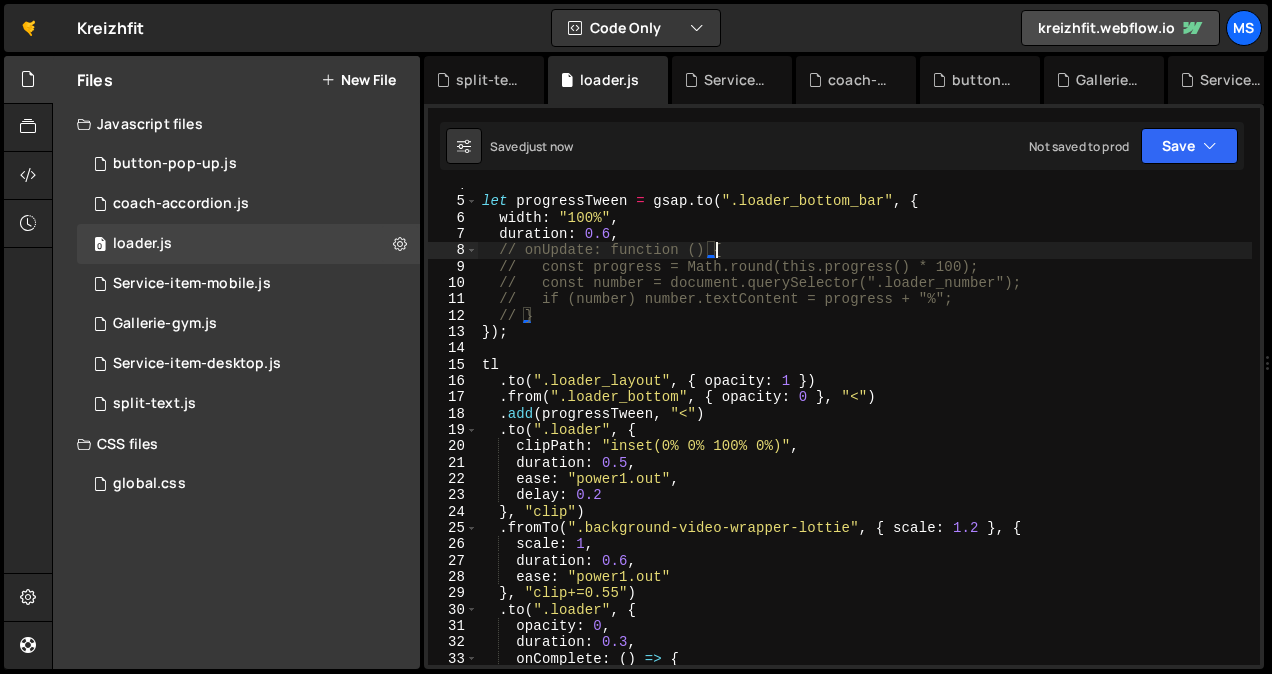 type on "// onUpdate: function () {" 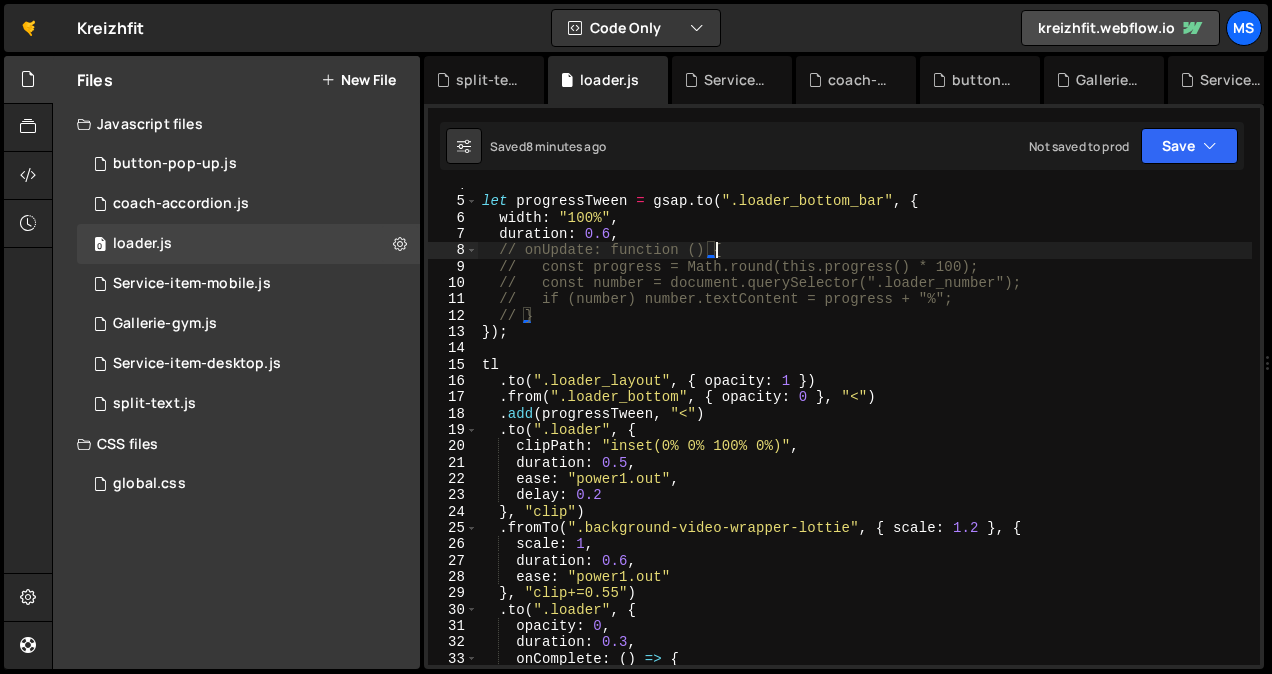 click on "let progressTween = gsap.to(".loader_bottom_bar", { width: "100%", duration: 0.6, onUpdate: function() { const progress = Math.round(this.progress() * 100); const number = document.querySelector(".loader_number"); if (number) number.textContent = progress + "%"; } }); tl.to(".loader_layout", { opacity: 1 }).from(".loader_bottom", { opacity: 0 }, "<" ).add(progressTween, "<").to(".loader", { clipPath: "inset(0% 0% 100% 0%)", duration: 0.5, ease: "power1.out", delay: 0.2 }, "clip" ).fromTo(".background-video-wrapper-lottie", { scale: 1.2 }, { scale: 1, duration: 0.6, ease: "power1.out" }, "clip+=0.55" ).to(".loader", { opacity: 0, duration: 0.3, onComplete: () => { gsap.set(".loader", { display: "none" }); } });" at bounding box center (865, 432) 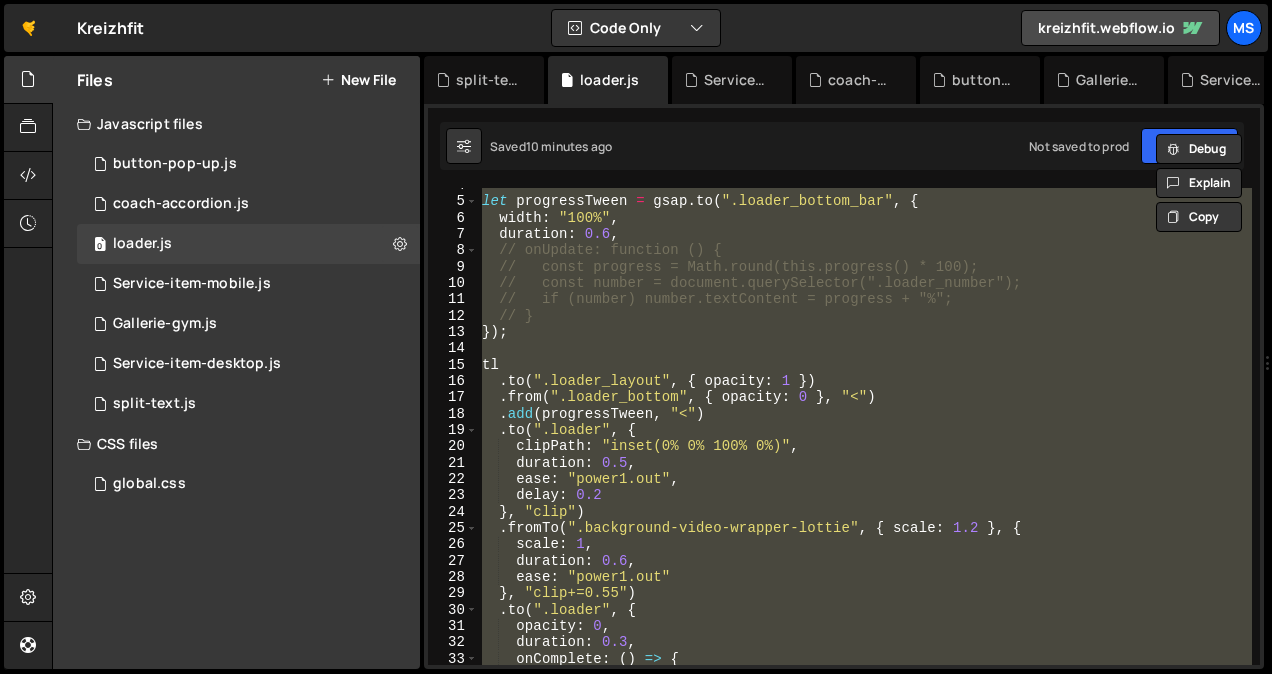type on "// console.log("hello home loader")" 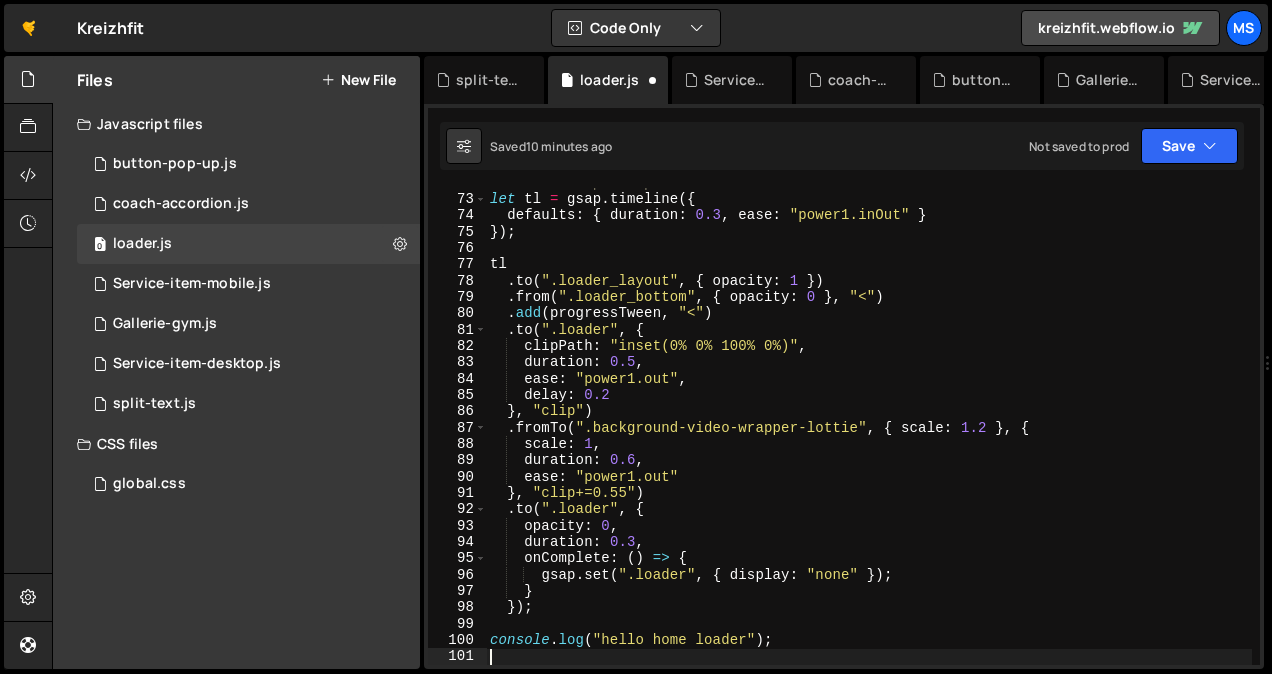 scroll, scrollTop: 1172, scrollLeft: 0, axis: vertical 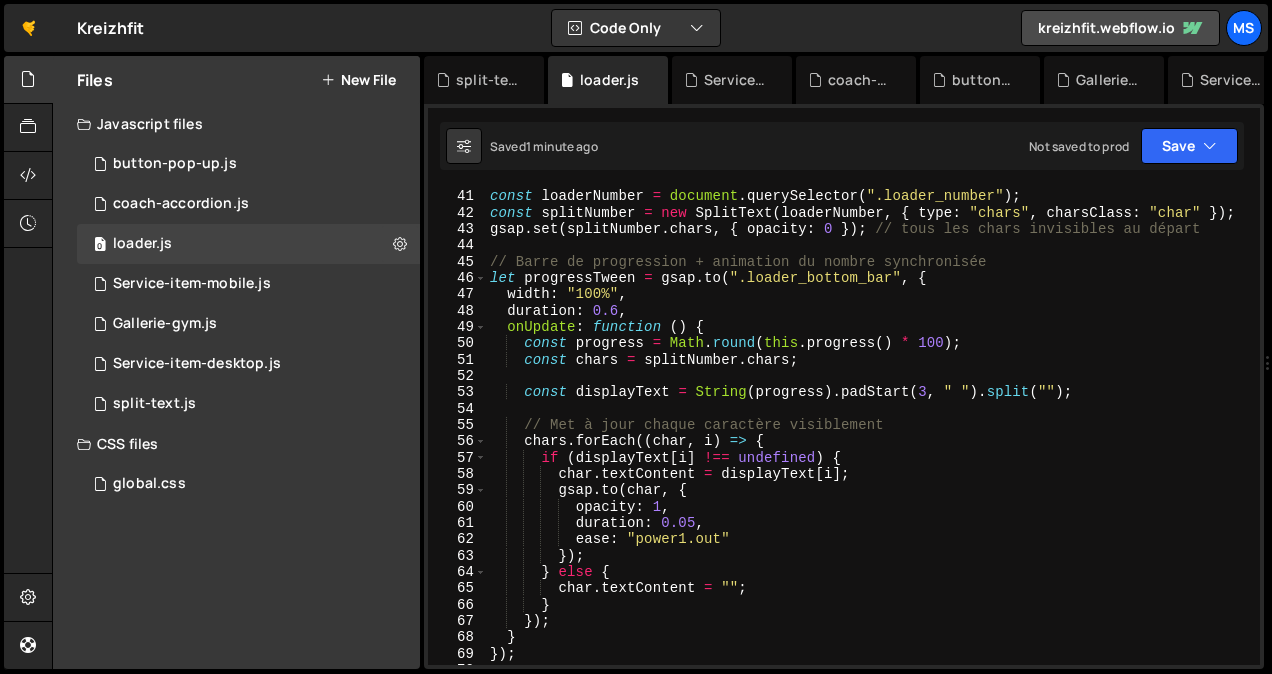 click on "// 0 à 1 // Barre de progression + animation du nombre synchronisée let progressTween = gsap.to(".loader_bottom_bar", { width: "100%", duration: 0.6, onUpdate: function() { const progress = Math.round(this.progress() * 100); const chars = splitNumber.chars; const displayText = String(progress).padStart(3, " ").split(" "); // Met à jour chaque caractère visiblement chars.forEach((char, i) => { if (displayText[i] !== undefined) { char.textContent = displayText[i]; gsap.to(char, { opacity:" at bounding box center [869, 427] 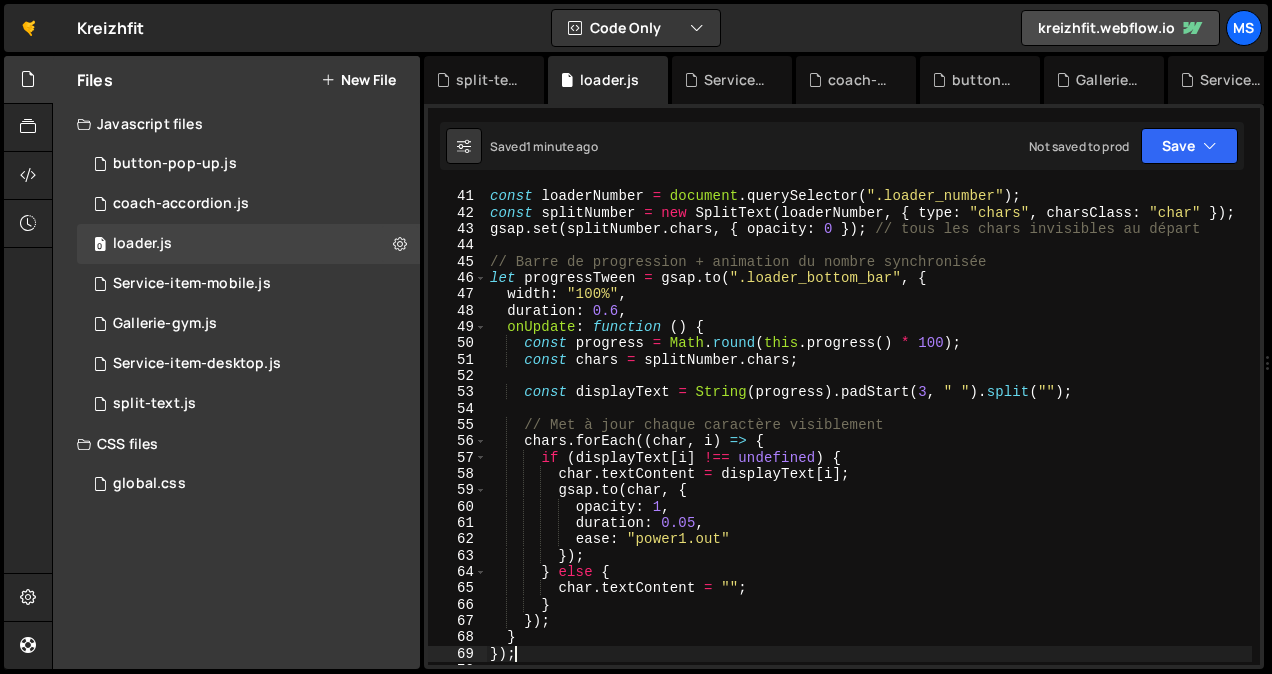 type on "console.log("hello home loader");" 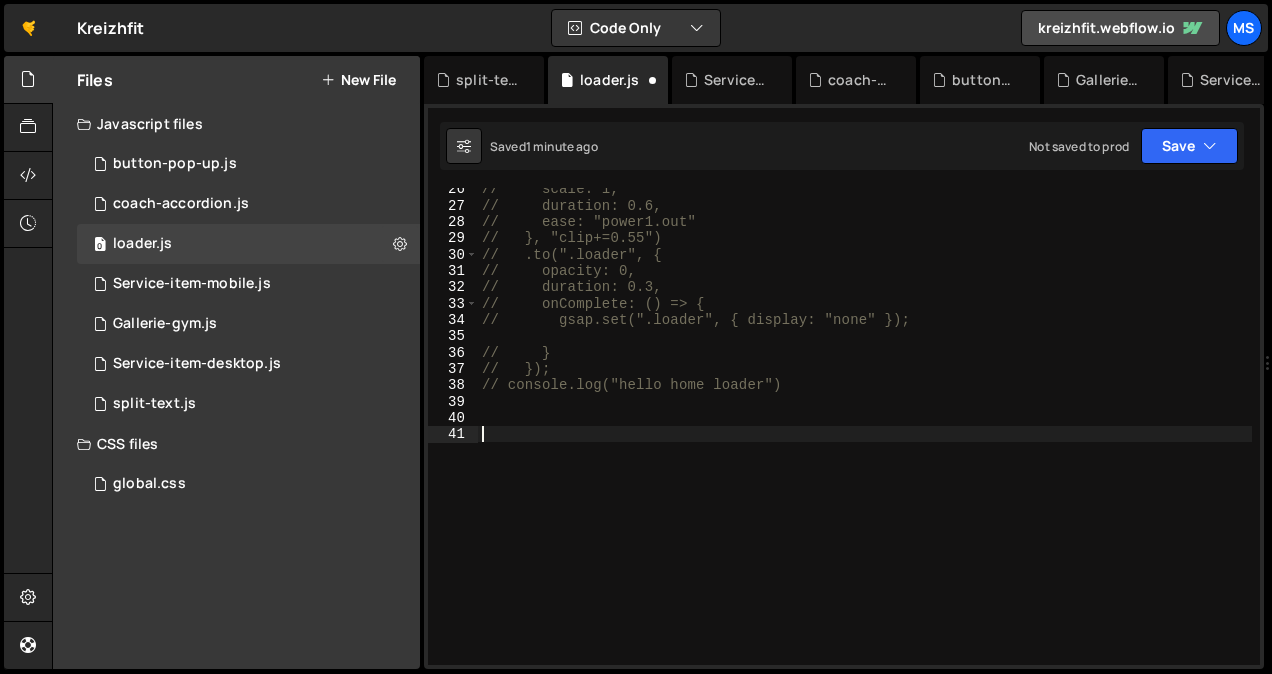 scroll, scrollTop: 1172, scrollLeft: 0, axis: vertical 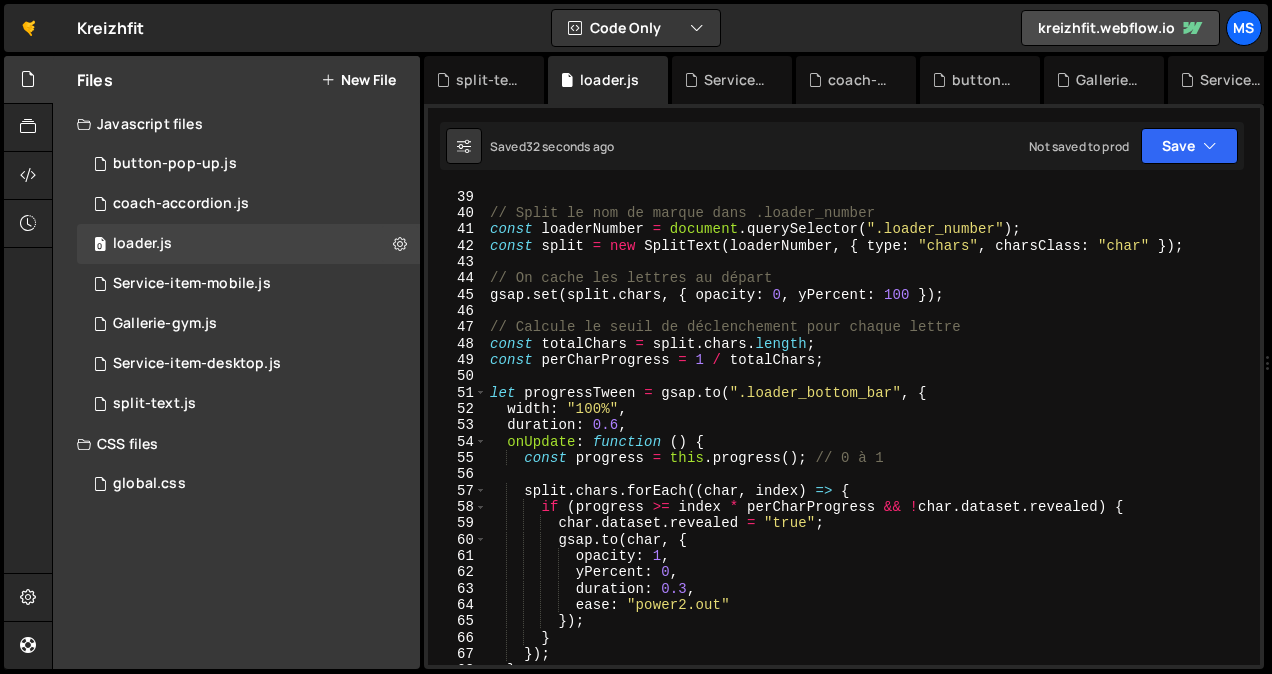 click on "// console.log("hello home loader") // Split le nom de marque dans .loader_number const   loaderNumber   =   document . querySelector ( ".loader_number" ) ; const   split   =   new   SplitText ( loaderNumber ,   {   type :   "chars" ,   charsClass :   "char"   }) ; // On cache les lettres au départ gsap . set ( split . chars ,   {   opacity :   0 ,   yPercent :   100   }) ; // Calcule le seuil de déclenchement pour chaque lettre const   totalChars   =   split . chars . length ; const   perCharProgress   =   1   /   totalChars ; let   progressTween   =   gsap . to ( ".loader_bottom_bar" ,   {    width :   "100%" ,    duration :   0.6 ,    onUpdate :   function   ( )   {       const   progress   =   this . progress ( ) ;   // 0 à 1       split . chars . forEach (( char ,   index )   =>   {          if   ( progress   >=   index   *   perCharProgress   &&   ! char . dataset . revealed )   {             char . dataset . revealed   =   "true" ;             gsap . to ( char ,   {                opacity :   1 ," at bounding box center [869, 427] 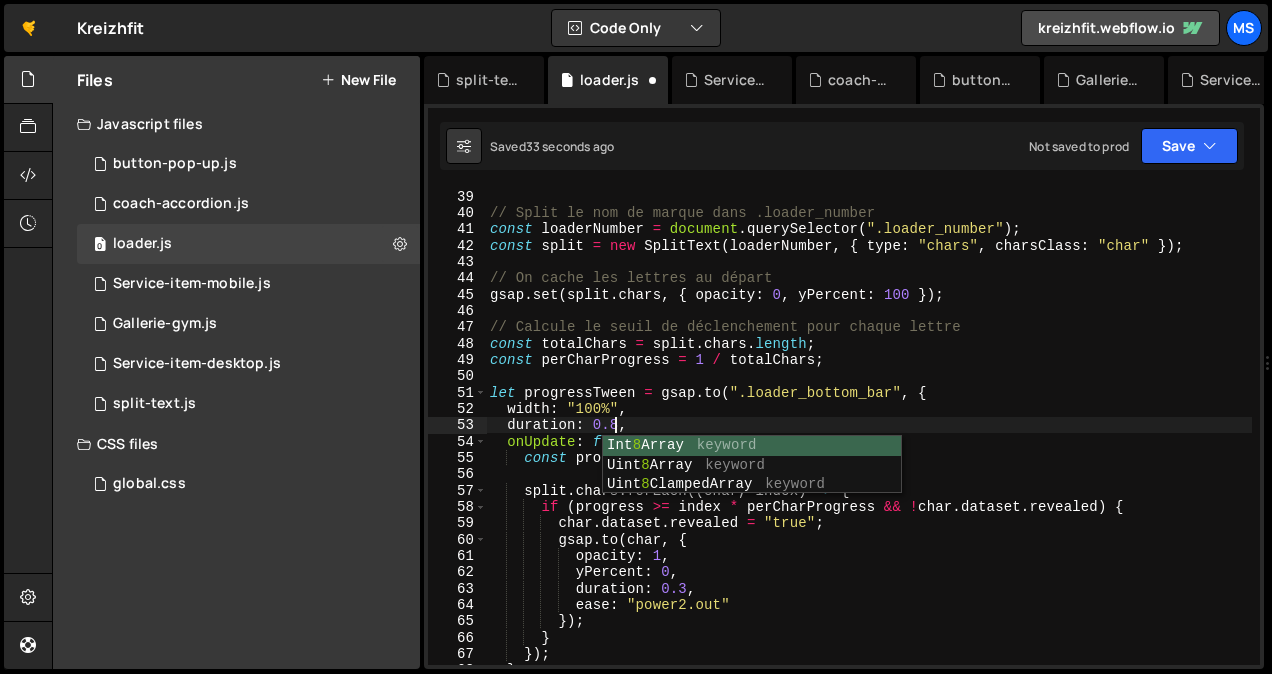 scroll, scrollTop: 0, scrollLeft: 8, axis: horizontal 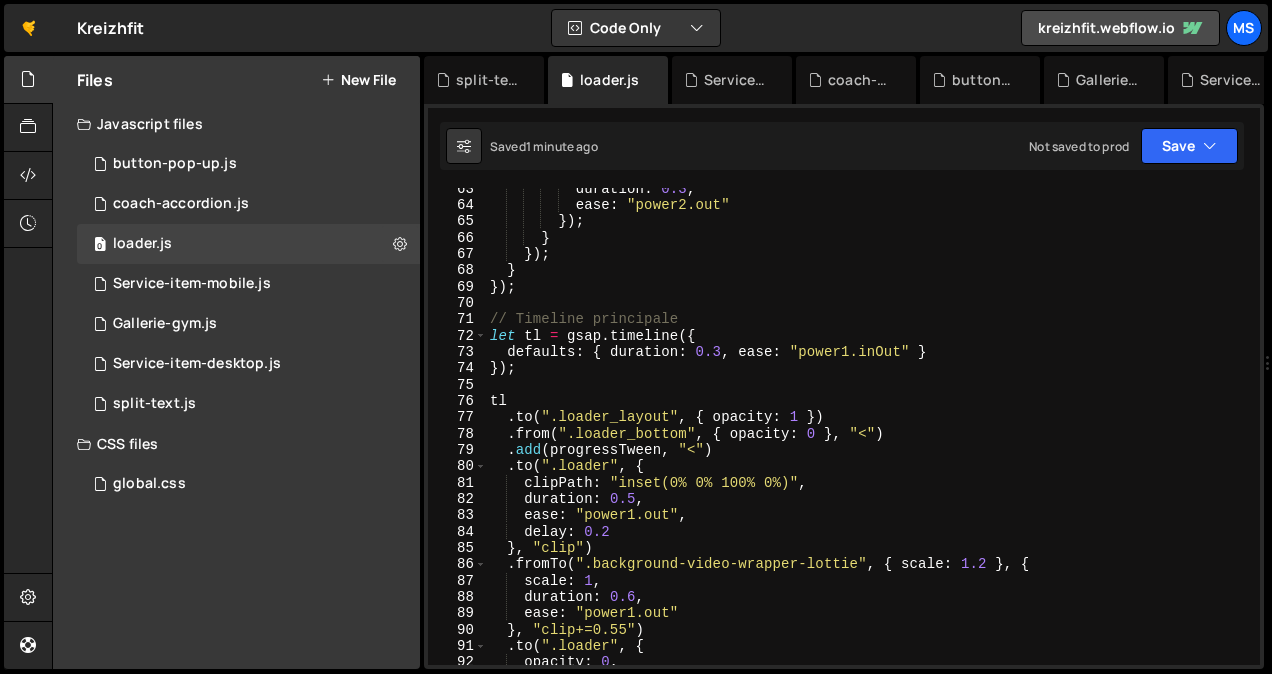 click on "duration :   0.3 ,                ease :   "power2.out"             }) ;          }       }) ;    } }) ; // Timeline principale let   tl   =   gsap . timeline ({    defaults :   {   duration :   0.3 ,   ease :   "power1.inOut"   } }) ; tl    . to ( ".loader_layout" ,   {   opacity :   1   })    . from ( ".loader_bottom" ,   {   opacity :   0   } ,   "<" )    . add ( progressTween ,   "<" )    . to ( ".loader" ,   {       clipPath :   "inset(0% 0% 100% 0%)" ,       duration :   0.5 ,       ease :   "power1.out" ,       delay :   0.2    } ,   "clip" )    . fromTo ( ".background-video-wrapper-lottie" ,   {   scale :   1.2   } ,   {       scale :   1 ,       duration :   0.6 ,       ease :   "power1.out"    } ,   "clip+=0.55" )    . to ( ".loader" ,   {       opacity :   0 ,       duration :   0.3 ," at bounding box center (869, 436) 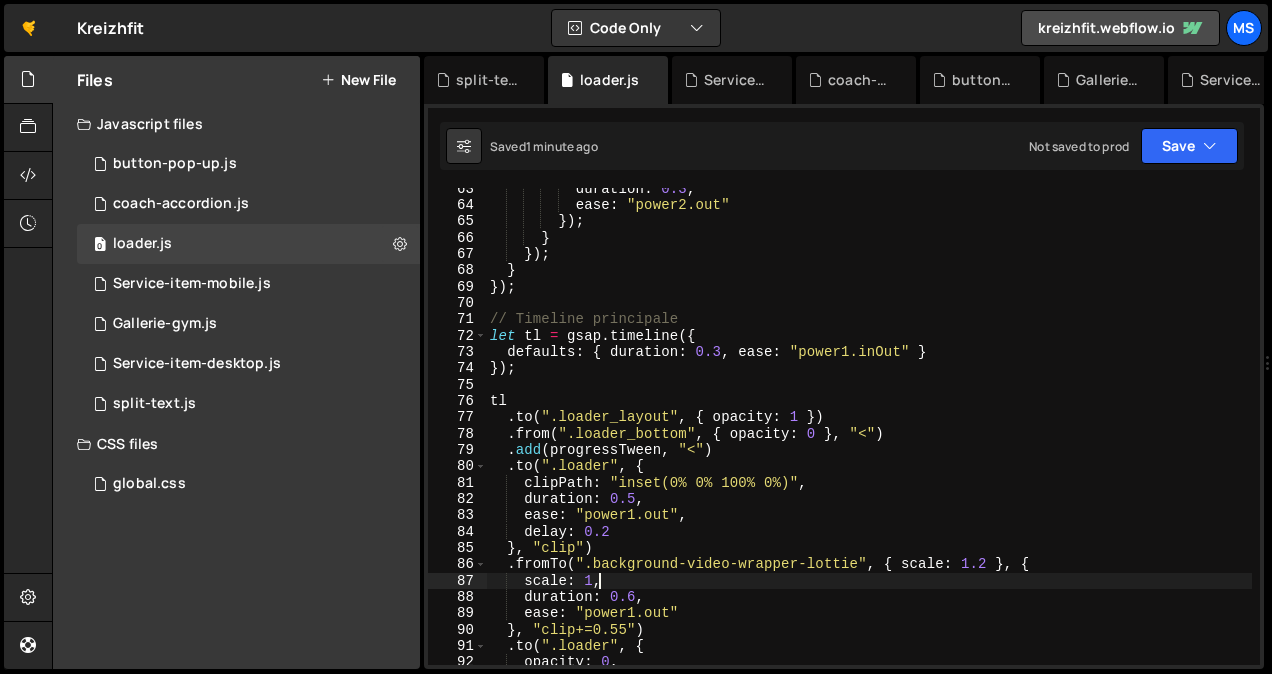 scroll, scrollTop: 0, scrollLeft: 6, axis: horizontal 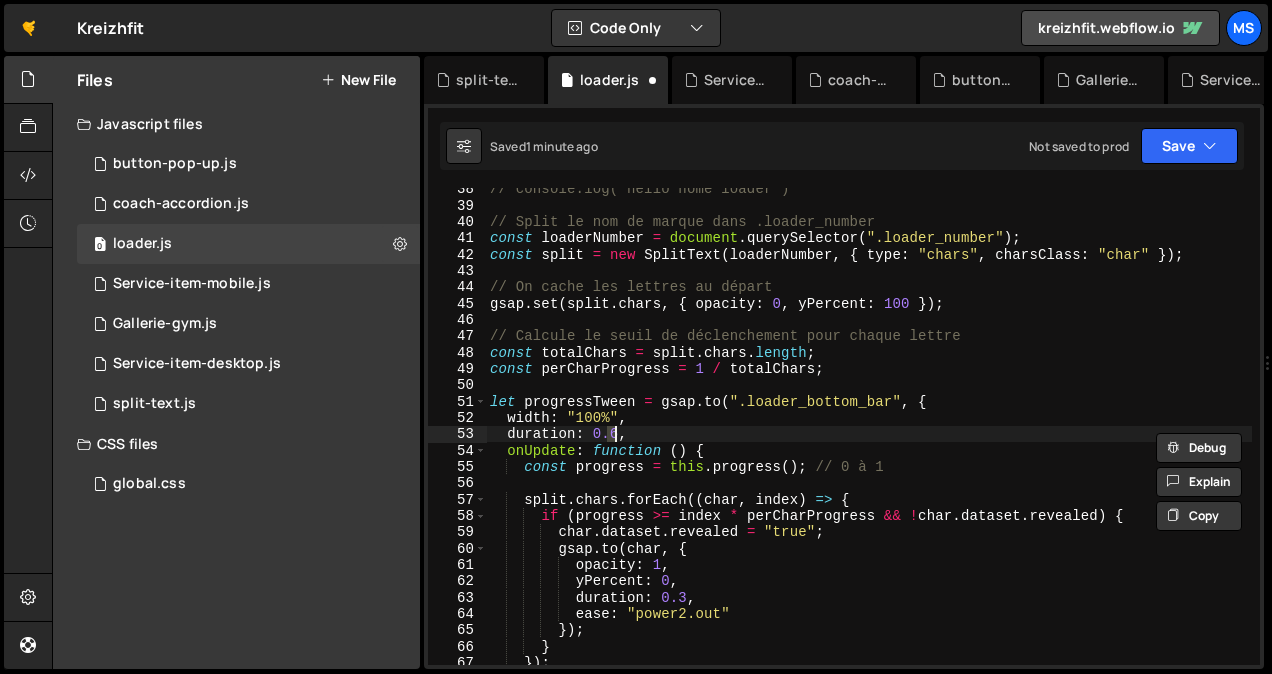 type on "console.log("hello home loader");" 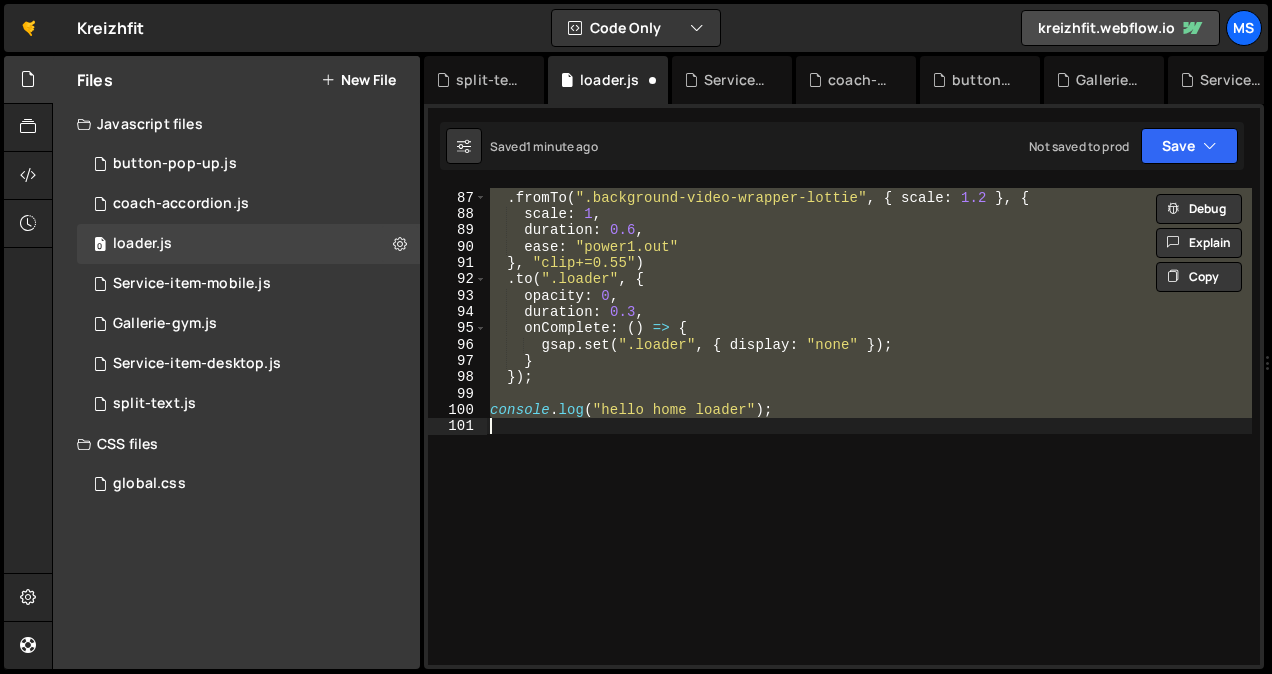 scroll, scrollTop: 1403, scrollLeft: 0, axis: vertical 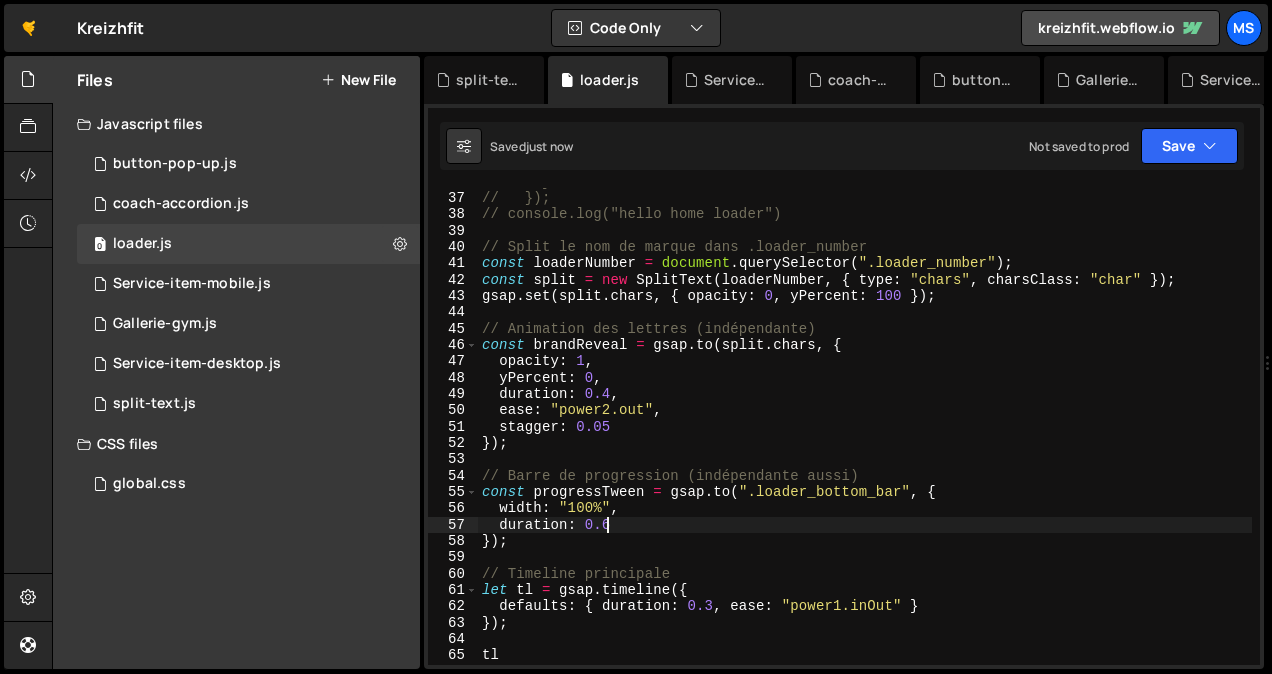 click on "// // } // }); // console.log("hello home loader") // Split le nom de marque dans .loader_number const loaderNumber = document.querySelector(".loader_number"); const split = new SplitText(loaderNumber, { type: "chars", charsClass: "char" }); gsap.set(split.chars, { opacity: 0, yPercent: 100 }); // Animation des lettres (indépendante) const brandReveal = gsap.to(split.chars, { opacity: 1, yPercent: 0, duration: 0.4, ease: "power2.out", stagger: 0.05 }); // Barre de progression (indépendante aussi) const progressTween = gsap.to(".loader_bottom_bar", { width: "100%", duration: 0.6 }); // Timeline principale let tl = gsap.timeline({ defaults: { duration: 0.3, ease: "power1.inOut" } }); tl.to(".loader_layout", { opacity: 1 });" at bounding box center (865, 429) 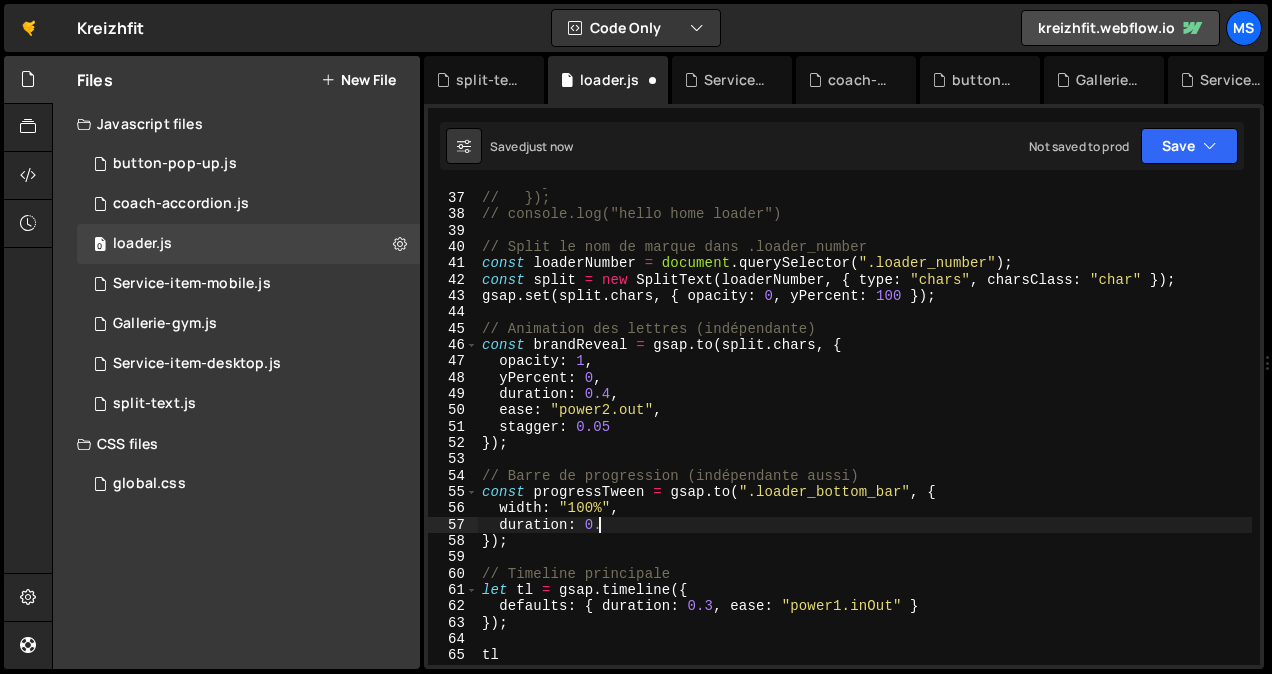 scroll, scrollTop: 0, scrollLeft: 7, axis: horizontal 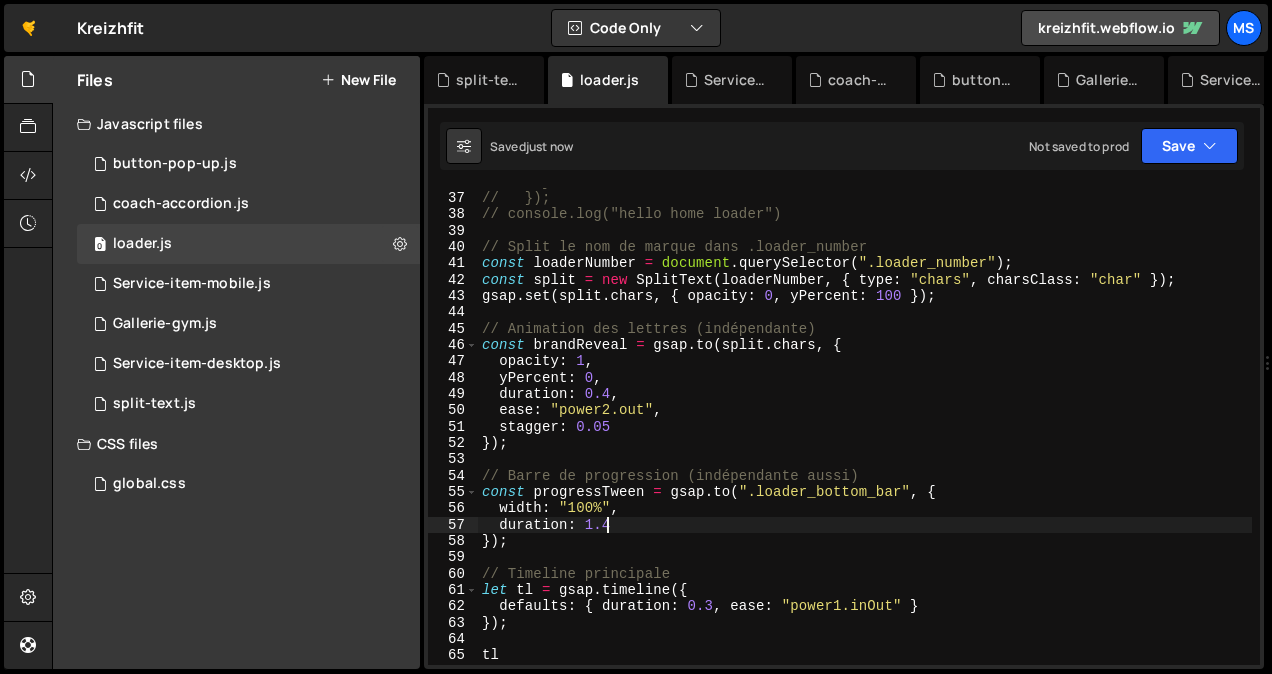 click on "//     } //   }); // console.log("hello home loader") // Split le nom de marque dans .loader_number const   loaderNumber   =   document . querySelector ( ".loader_number" ) ; const   split   =   new   SplitText ( loaderNumber ,   {   type :   "chars" ,   charsClass :   "char"   }) ; gsap . set ( split . chars ,   {   opacity :   0 ,   yPercent :   100   }) ; // Animation des lettres (indépendante) const   brandReveal   =   gsap . to ( split . chars ,   {    opacity :   1 ,    yPercent :   0 ,    duration :   0.4 ,    ease :   "power2.out" ,    stagger :   0.05 }) ; // Barre de progression (indépendante aussi) const   progressTween   =   gsap . to ( ".loader_bottom_bar" ,   {    width :   "100%" ,    duration :   1.4 }) ; // Timeline principale let   tl   =   gsap . timeline ({    defaults :   {   duration :   0.3 ,   ease :   "power1.inOut"   } }) ; tl    . to ( ".loader_layout" ,   {   opacity :   1   })" at bounding box center (865, 429) 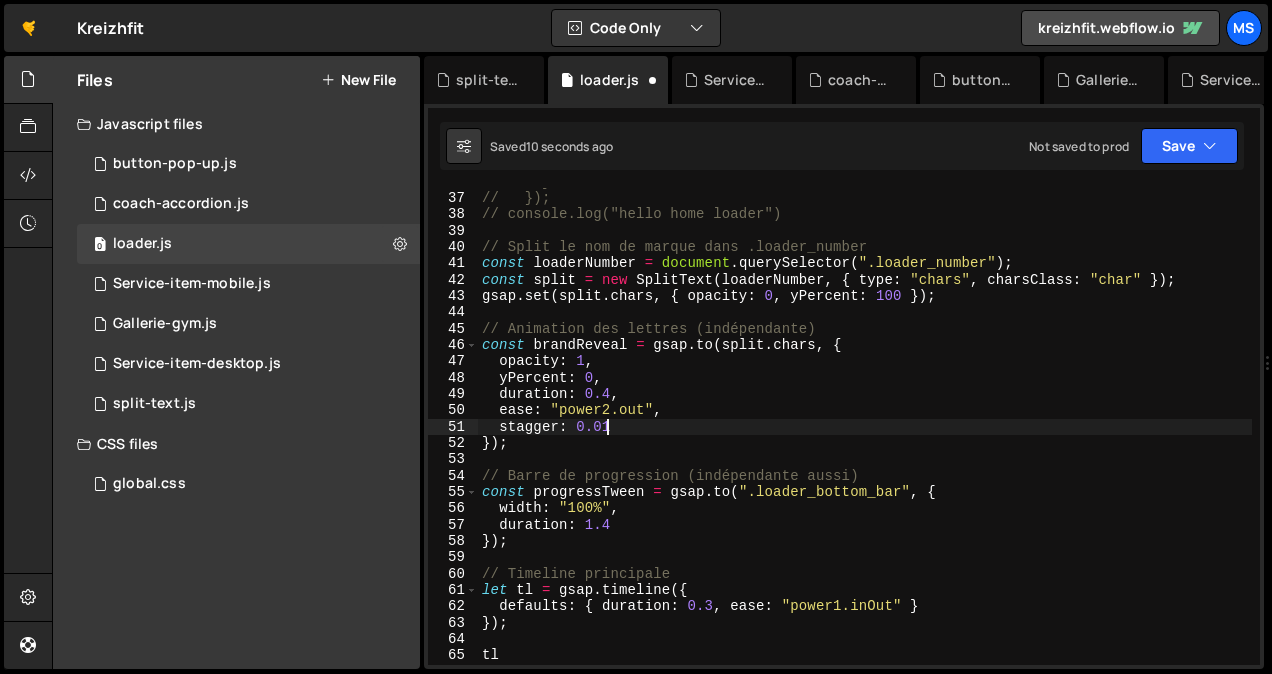 scroll, scrollTop: 0, scrollLeft: 7, axis: horizontal 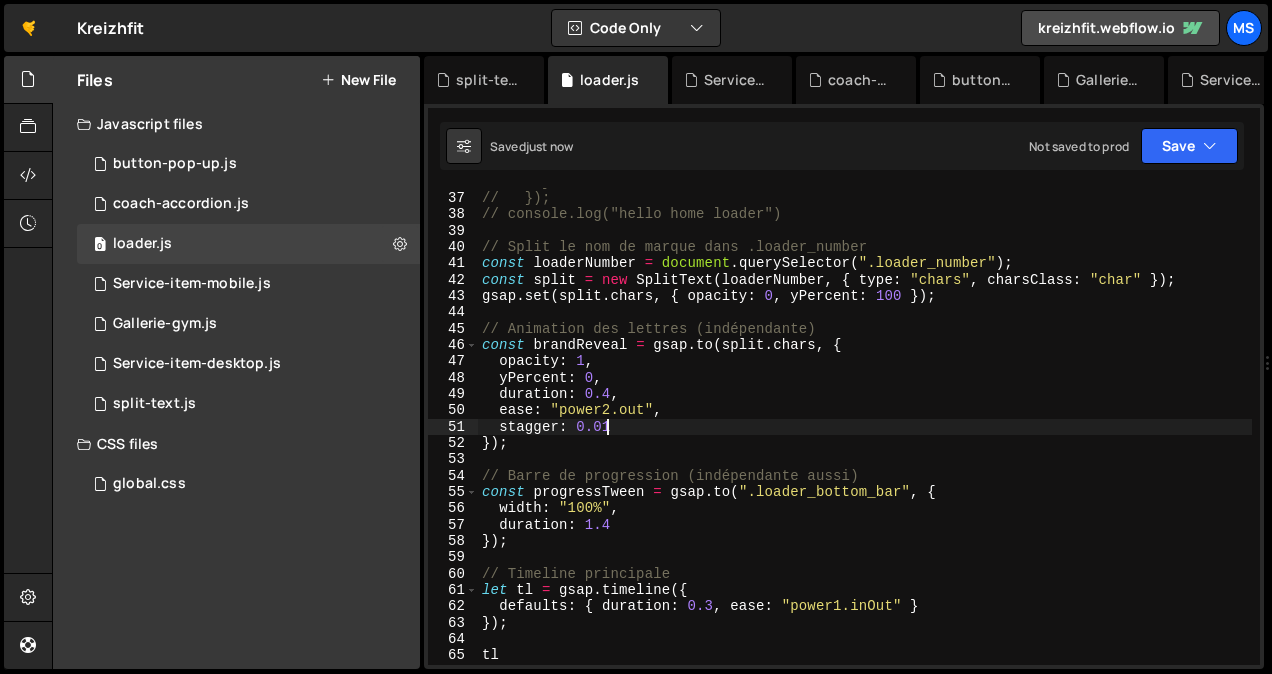 click on "//     } //   }); // console.log("hello home loader") // Split le nom de marque dans .loader_number const   loaderNumber   =   document . querySelector ( ".loader_number" ) ; const   split   =   new   SplitText ( loaderNumber ,   {   type :   "chars" ,   charsClass :   "char"   }) ; gsap . set ( split . chars ,   {   opacity :   0 ,   yPercent :   100   }) ; // Animation des lettres (indépendante) const   brandReveal   =   gsap . to ( split . chars ,   {    opacity :   1 ,    yPercent :   0 ,    duration :   0.4 ,    ease :   "power2.out" ,    stagger :   0.01 }) ; // Barre de progression (indépendante aussi) const   progressTween   =   gsap . to ( ".loader_bottom_bar" ,   {    width :   "100%" ,    duration :   1.4 }) ; // Timeline principale let   tl   =   gsap . timeline ({    defaults :   {   duration :   0.3 ,   ease :   "power1.inOut"   } }) ; tl    . to ( ".loader_layout" ,   {   opacity :   1   })" at bounding box center (865, 429) 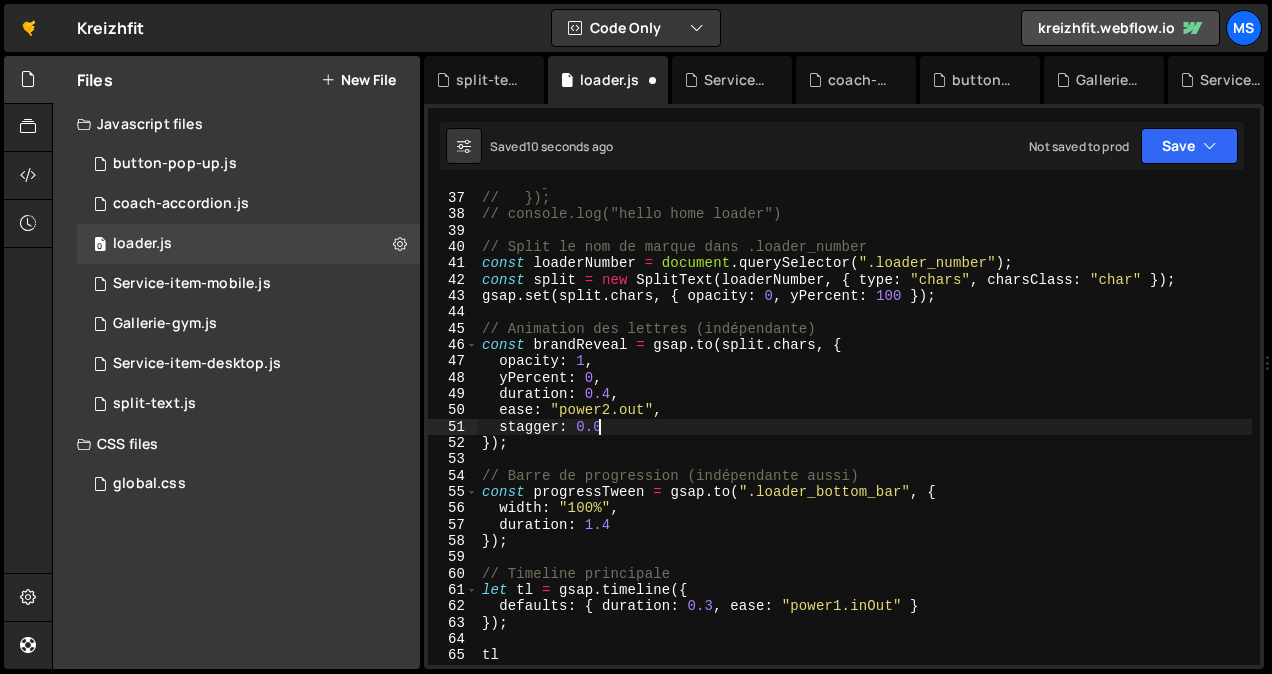 scroll, scrollTop: 0, scrollLeft: 7, axis: horizontal 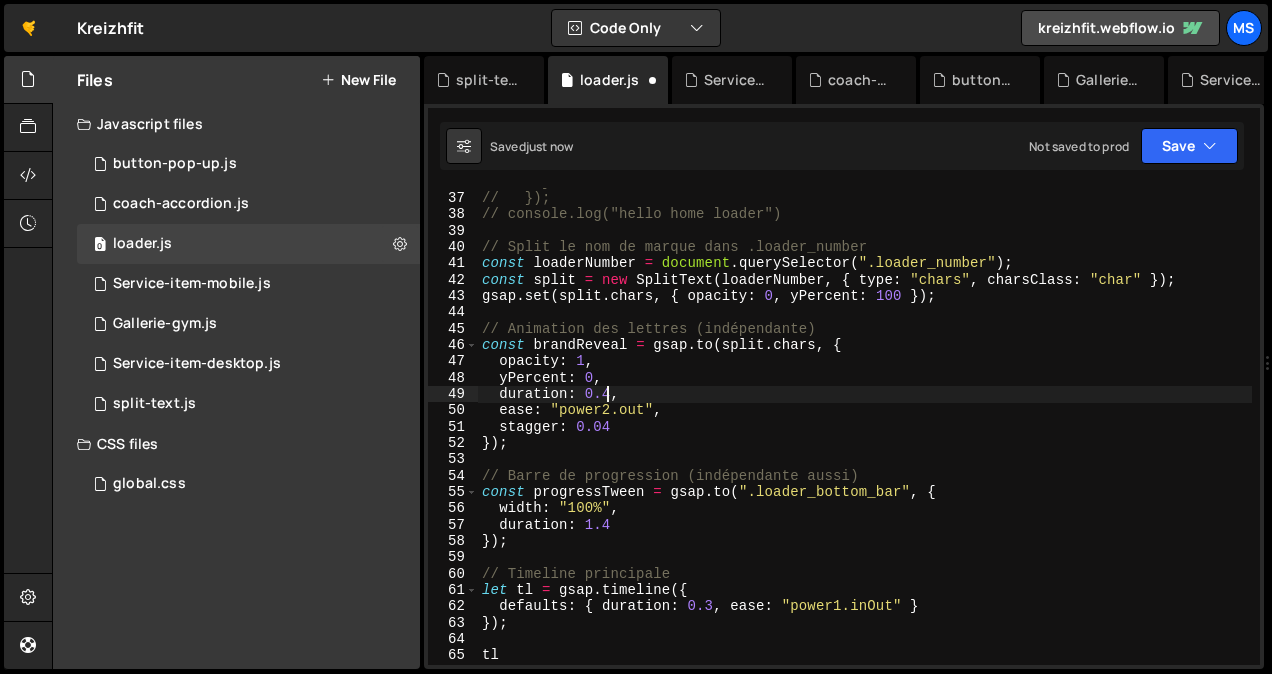 click on "//     } //   }); // console.log("hello home loader") // Split le nom de marque dans .loader_number const   loaderNumber   =   document . querySelector ( ".loader_number" ) ; const   split   =   new   SplitText ( loaderNumber ,   {   type :   "chars" ,   charsClass :   "char"   }) ; gsap . set ( split . chars ,   {   opacity :   0 ,   yPercent :   100   }) ; // Animation des lettres (indépendante) const   brandReveal   =   gsap . to ( split . chars ,   {    opacity :   1 ,    yPercent :   0 ,    duration :   0.4 ,    ease :   "power2.out" ,    stagger :   0.04 }) ; // Barre de progression (indépendante aussi) const   progressTween   =   gsap . to ( ".loader_bottom_bar" ,   {    width :   "100%" ,    duration :   1.4 }) ; // Timeline principale let   tl   =   gsap . timeline ({    defaults :   {   duration :   0.3 ,   ease :   "power1.inOut"   } }) ; tl    . to ( ".loader_layout" ,   {   opacity :   1   })" at bounding box center [865, 429] 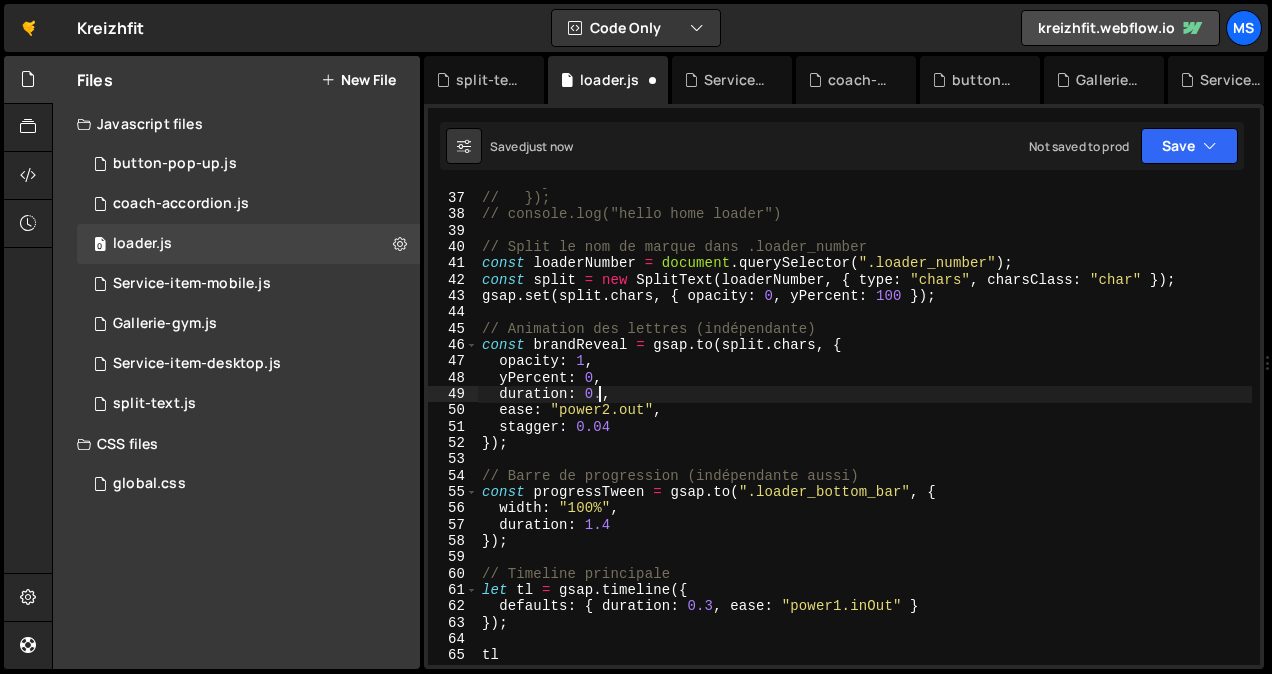 scroll, scrollTop: 0, scrollLeft: 8, axis: horizontal 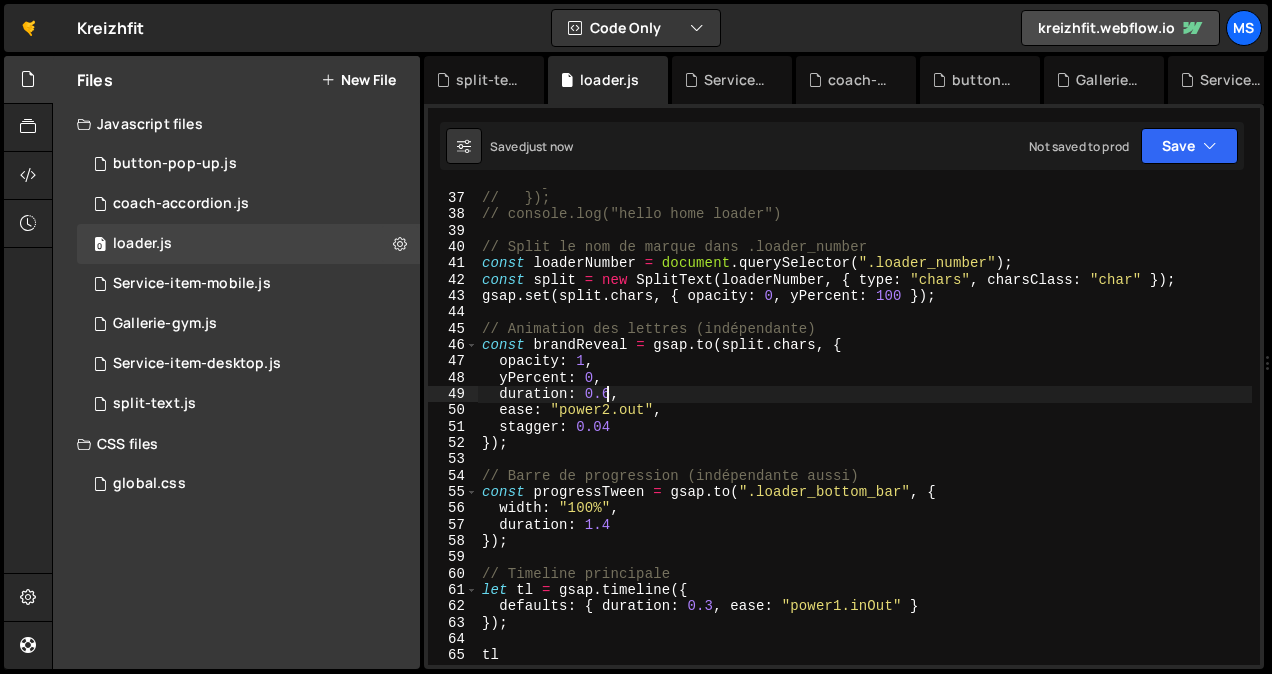 click on "//     } //   }); // console.log("hello home loader") // Split le nom de marque dans .loader_number const   loaderNumber   =   document . querySelector ( ".loader_number" ) ; const   split   =   new   SplitText ( loaderNumber ,   {   type :   "chars" ,   charsClass :   "char"   }) ; gsap . set ( split . chars ,   {   opacity :   0 ,   yPercent :   100   }) ; // Animation des lettres (indépendante) const   brandReveal   =   gsap . to ( split . chars ,   {    opacity :   1 ,    yPercent :   0 ,    duration :   0.6 ,    ease :   "power2.out" ,    stagger :   0.04 }) ; // Barre de progression (indépendante aussi) const   progressTween   =   gsap . to ( ".loader_bottom_bar" ,   {    width :   "100%" ,    duration :   1.4 }) ; // Timeline principale let   tl   =   gsap . timeline ({    defaults :   {   duration :   0.3 ,   ease :   "power1.inOut"   } }) ; tl    . to ( ".loader_layout" ,   {   opacity :   1   })" at bounding box center [865, 429] 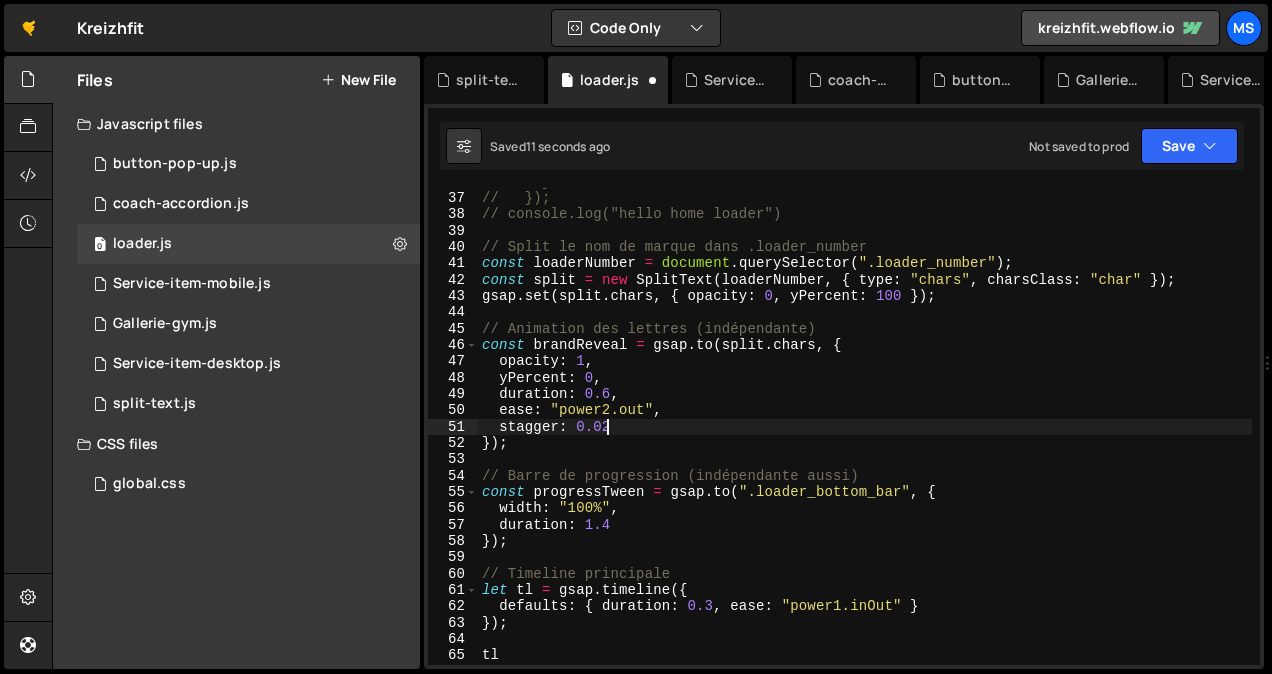 scroll, scrollTop: 0, scrollLeft: 8, axis: horizontal 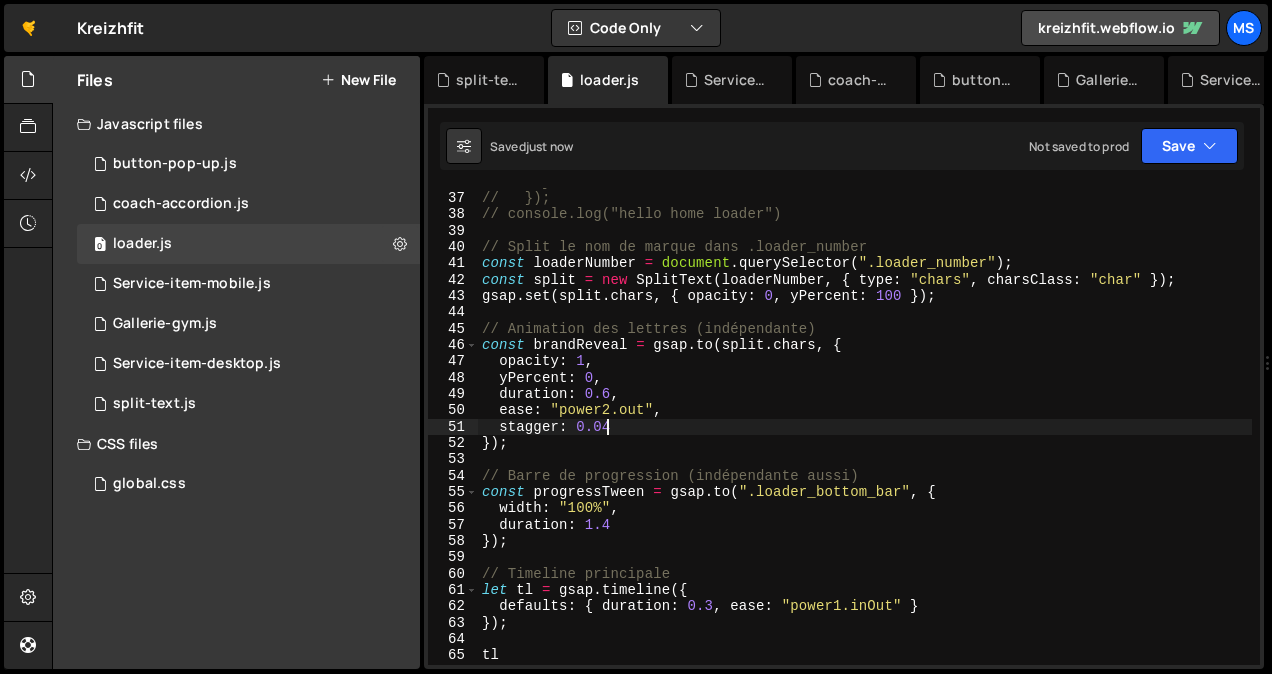 click on "//     } //   }); // console.log("hello home loader") // Split le nom de marque dans .loader_number const   loaderNumber   =   document . querySelector ( ".loader_number" ) ; const   split   =   new   SplitText ( loaderNumber ,   {   type :   "chars" ,   charsClass :   "char"   }) ; gsap . set ( split . chars ,   {   opacity :   0 ,   yPercent :   100   }) ; // Animation des lettres (indépendante) const   brandReveal   =   gsap . to ( split . chars ,   {    opacity :   1 ,    yPercent :   0 ,    duration :   0.6 ,    ease :   "power2.out" ,    stagger :   0.04 }) ; // Barre de progression (indépendante aussi) const   progressTween   =   gsap . to ( ".loader_bottom_bar" ,   {    width :   "100%" ,    duration :   1.4 }) ; // Timeline principale let   tl   =   gsap . timeline ({    defaults :   {   duration :   0.3 ,   ease :   "power1.inOut"   } }) ; tl    . to ( ".loader_layout" ,   {   opacity :   1   })" at bounding box center [865, 429] 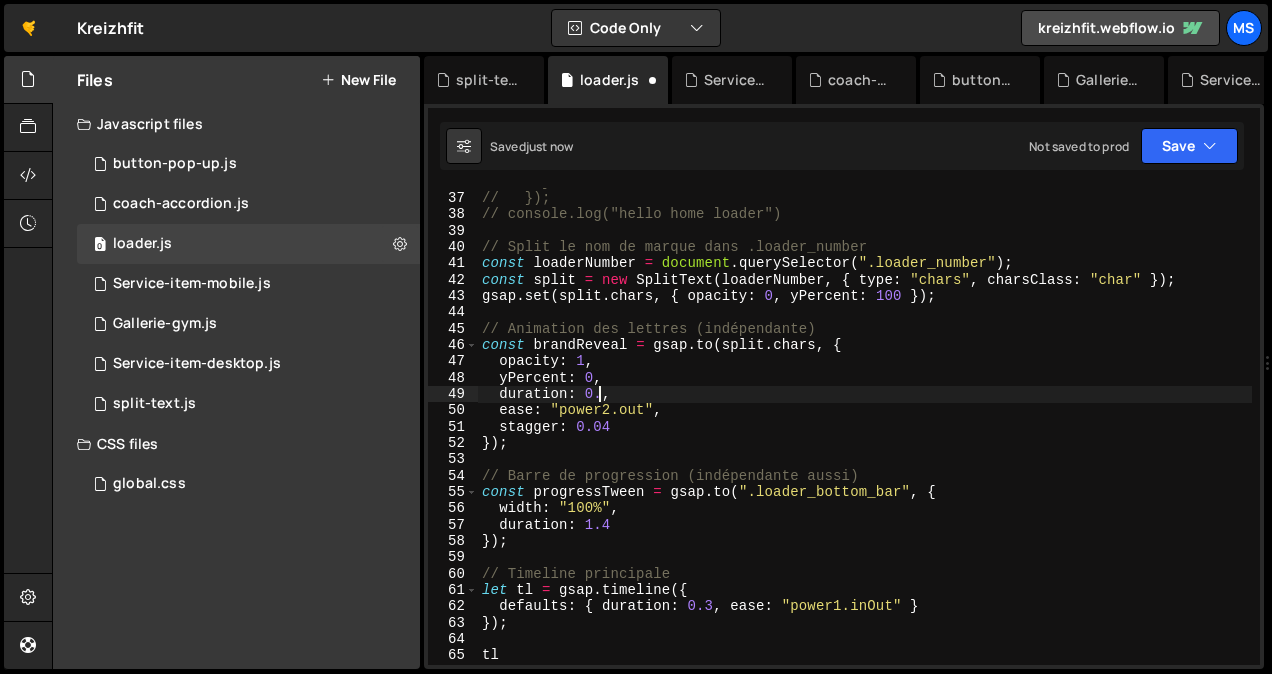 scroll, scrollTop: 0, scrollLeft: 8, axis: horizontal 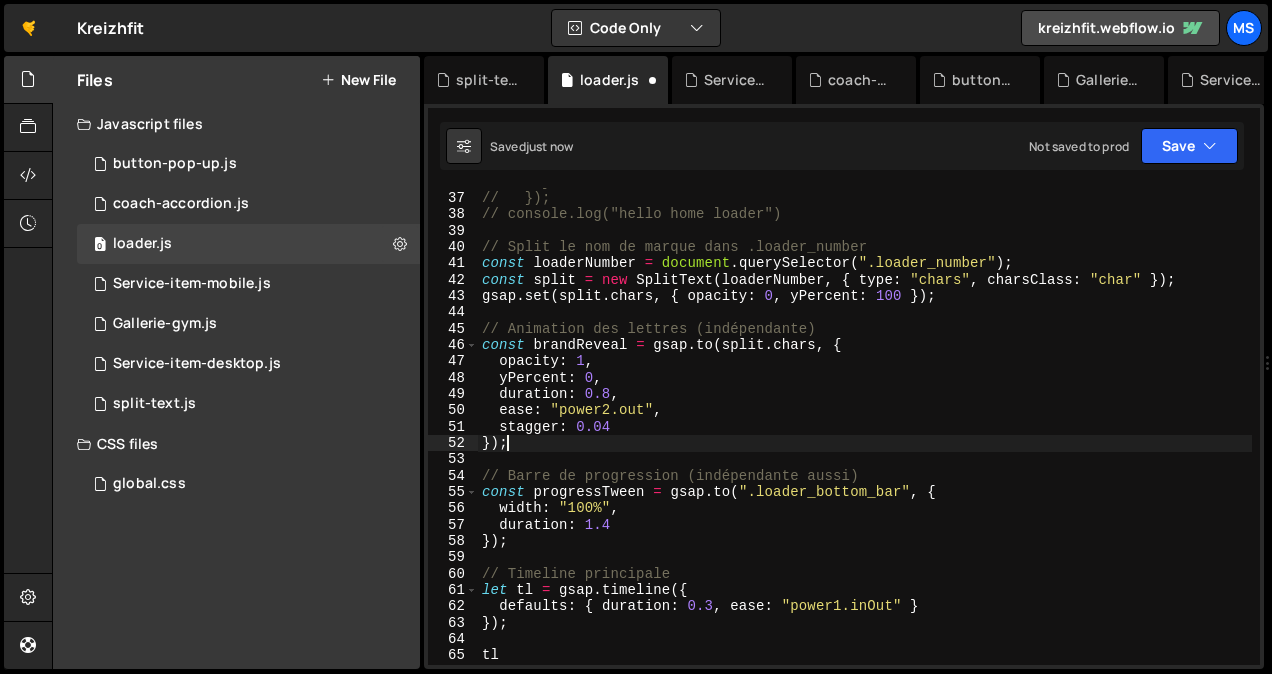click on "//     } //   }); // console.log("hello home loader") // Split le nom de marque dans .loader_number const   loaderNumber   =   document . querySelector ( ".loader_number" ) ; const   split   =   new   SplitText ( loaderNumber ,   {   type :   "chars" ,   charsClass :   "char"   }) ; gsap . set ( split . chars ,   {   opacity :   0 ,   yPercent :   100   }) ; // Animation des lettres (indépendante) const   brandReveal   =   gsap . to ( split . chars ,   {    opacity :   1 ,    yPercent :   0 ,    duration :   0.8 ,    ease :   "power2.out" ,    stagger :   0.04 }) ; // Barre de progression (indépendante aussi) const   progressTween   =   gsap . to ( ".loader_bottom_bar" ,   {    width :   "100%" ,    duration :   1.4 }) ; // Timeline principale let   tl   =   gsap . timeline ({    defaults :   {   duration :   0.3 ,   ease :   "power1.inOut"   } }) ; tl    . to ( ".loader_layout" ,   {   opacity :   1   })" at bounding box center [865, 429] 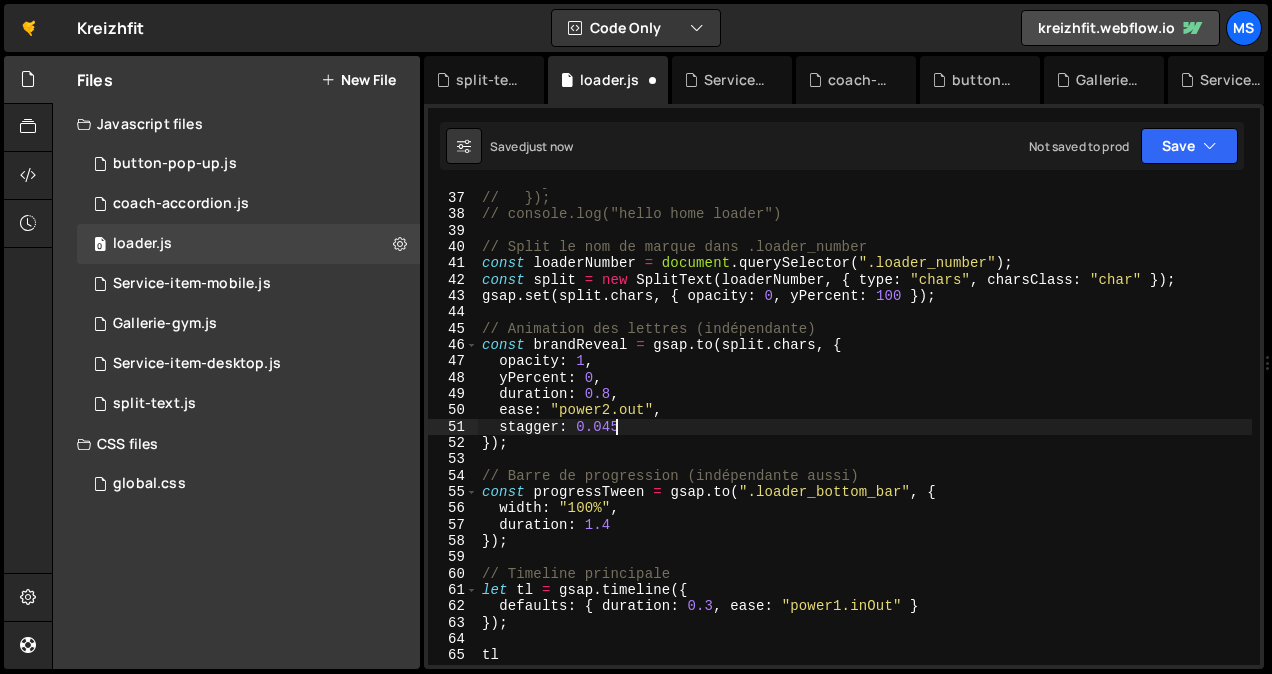 scroll, scrollTop: 0, scrollLeft: 8, axis: horizontal 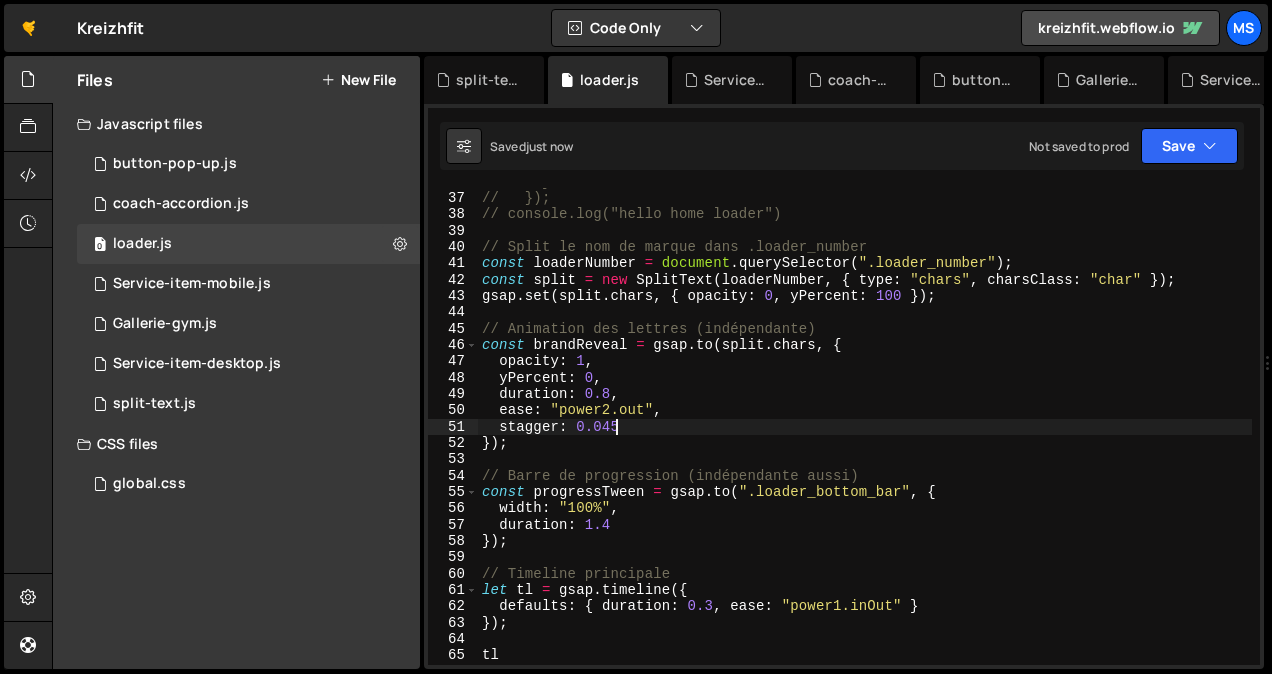click on "//     } //   }); // console.log("hello home loader") // Split le nom de marque dans .loader_number const   loaderNumber   =   document . querySelector ( ".loader_number" ) ; const   split   =   new   SplitText ( loaderNumber ,   {   type :   "chars" ,   charsClass :   "char"   }) ; gsap . set ( split . chars ,   {   opacity :   0 ,   yPercent :   100   }) ; // Animation des lettres (indépendante) const   brandReveal   =   gsap . to ( split . chars ,   {    opacity :   1 ,    yPercent :   0 ,    duration :   0.8 ,    ease :   "power2.out" ,    stagger :   0.045 }) ; // Barre de progression (indépendante aussi) const   progressTween   =   gsap . to ( ".loader_bottom_bar" ,   {    width :   "100%" ,    duration :   1.4 }) ; // Timeline principale let   tl   =   gsap . timeline ({    defaults :   {   duration :   0.3 ,   ease :   "power1.inOut"   } }) ; tl    . to ( ".loader_layout" ,   {   opacity :   1   })" at bounding box center (865, 429) 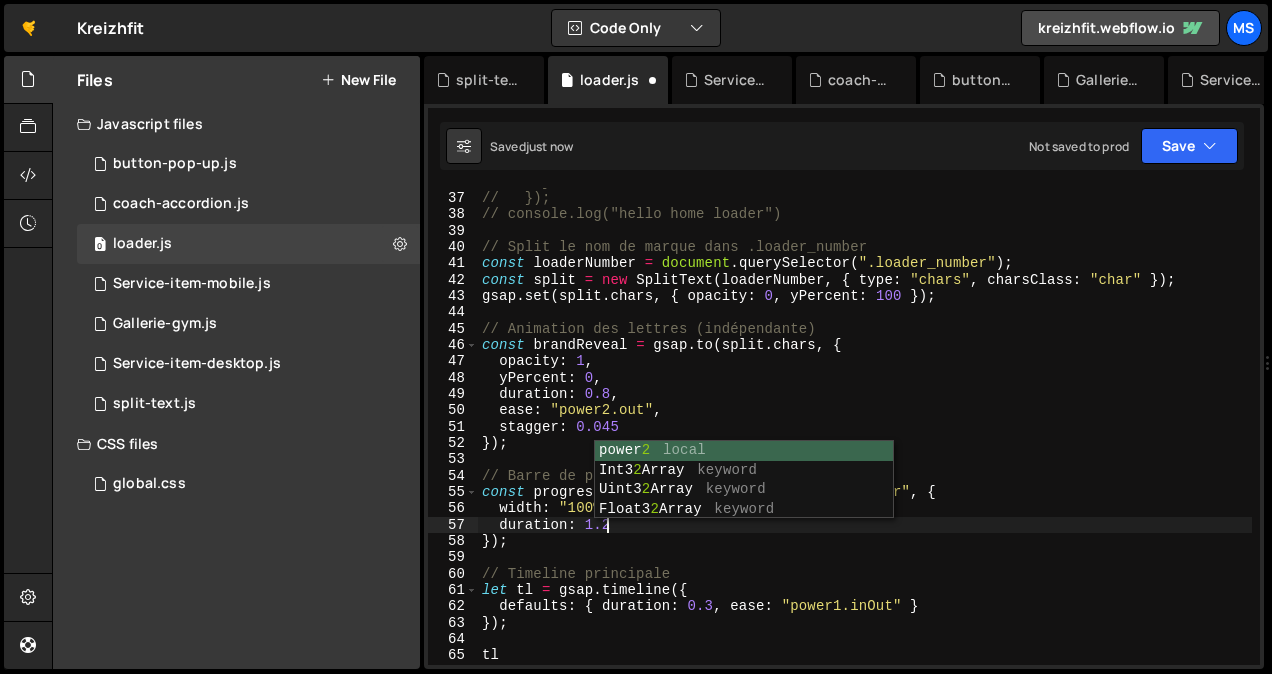 scroll, scrollTop: 0, scrollLeft: 7, axis: horizontal 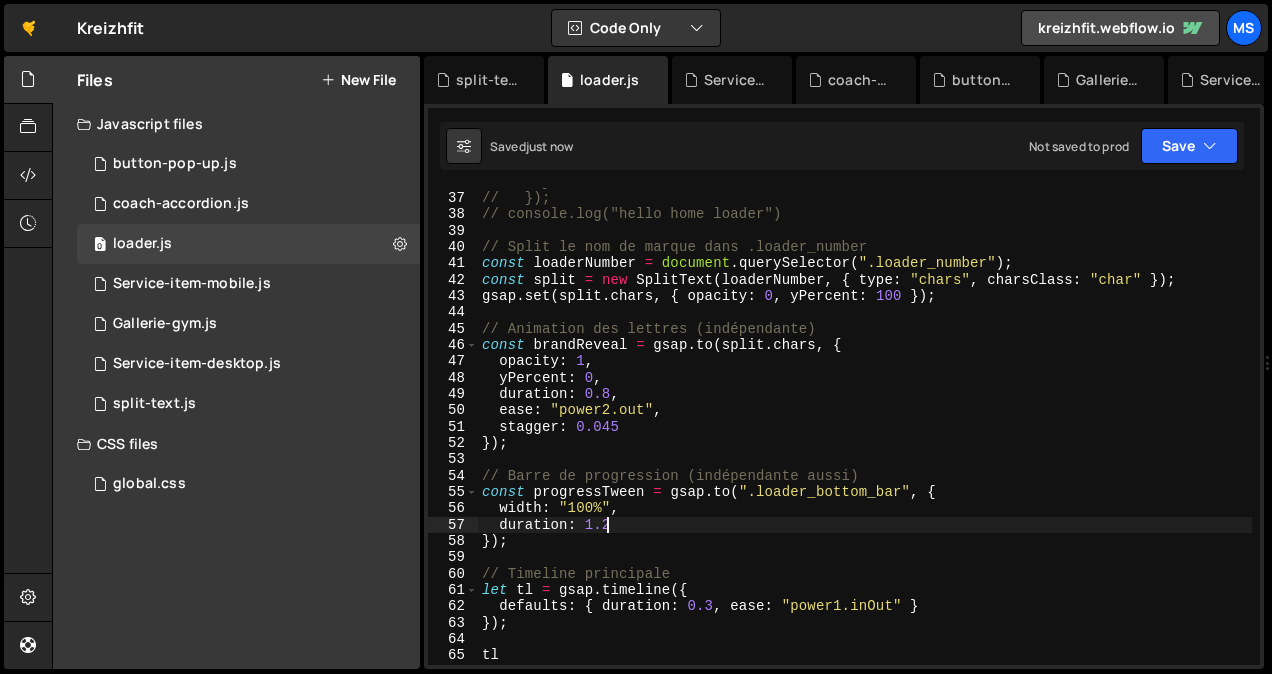 type on "duration: 1.2" 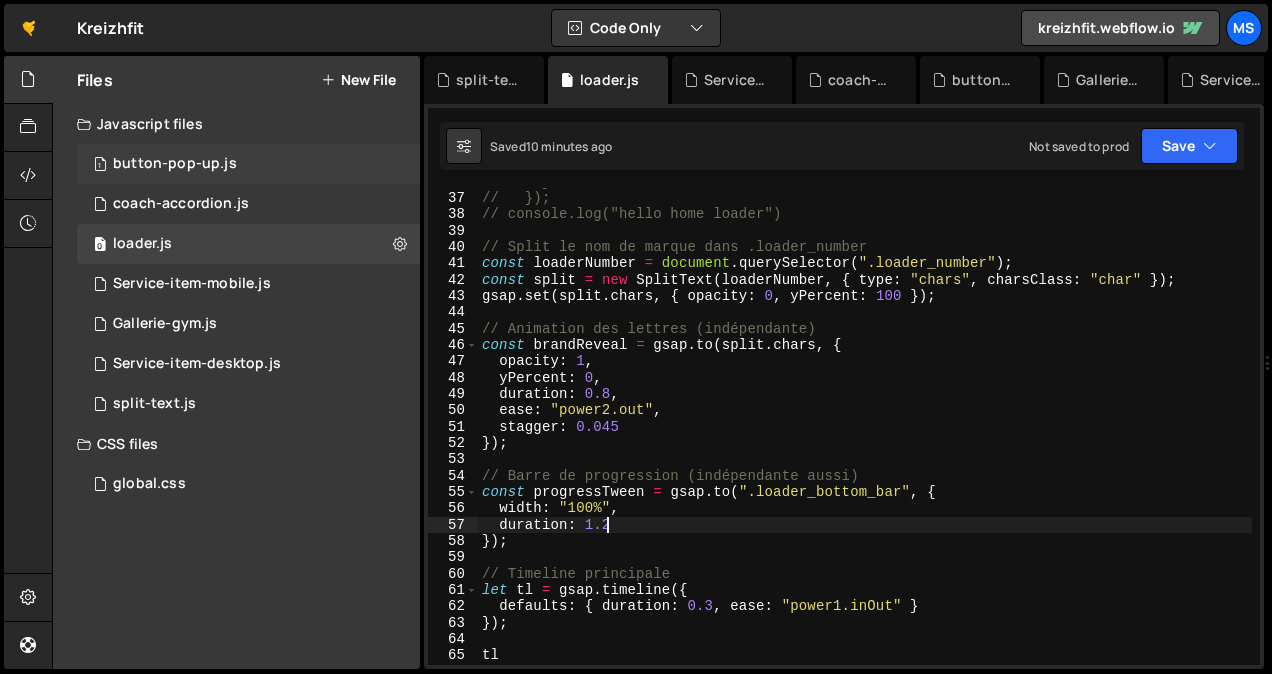 click on "1
button-pop-up.js
0" at bounding box center [248, 164] 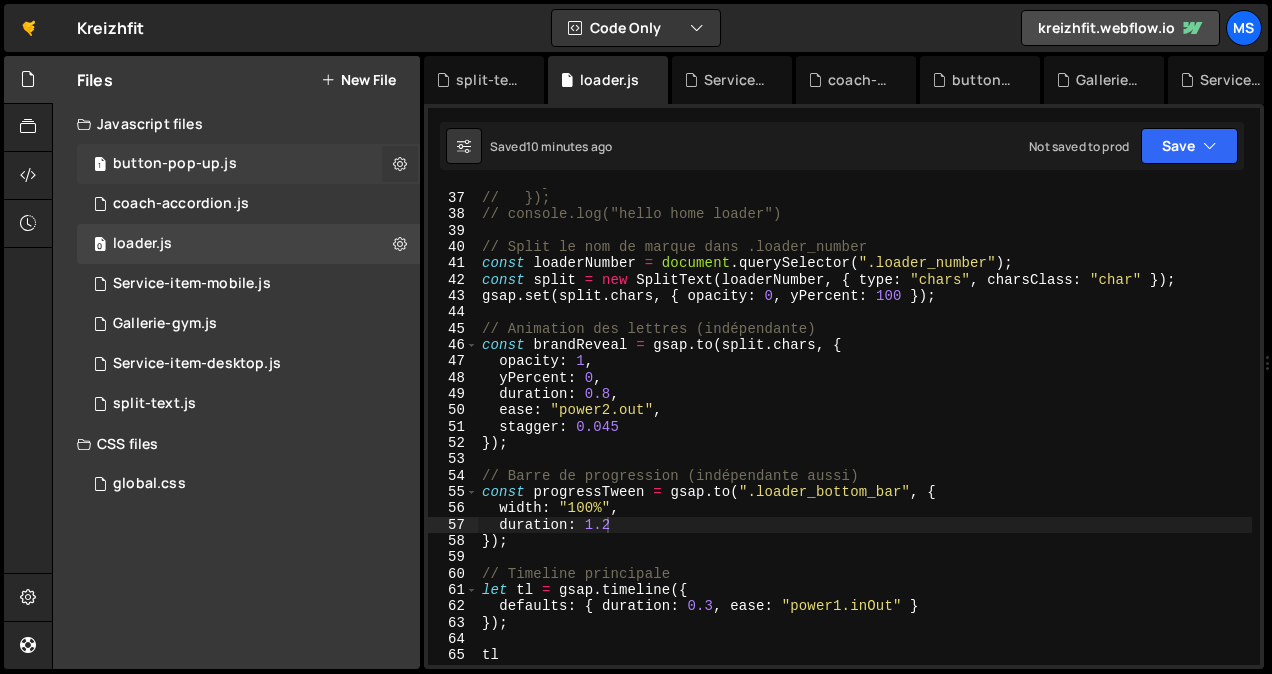 click at bounding box center [400, 163] 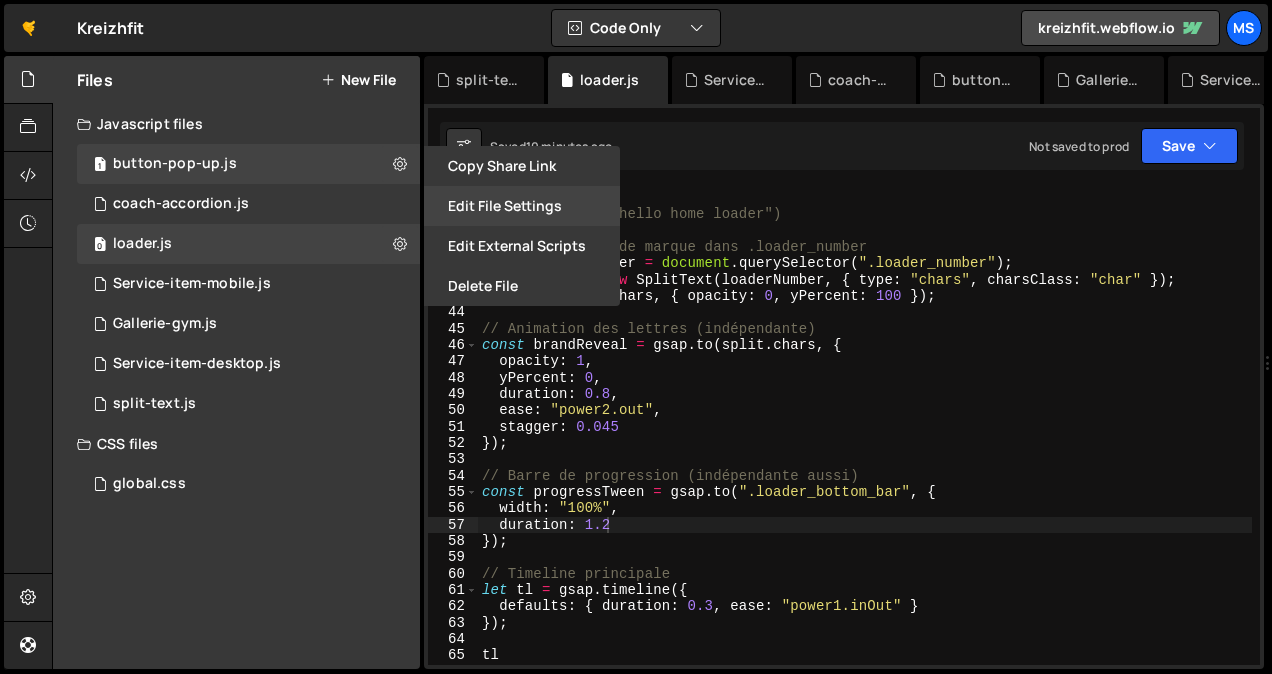 click on "Edit File Settings" at bounding box center [522, 206] 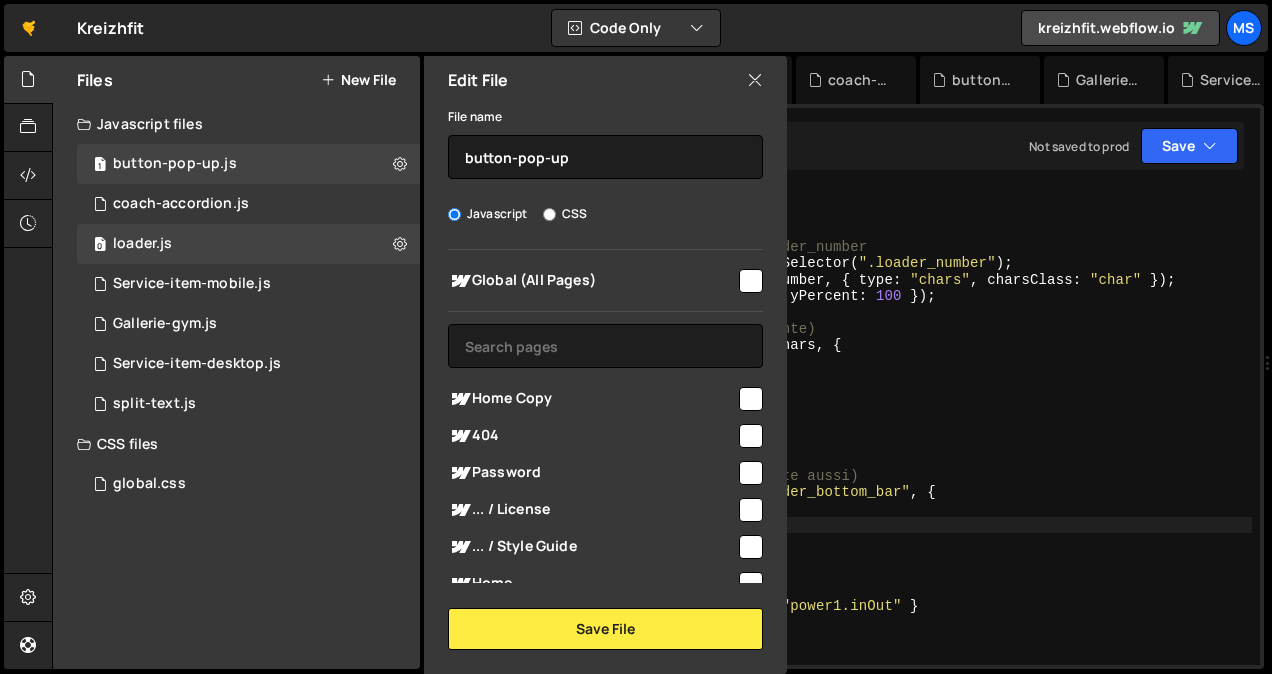type 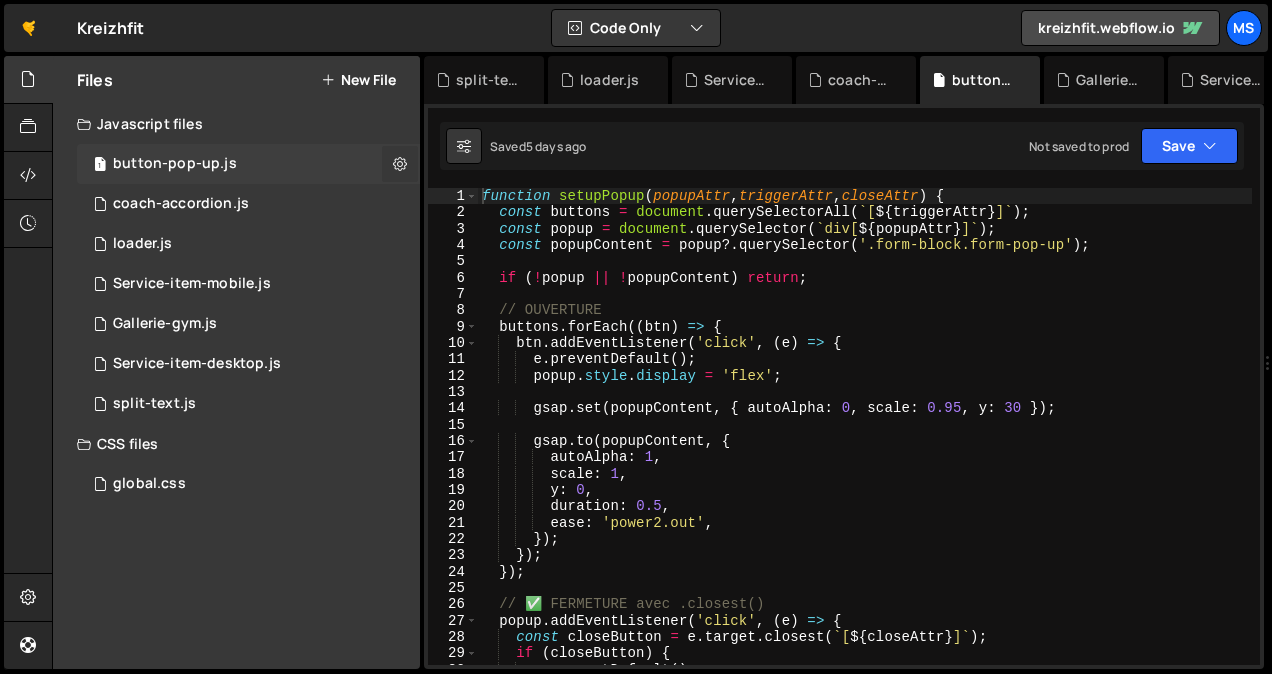click at bounding box center (400, 163) 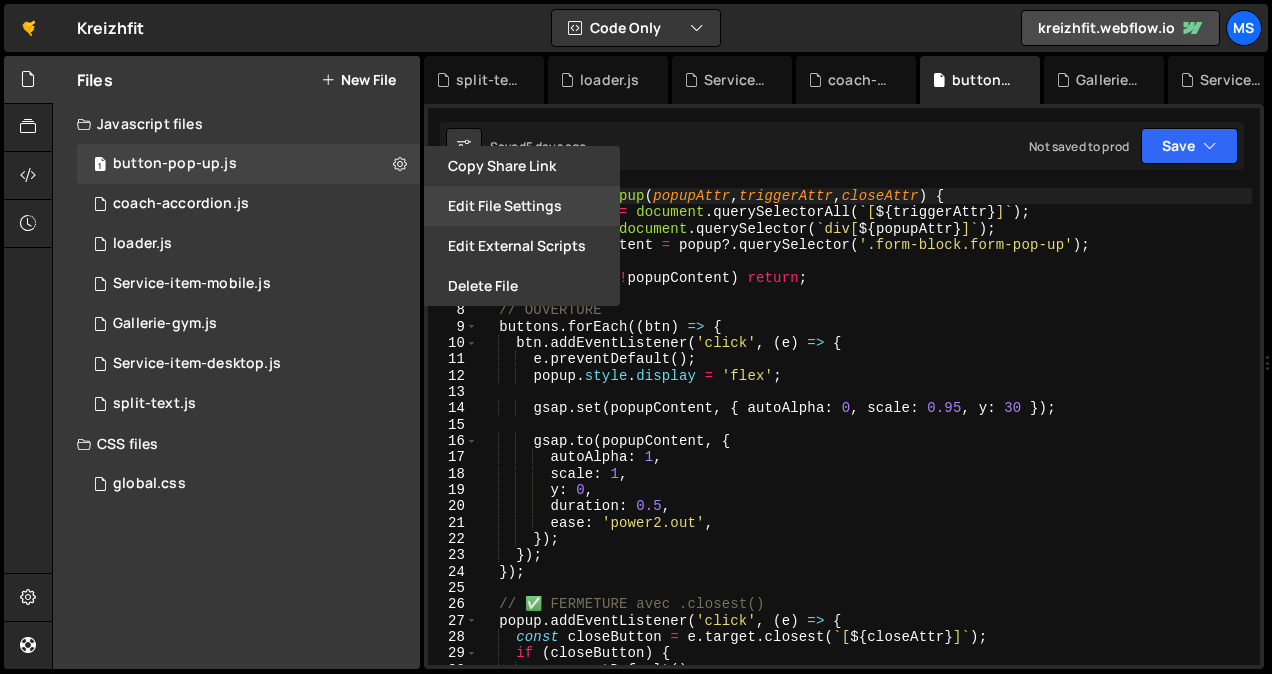 click on "Edit File Settings" at bounding box center [522, 206] 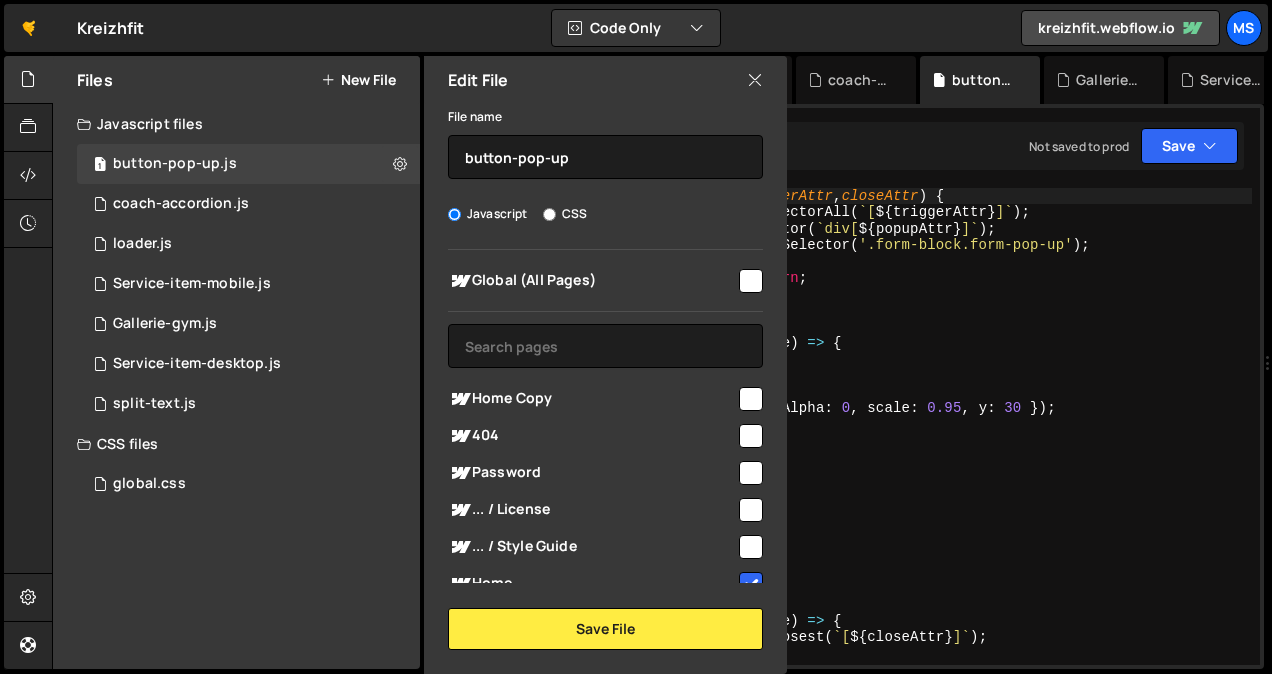 click at bounding box center (751, 281) 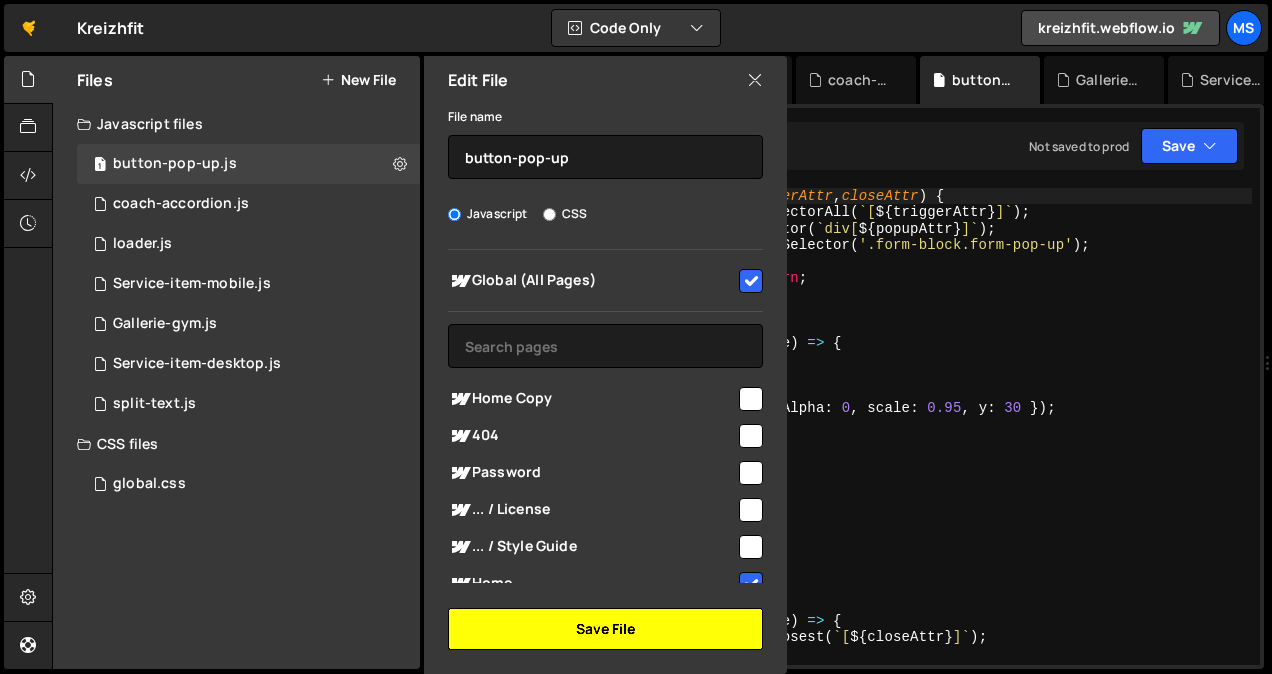 click on "Save File" at bounding box center (605, 629) 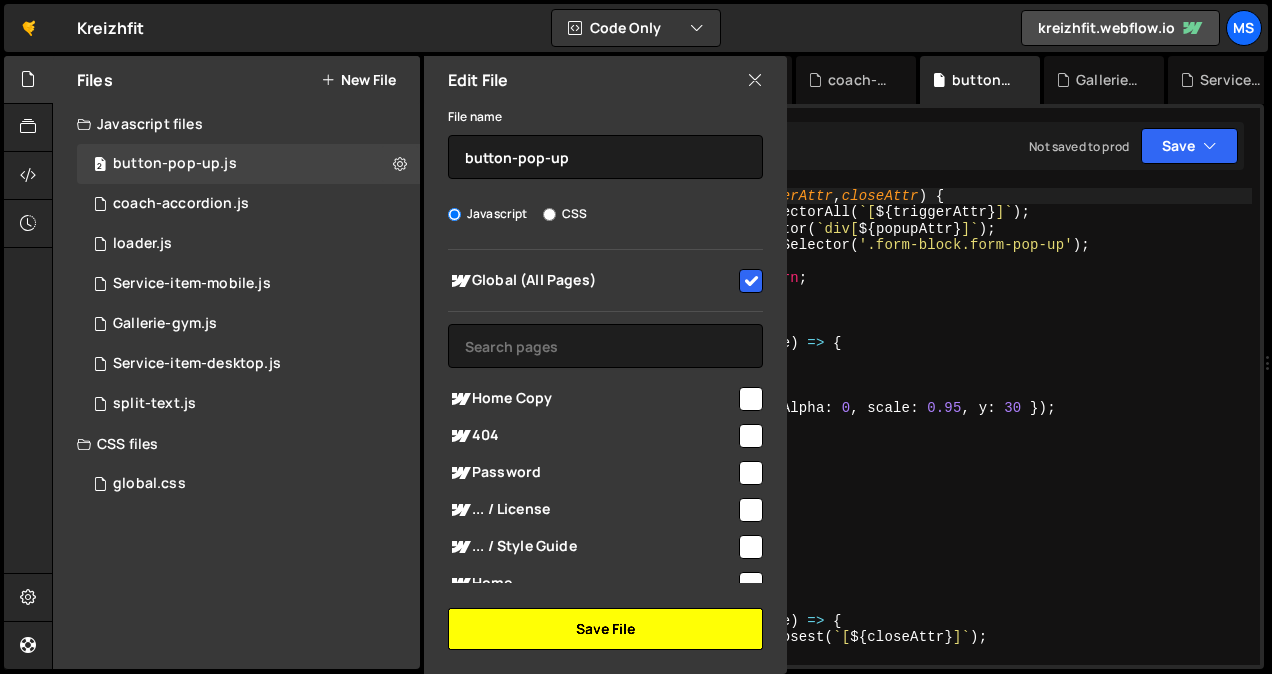 type 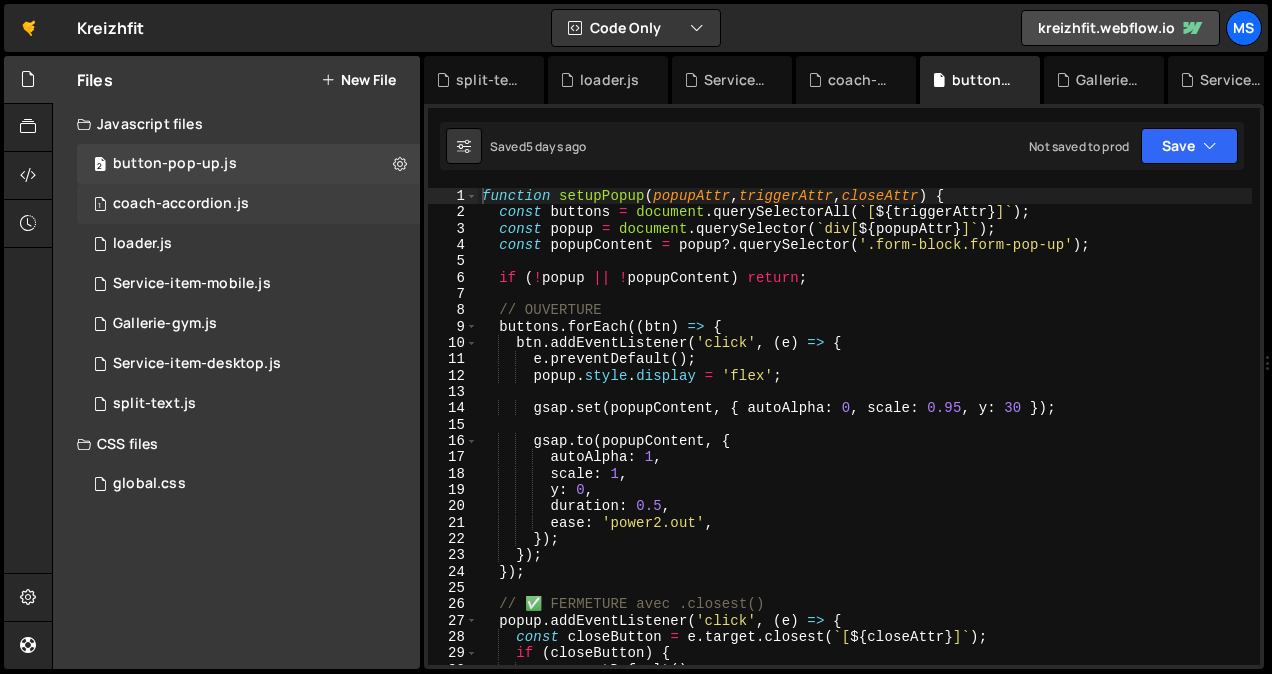 click on "1
coach-accordion.js
0" at bounding box center (248, 204) 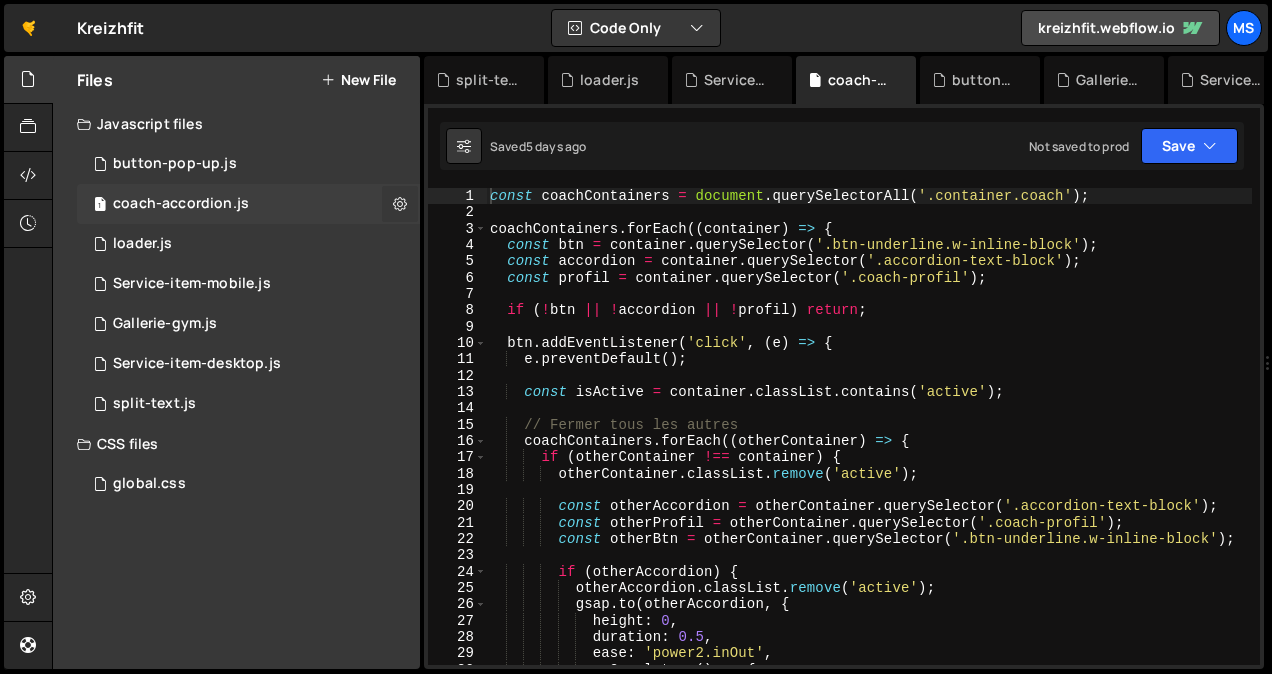 click at bounding box center [400, 203] 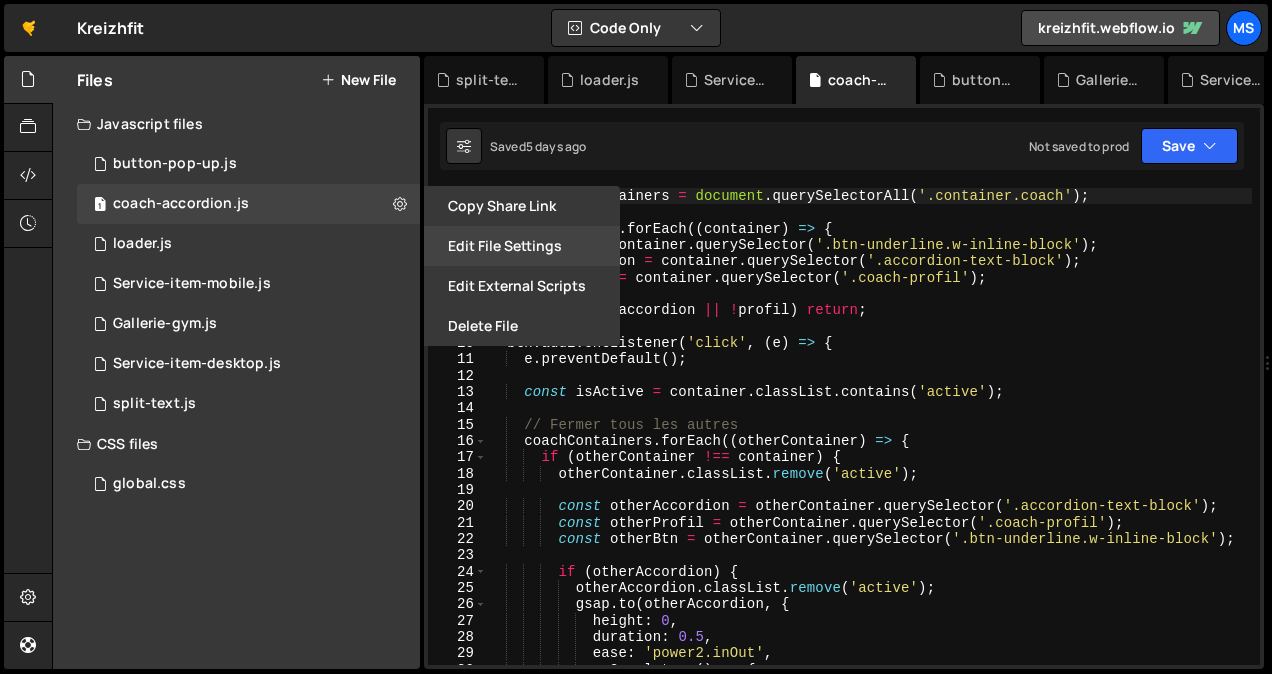 click on "Edit File Settings" at bounding box center [522, 246] 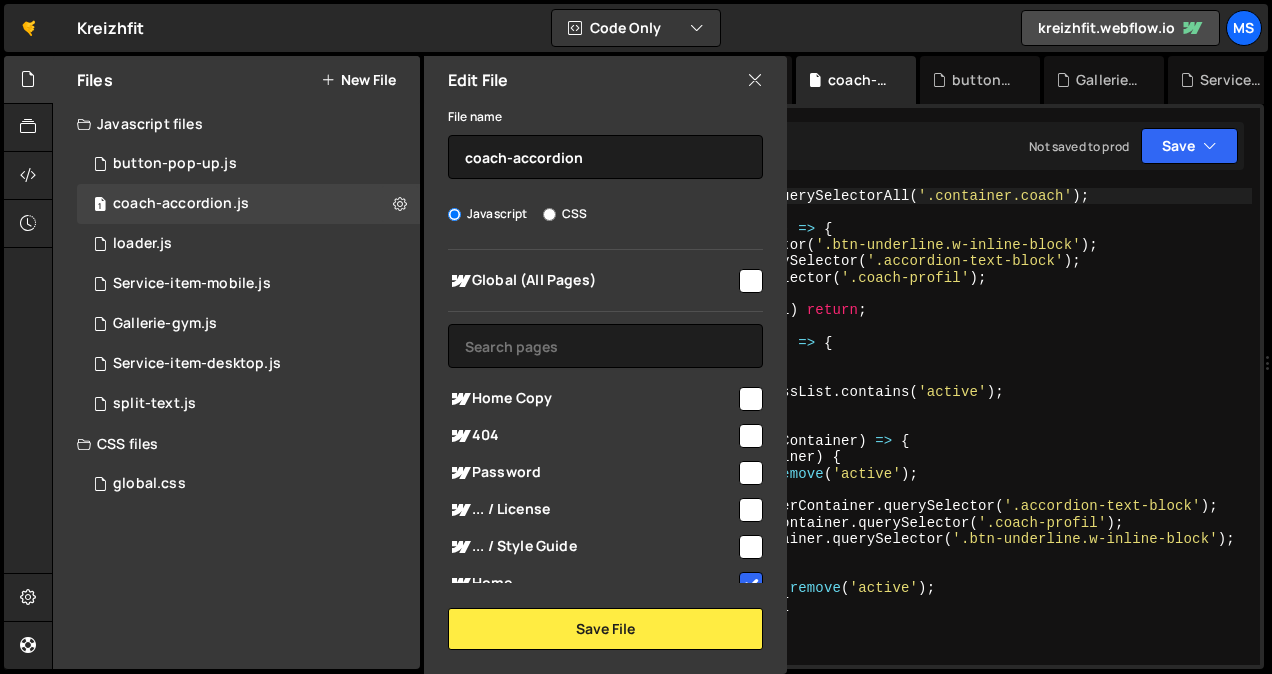 click at bounding box center [751, 281] 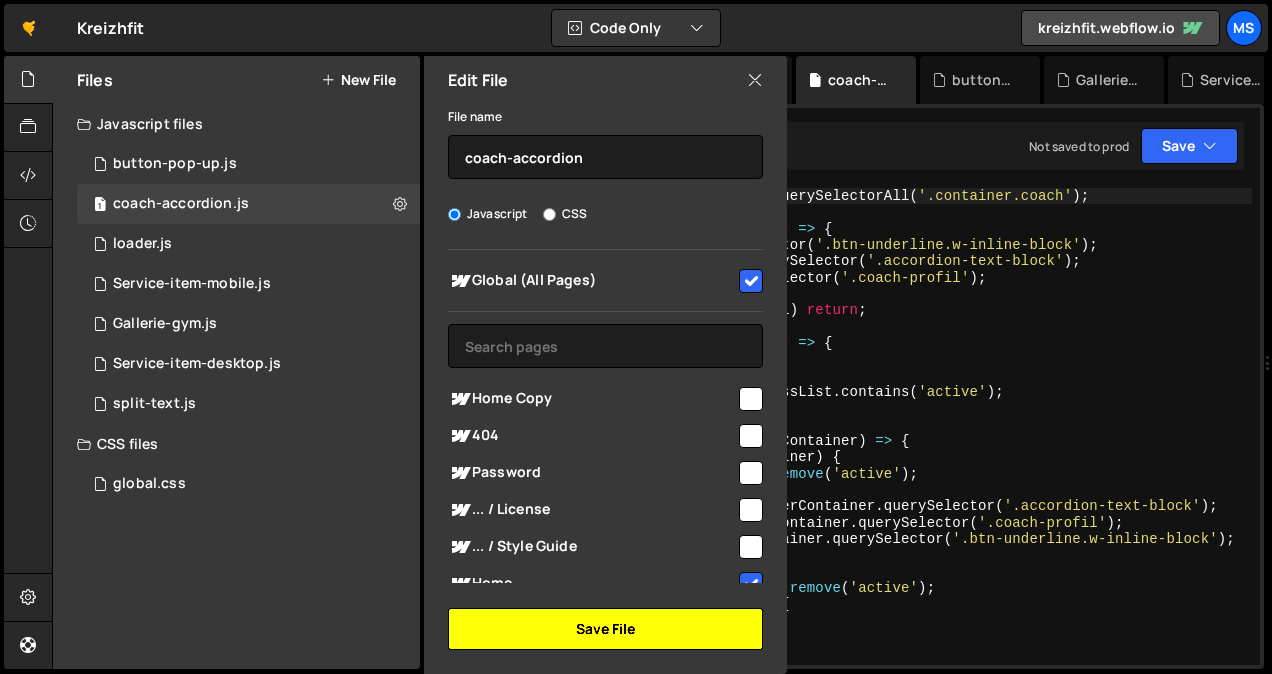 click on "Save File" at bounding box center [605, 629] 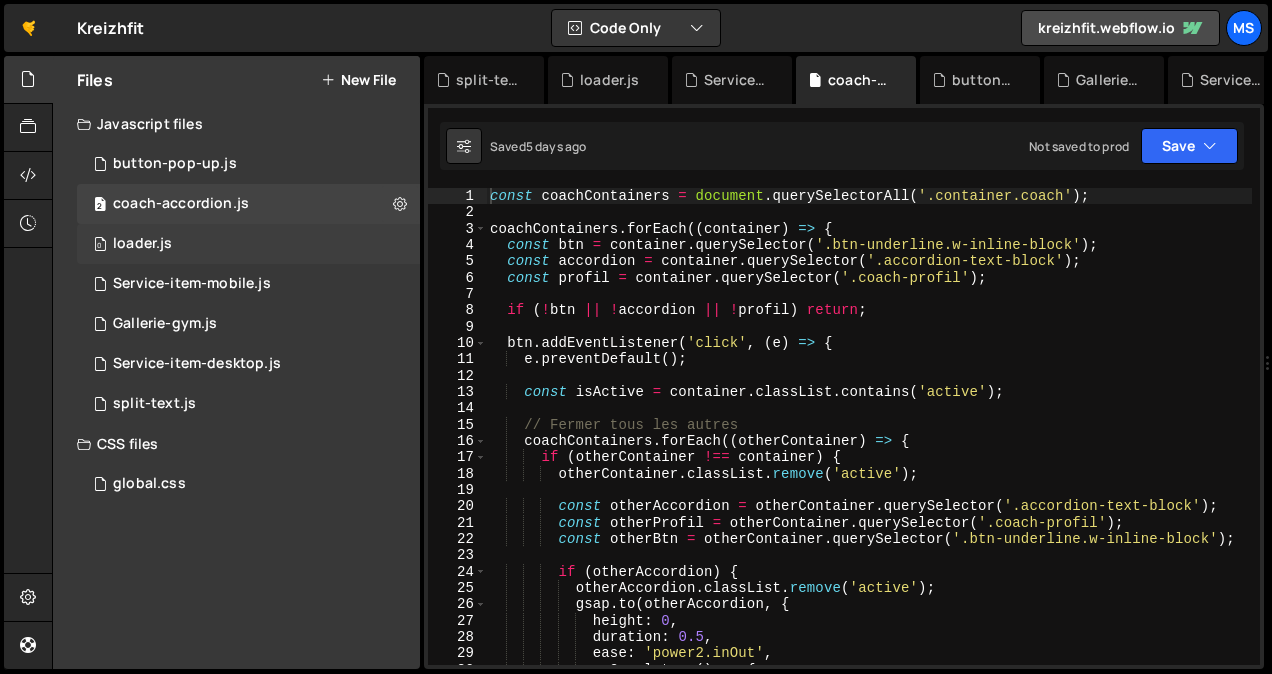 click on "0
loader.js
0" at bounding box center (248, 244) 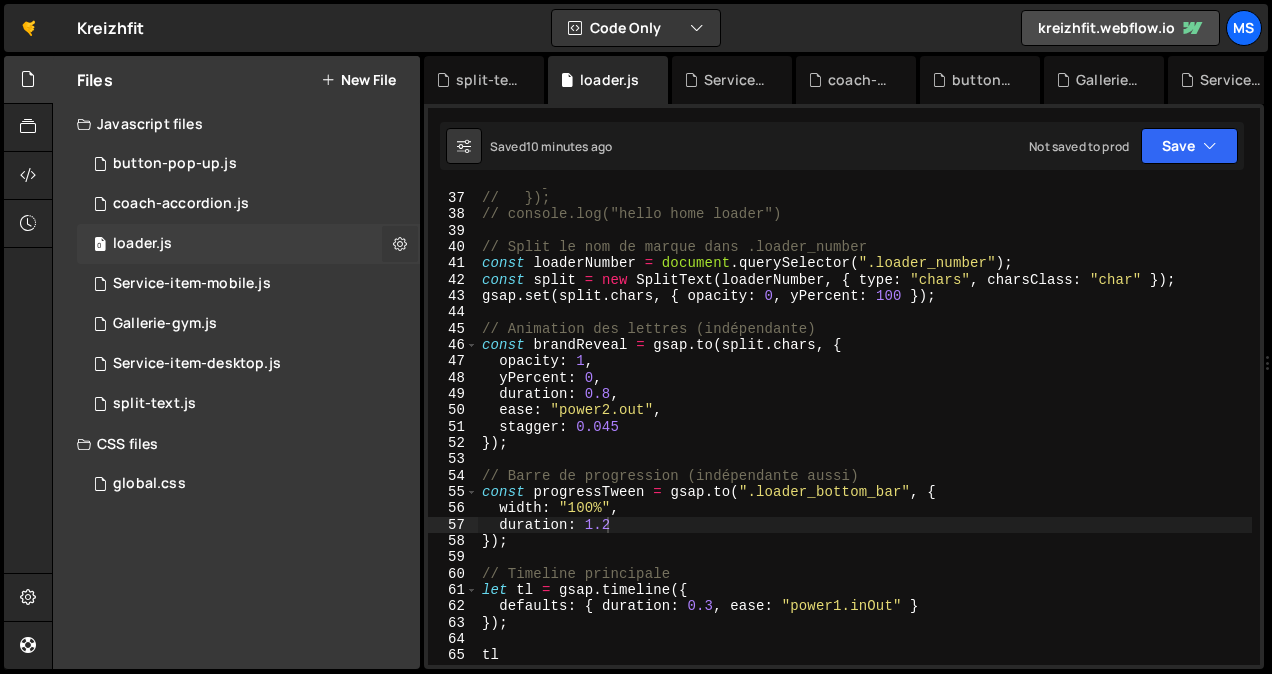 click at bounding box center (400, 243) 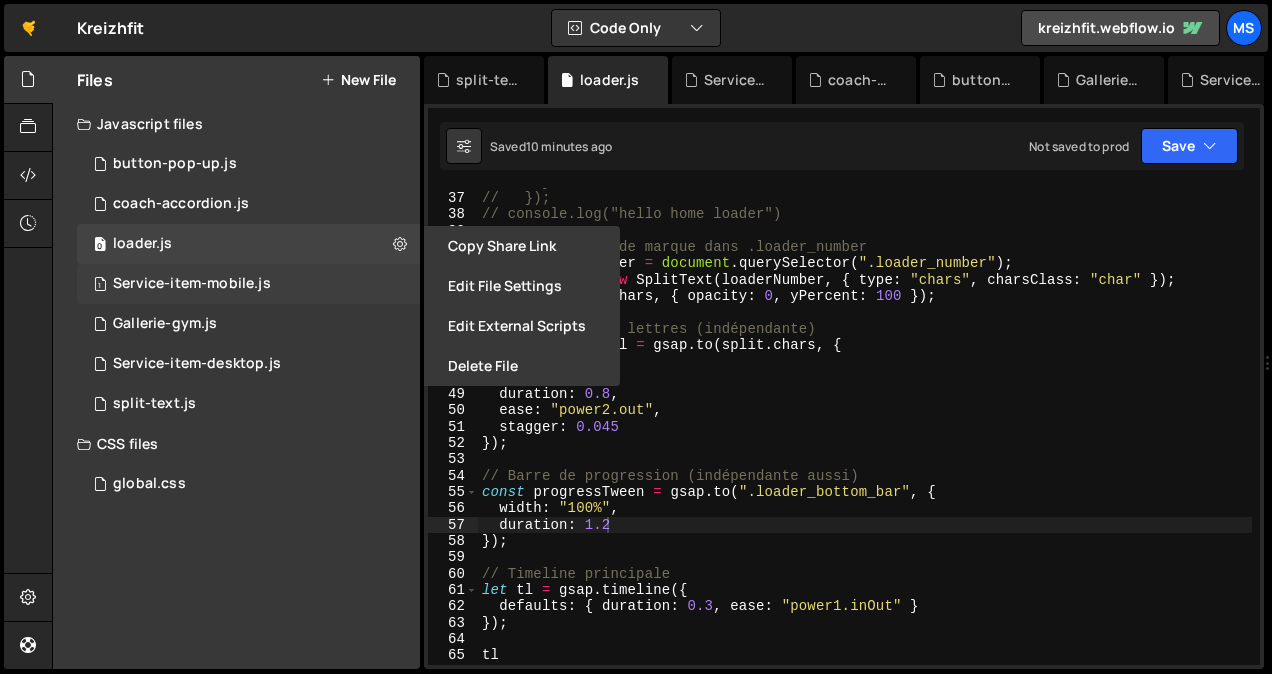 click on "1
Service-item-mobile.js
0" at bounding box center [248, 284] 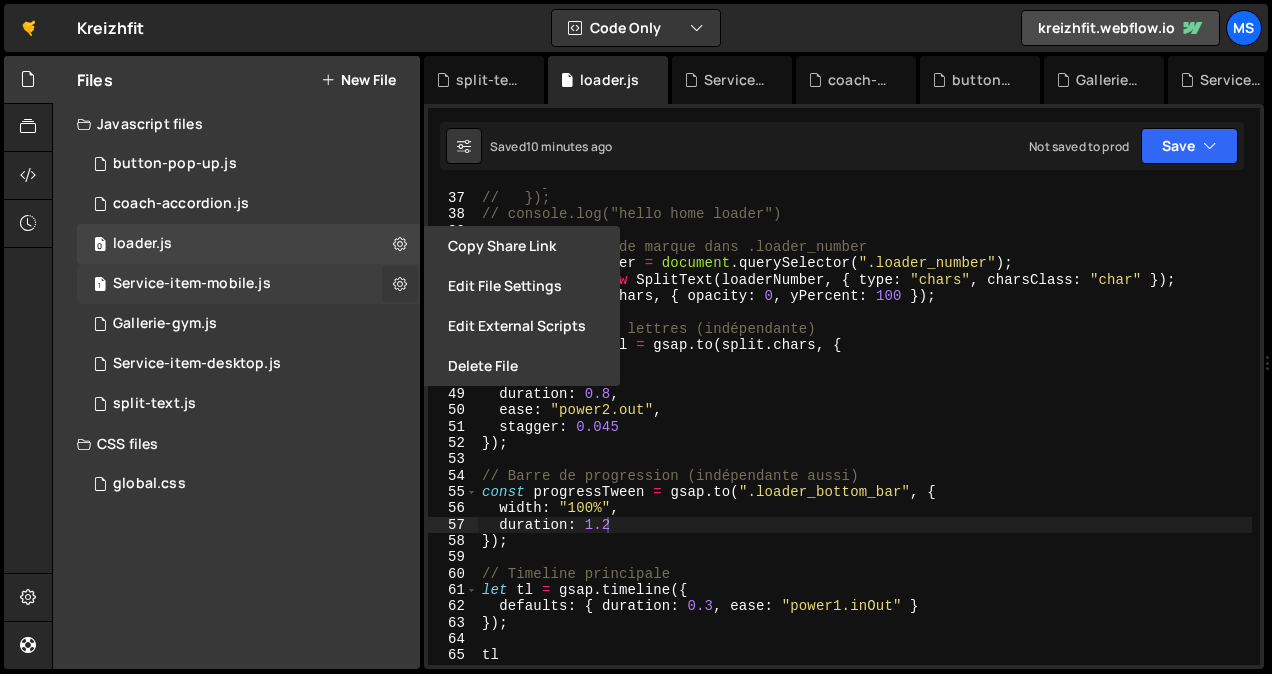 type 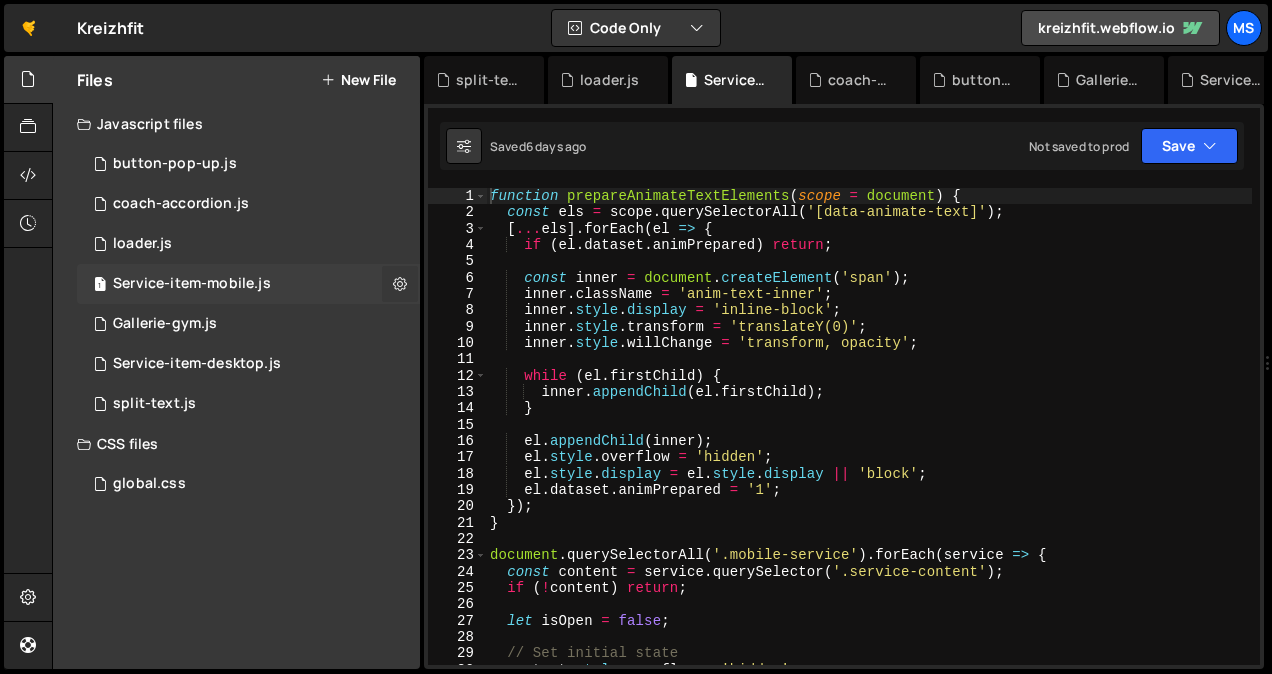 click at bounding box center (400, 283) 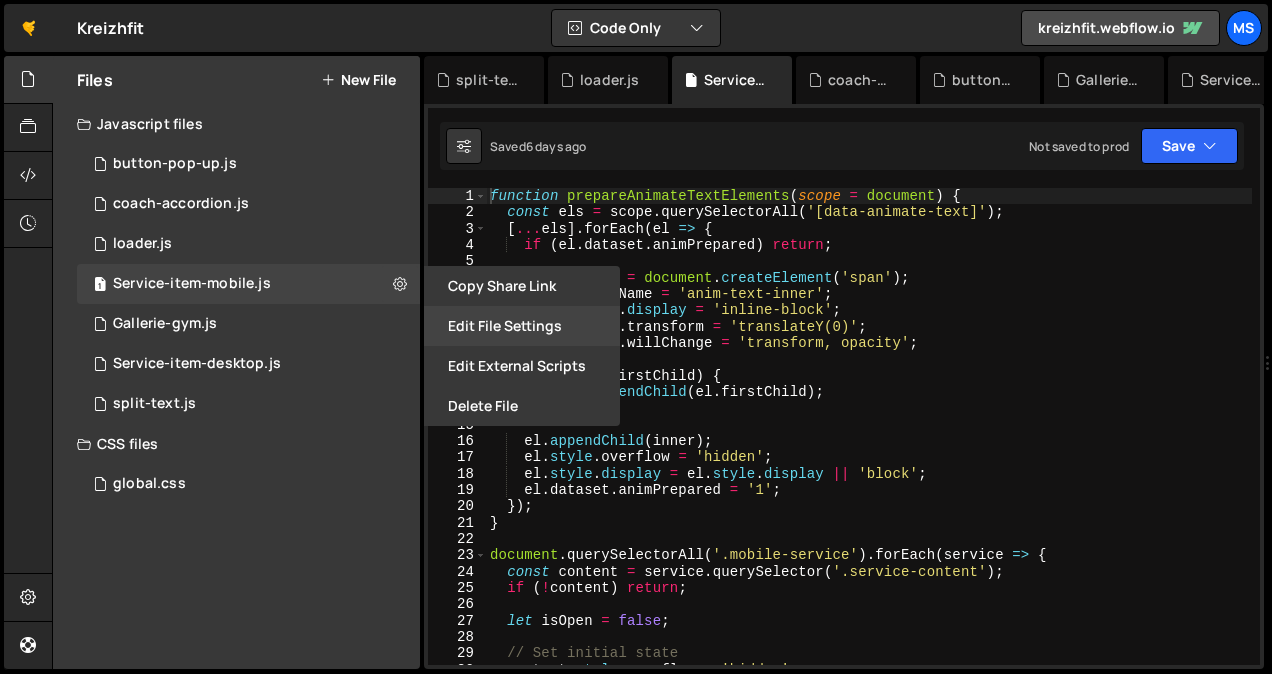 click on "Edit File Settings" at bounding box center [522, 326] 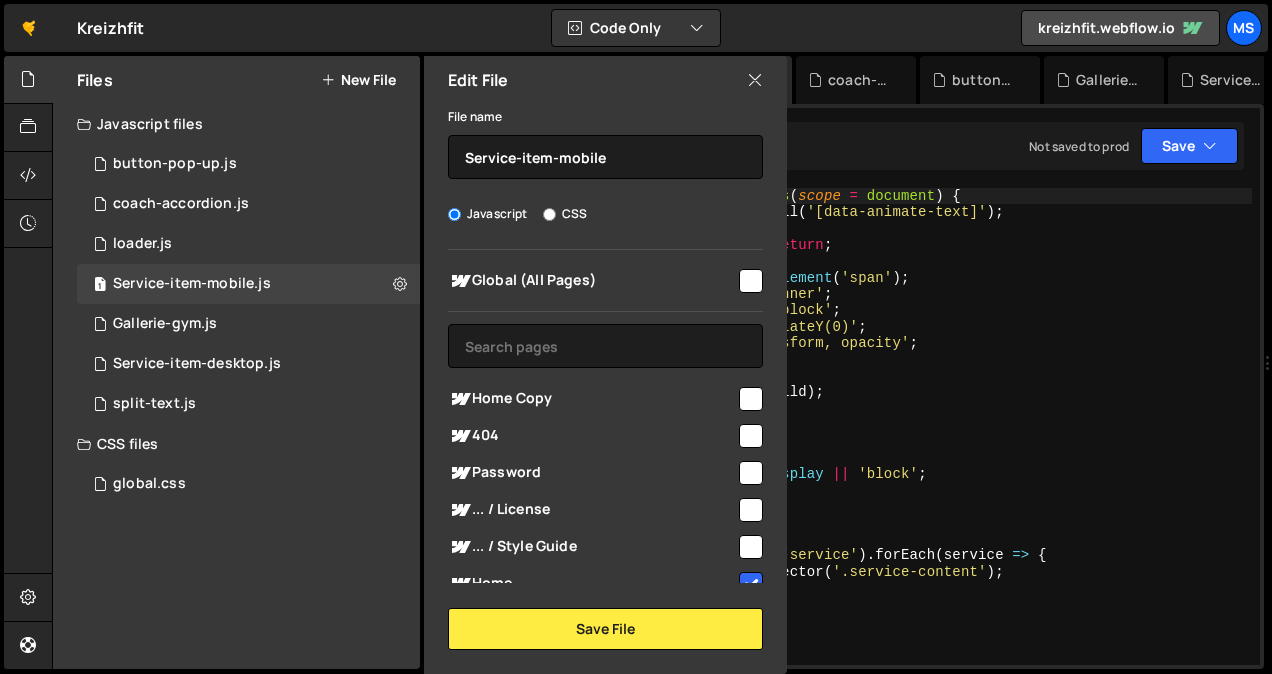 click at bounding box center (751, 281) 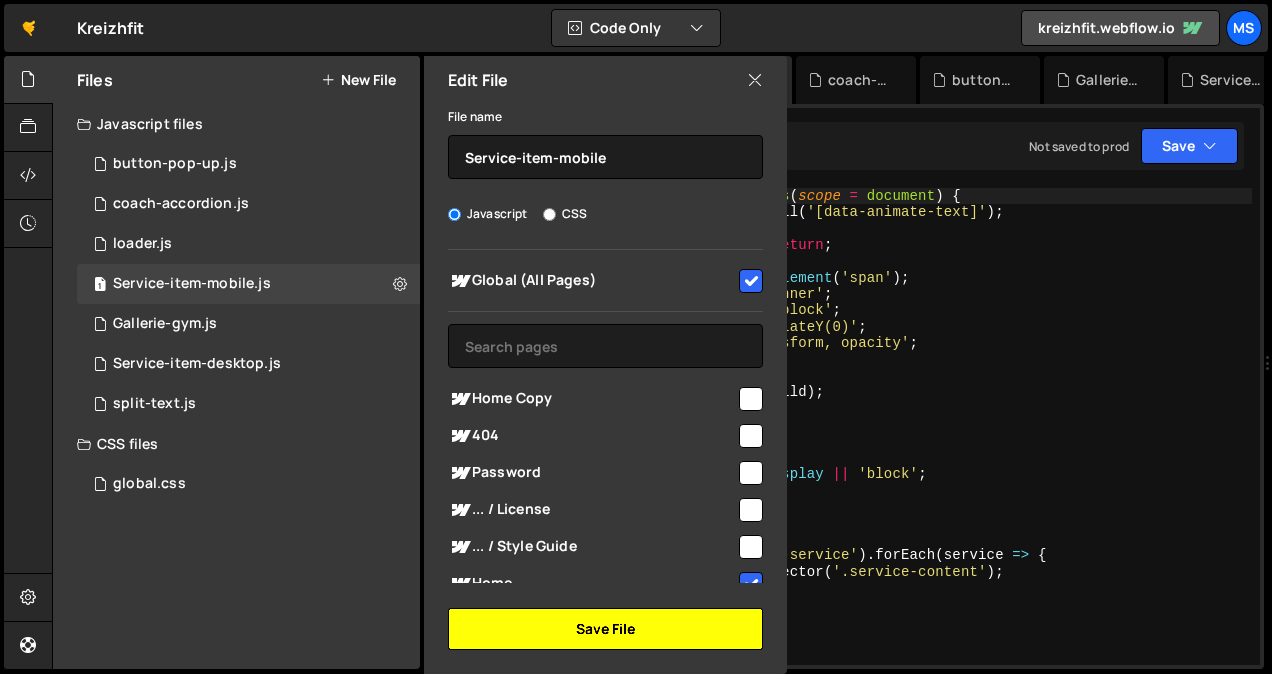 click on "Save File" at bounding box center (605, 629) 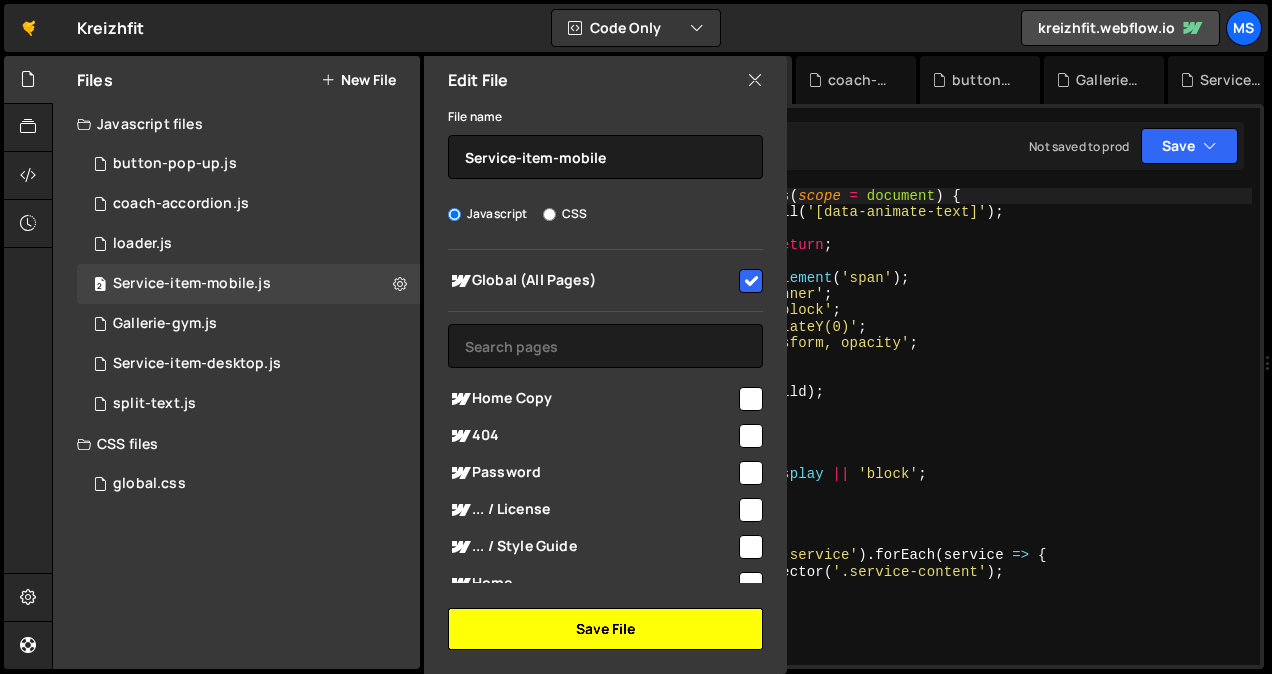type 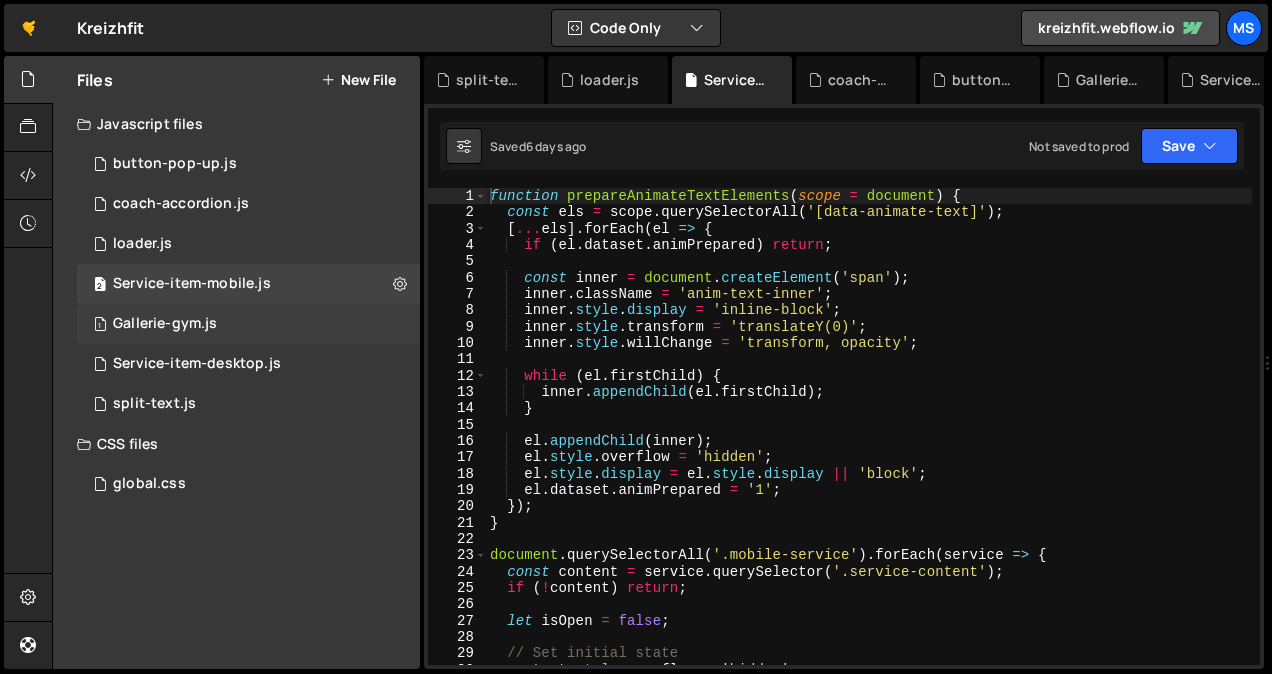 click on "1
[BRAND]
0" at bounding box center (248, 324) 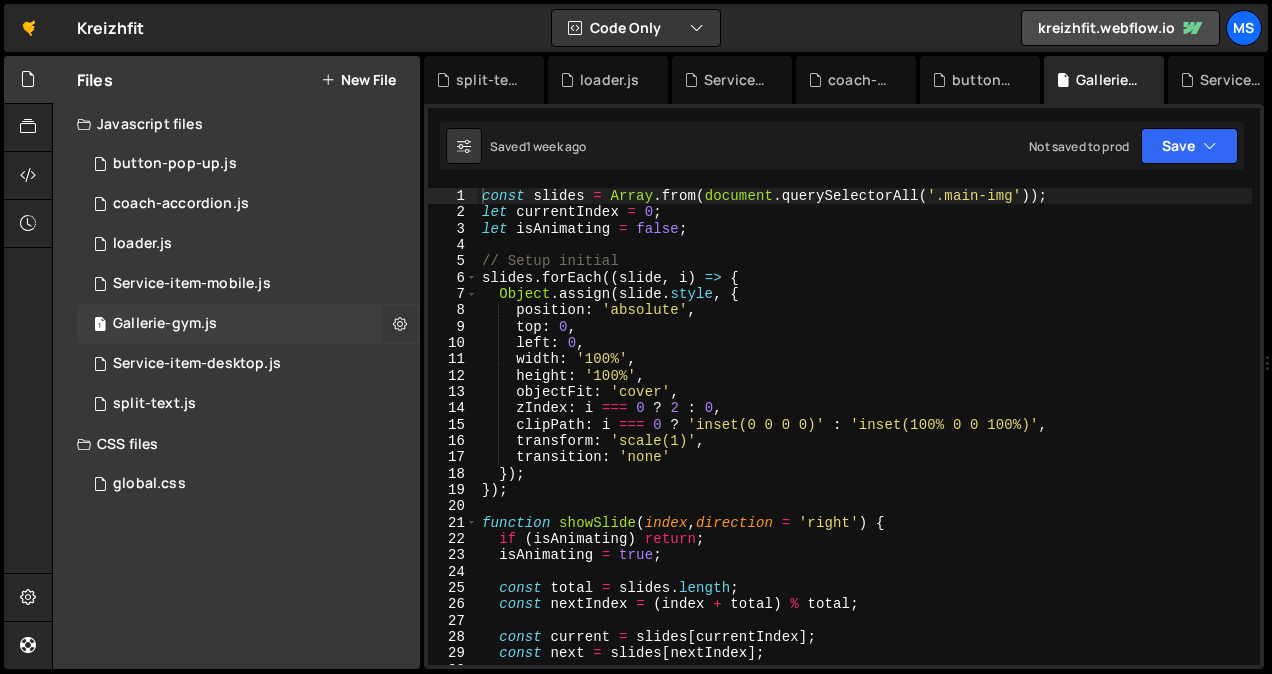 click at bounding box center (400, 323) 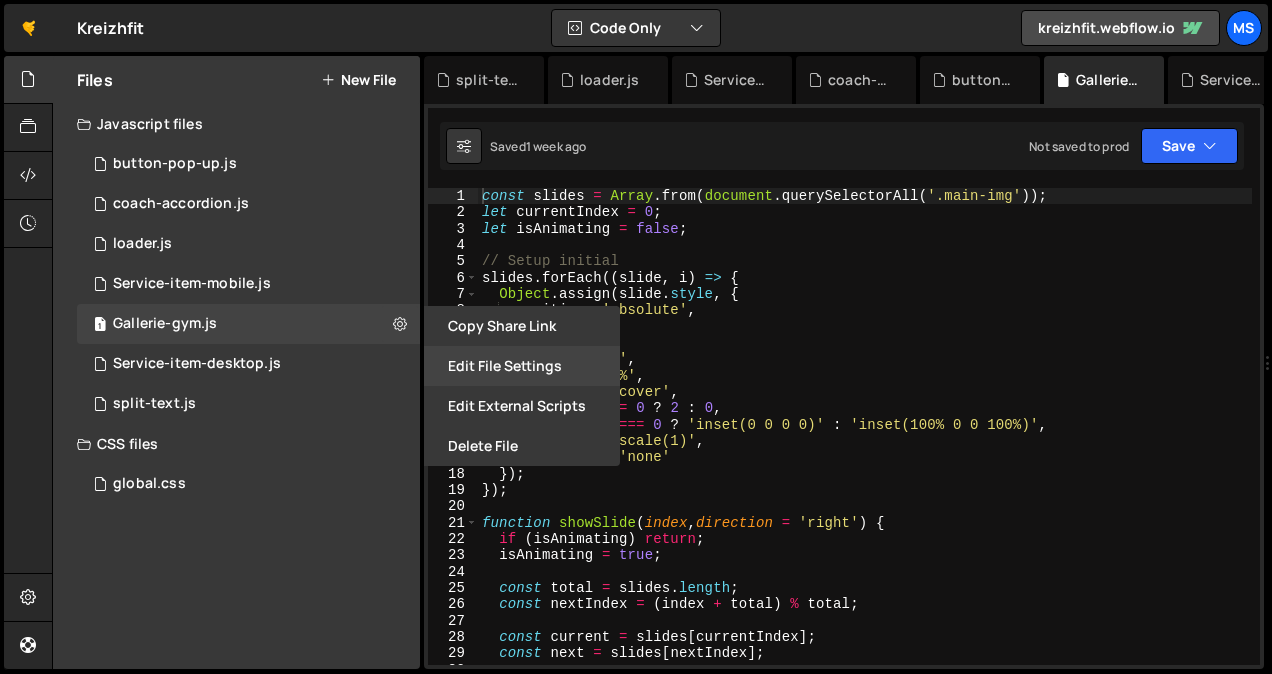 click on "Edit File Settings" at bounding box center [522, 366] 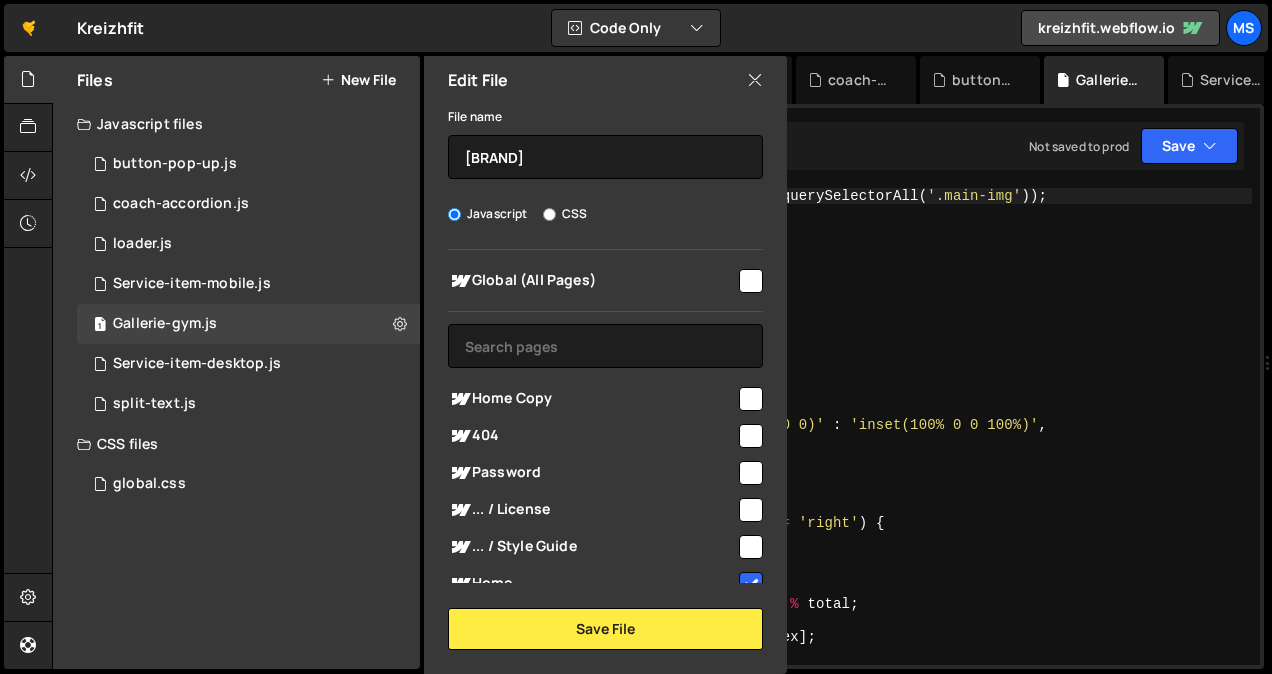 click at bounding box center [751, 281] 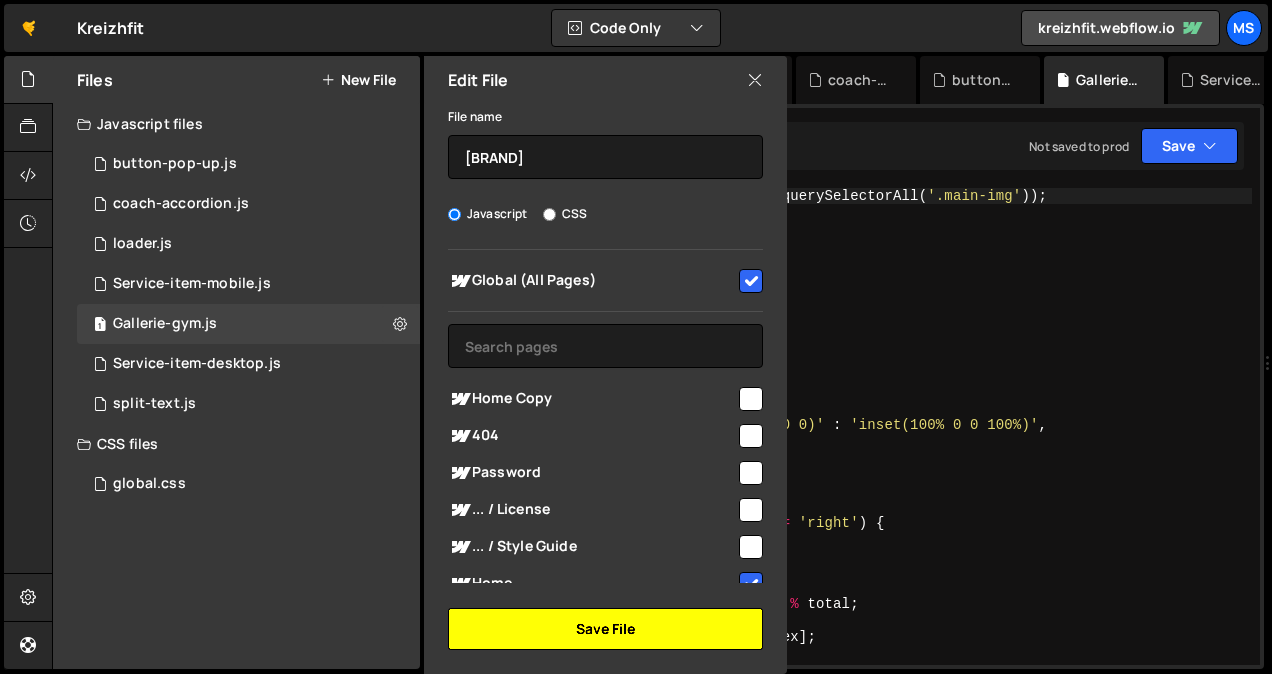 click on "Save File" at bounding box center [605, 629] 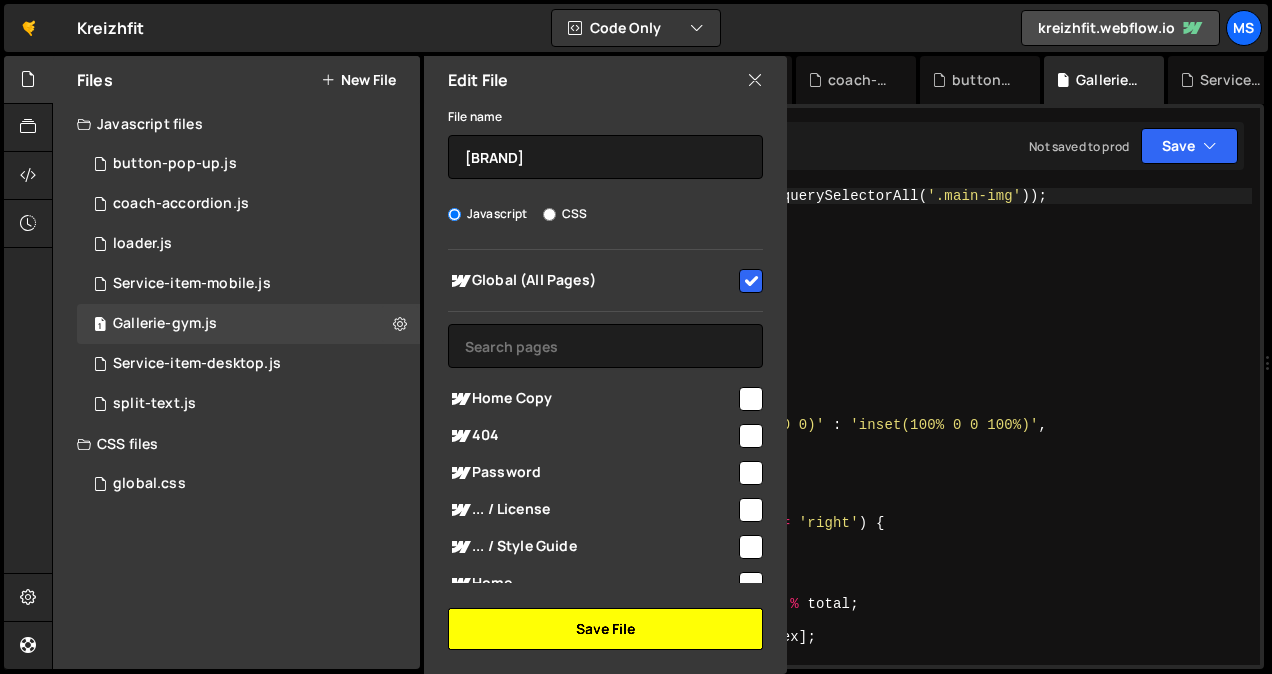 type 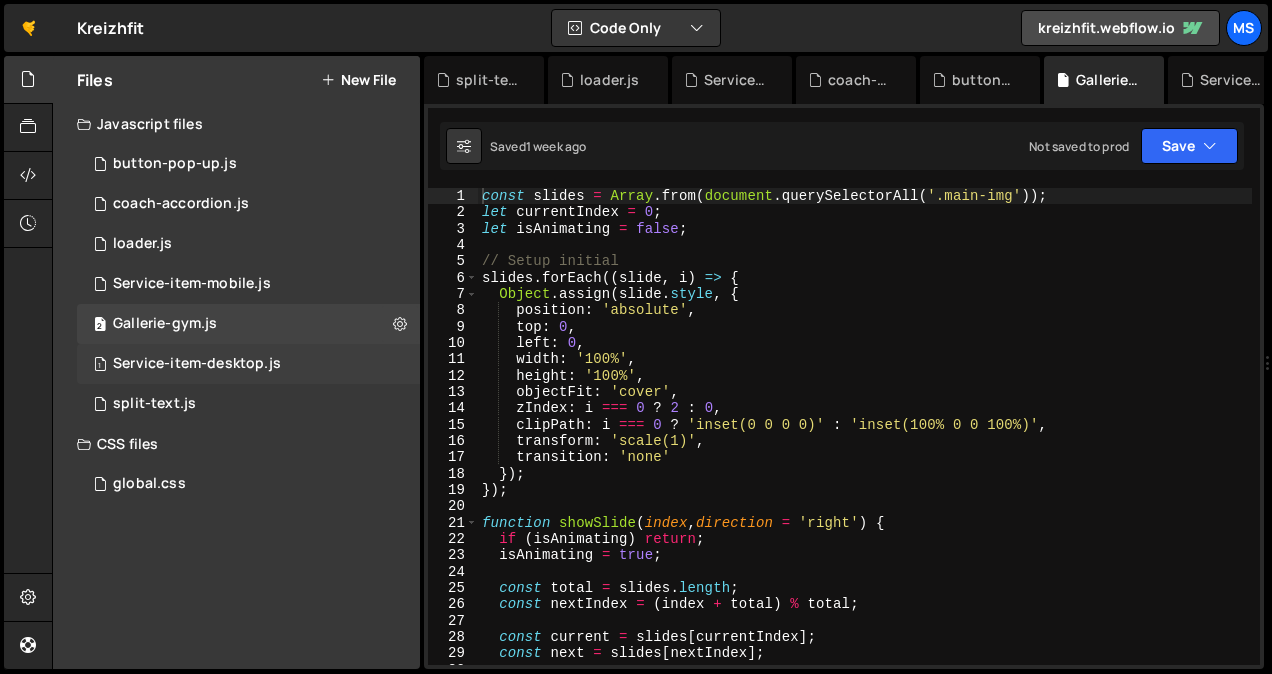 click on "1
Service-item-desktop.js
0" at bounding box center [248, 364] 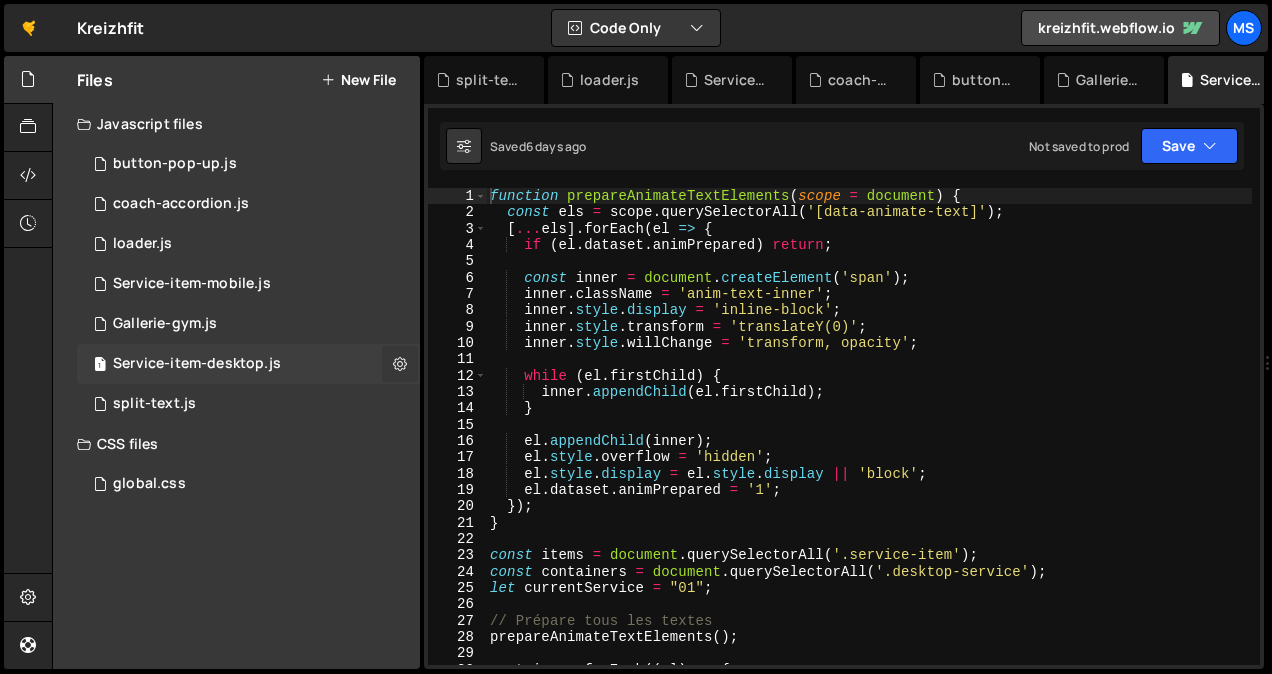 click at bounding box center [400, 363] 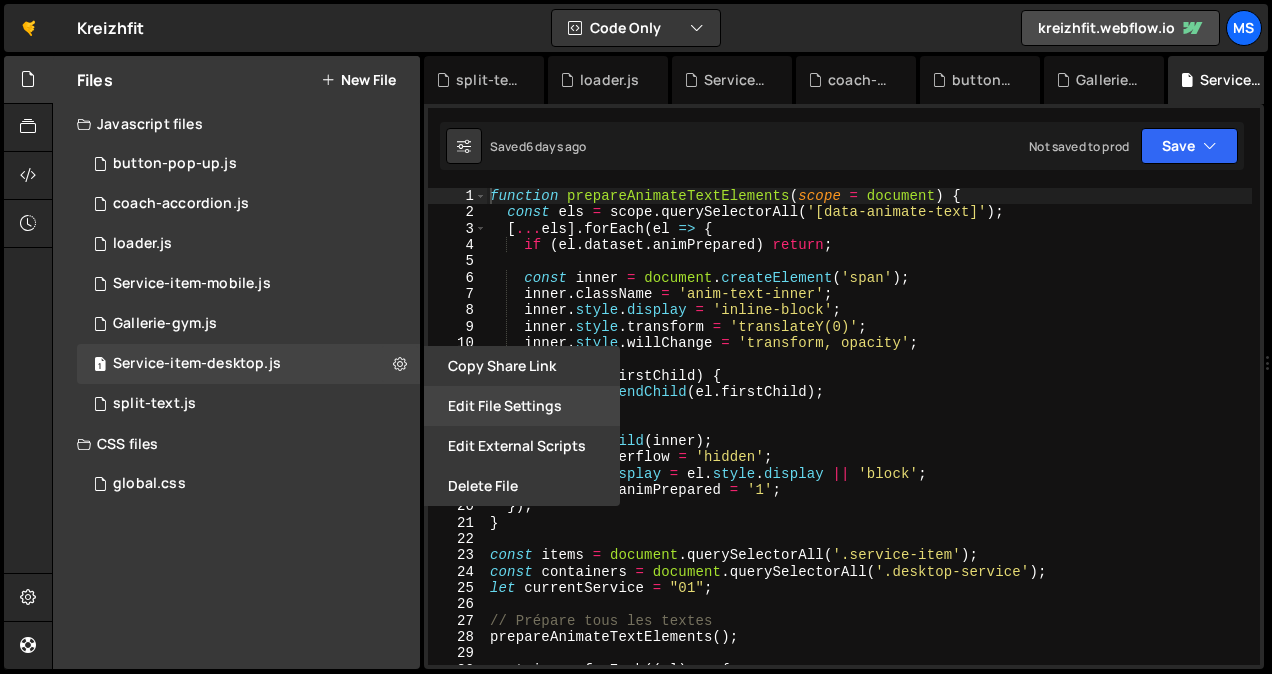 click on "Edit File Settings" at bounding box center [522, 406] 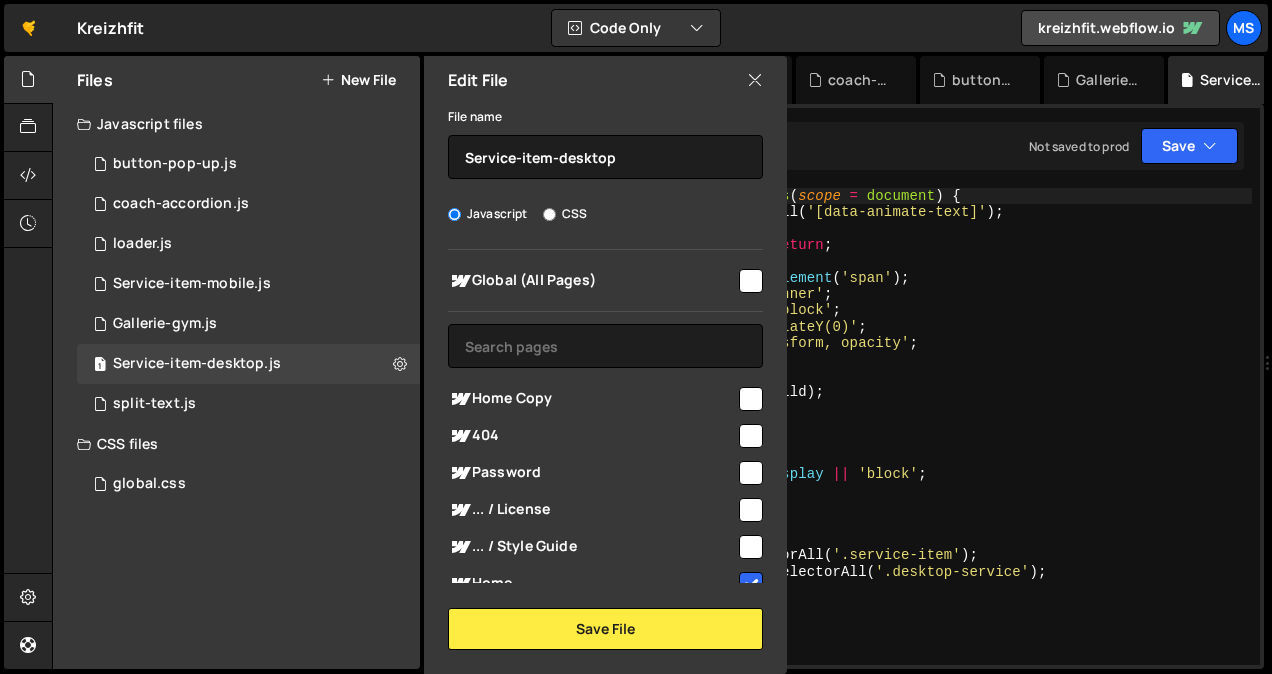 click at bounding box center (751, 281) 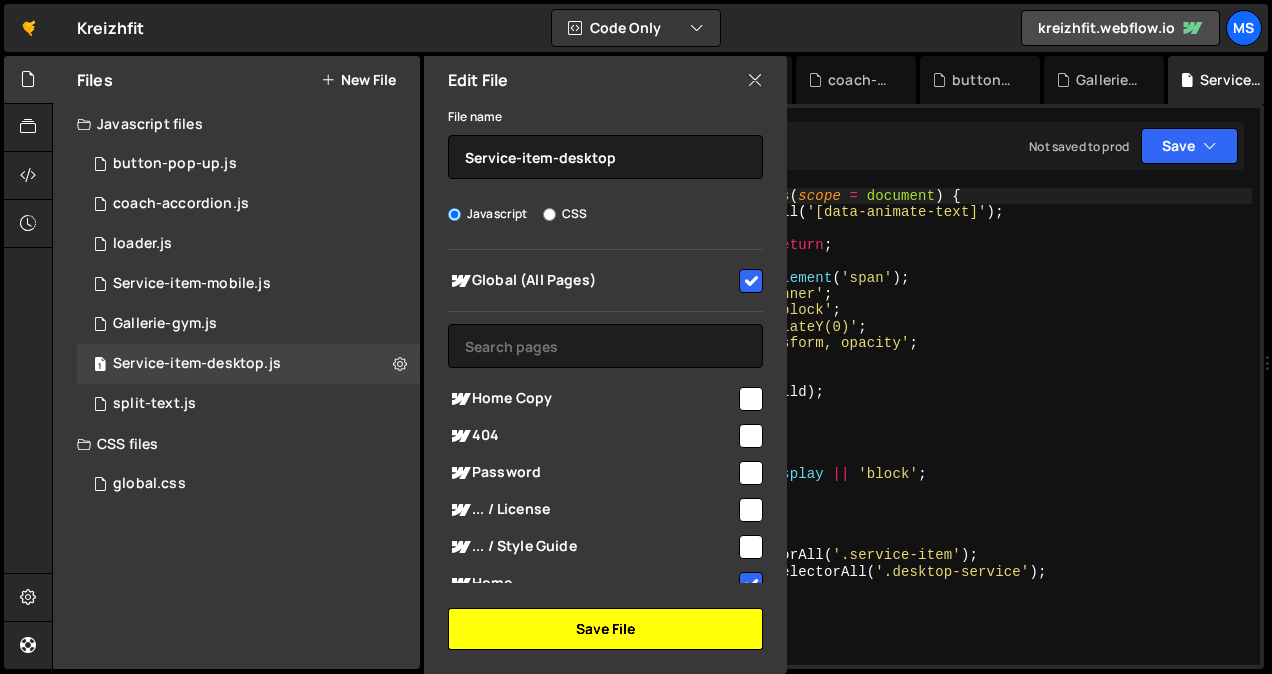 click on "Save File" at bounding box center [605, 629] 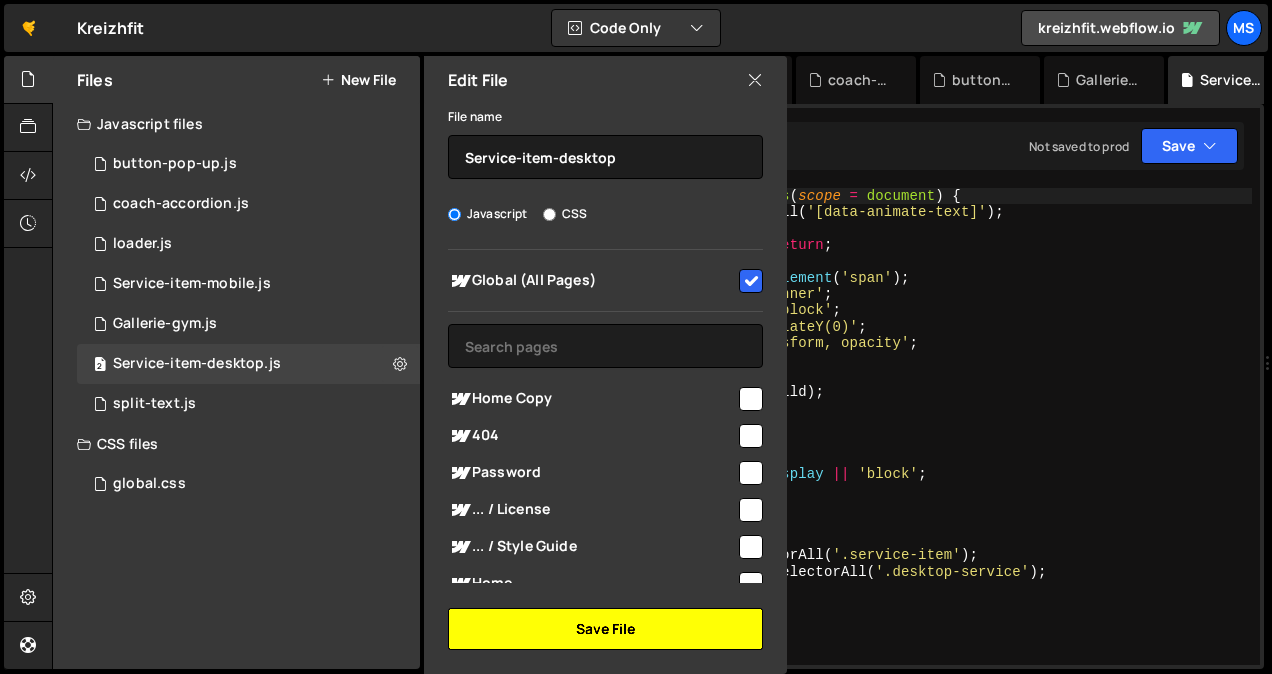 type 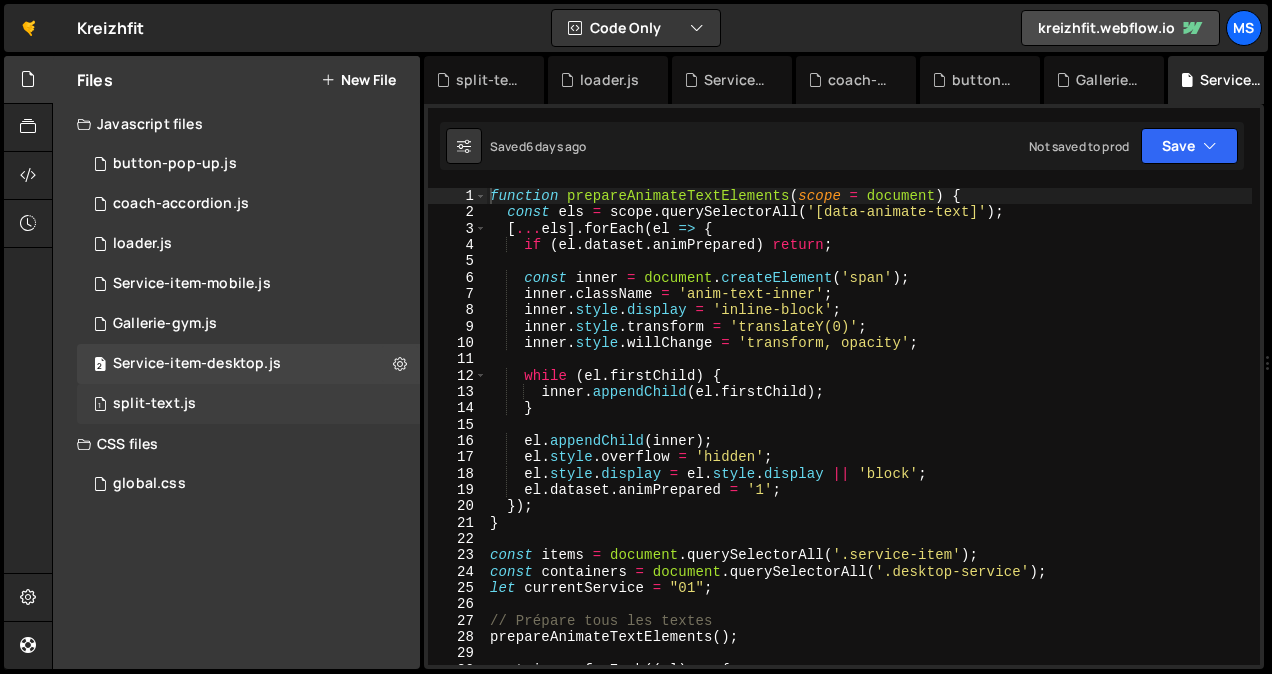 click on "1
[SCRIPT_NAME]
0" at bounding box center (248, 404) 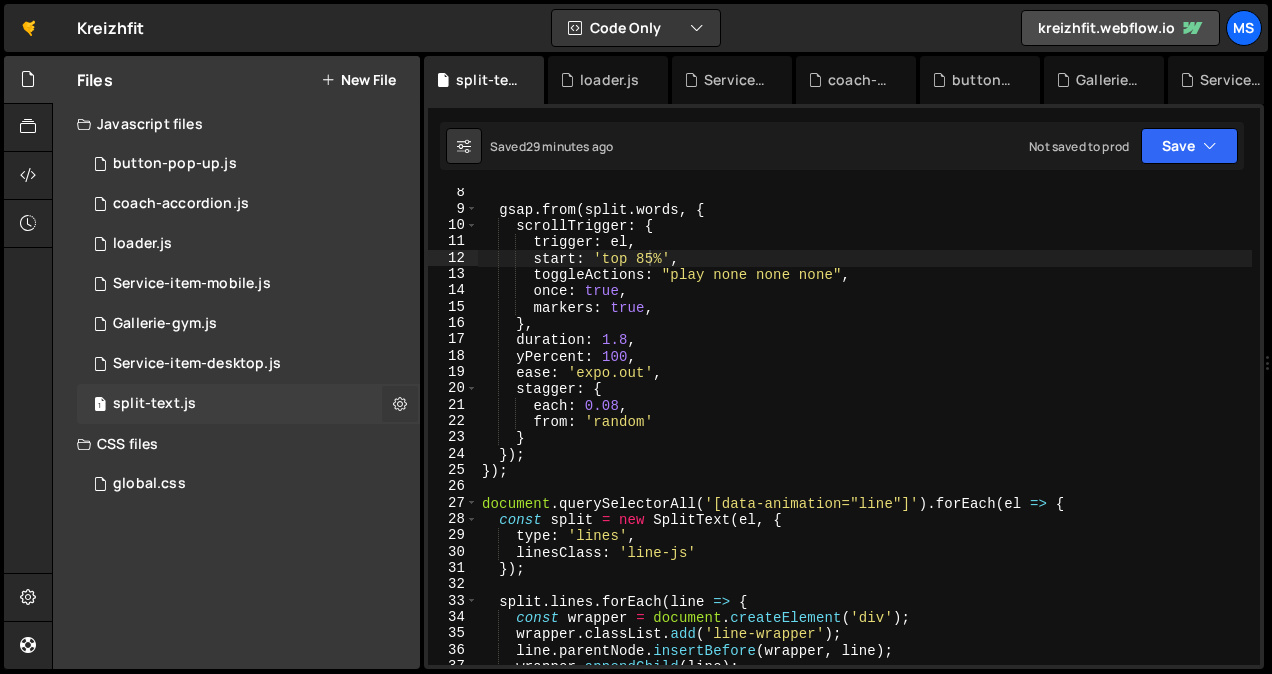 click at bounding box center (400, 403) 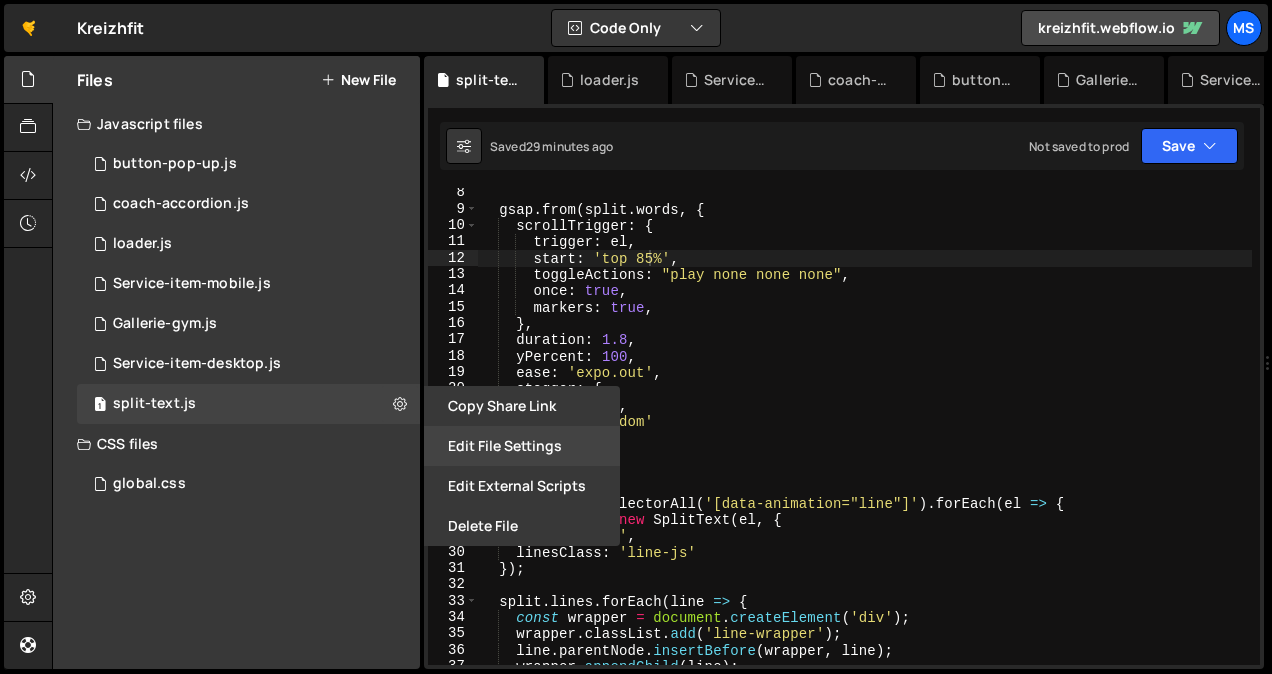 click on "Edit File Settings" at bounding box center [522, 446] 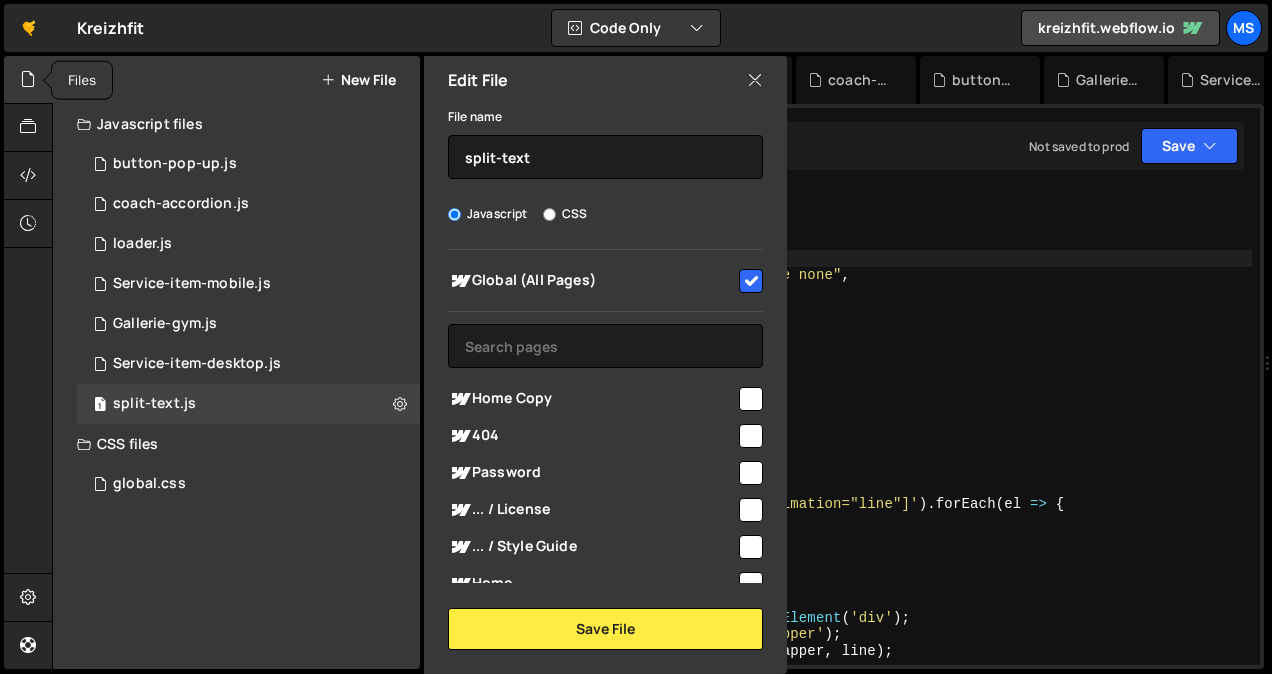 click at bounding box center [28, 80] 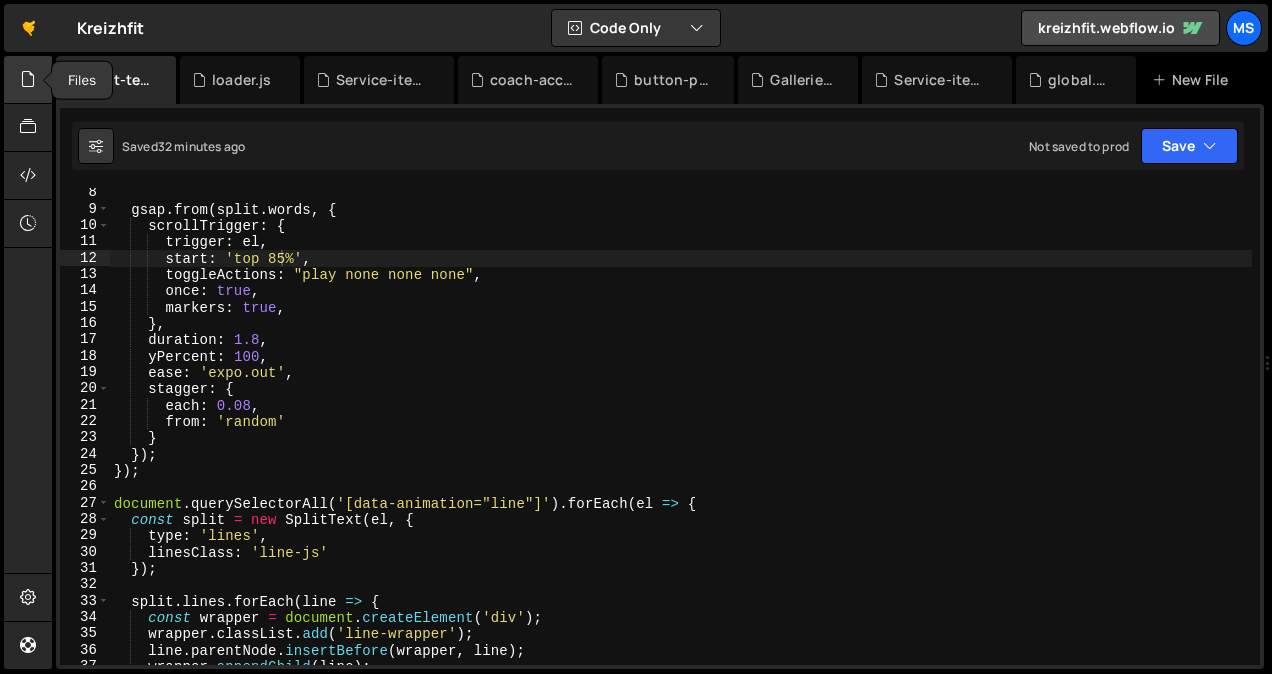 click at bounding box center (28, 80) 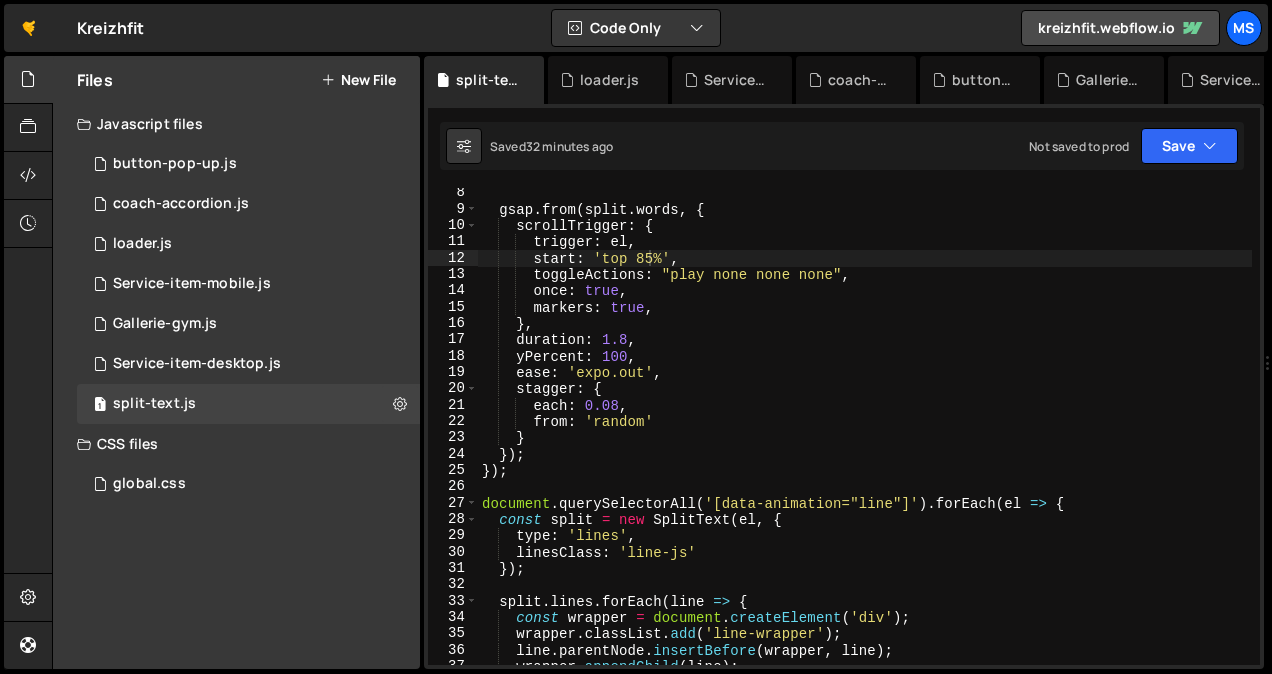 click on "14" at bounding box center (453, 290) 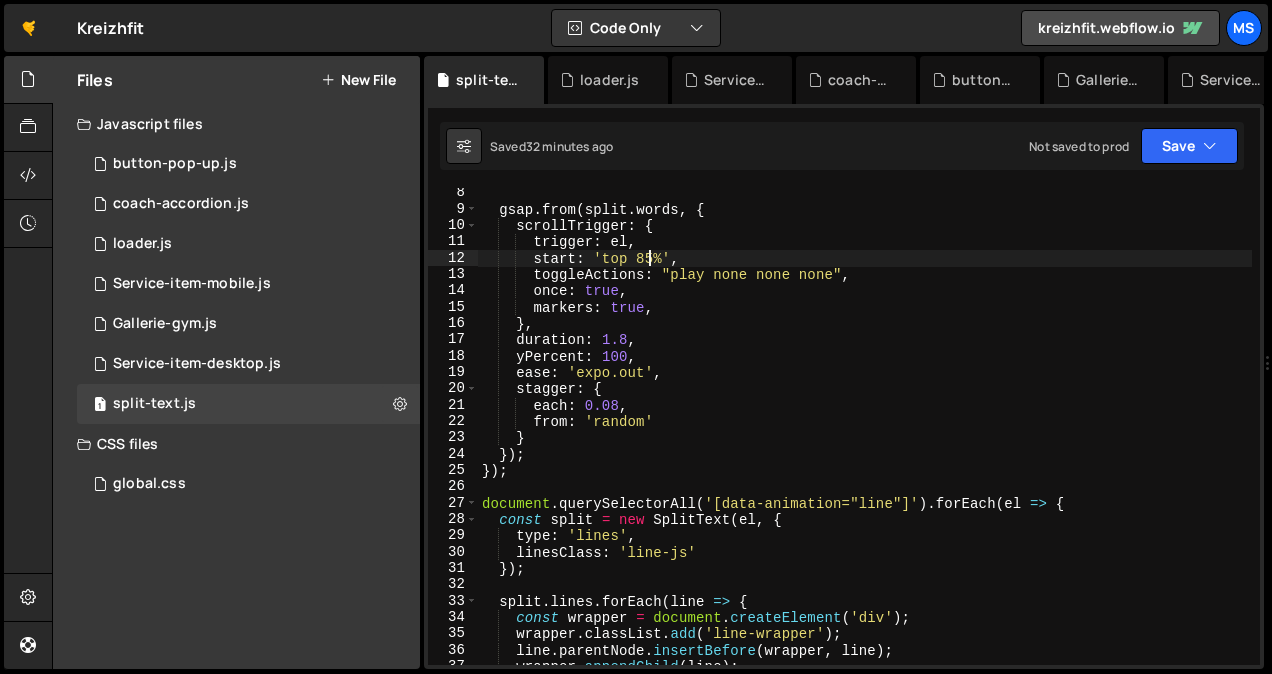 click on "15" at bounding box center (453, 307) 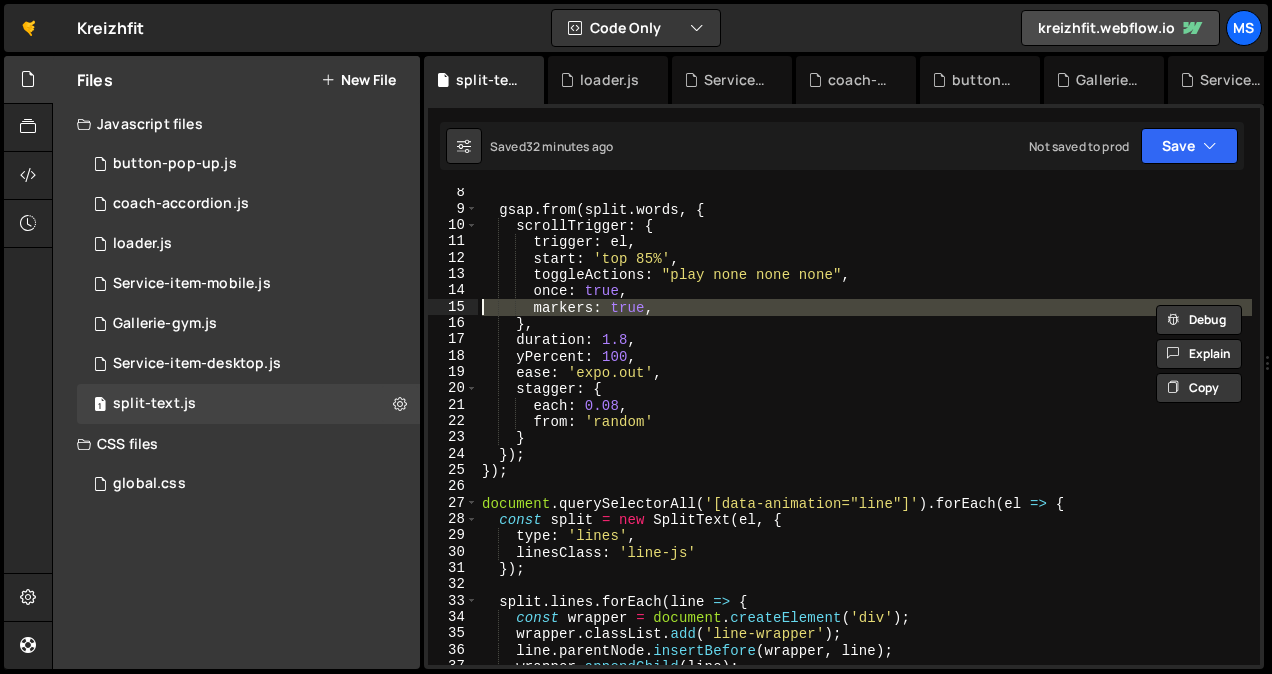 type on "}," 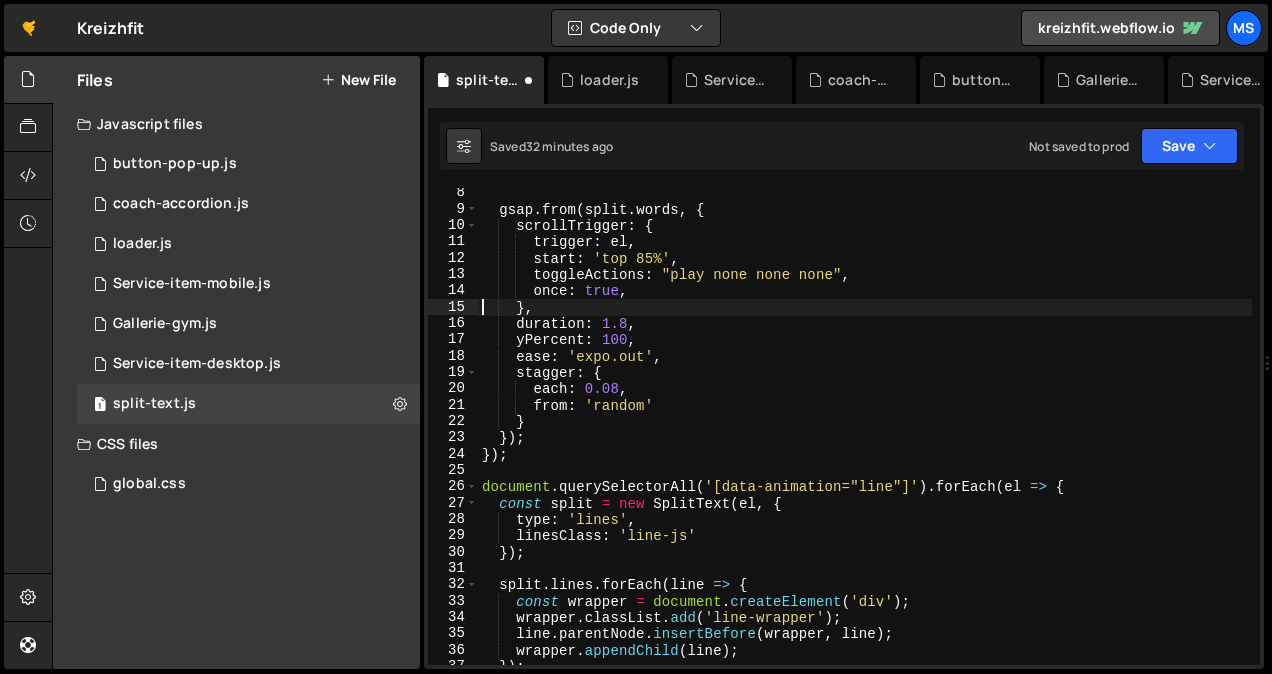 scroll, scrollTop: 0, scrollLeft: 2, axis: horizontal 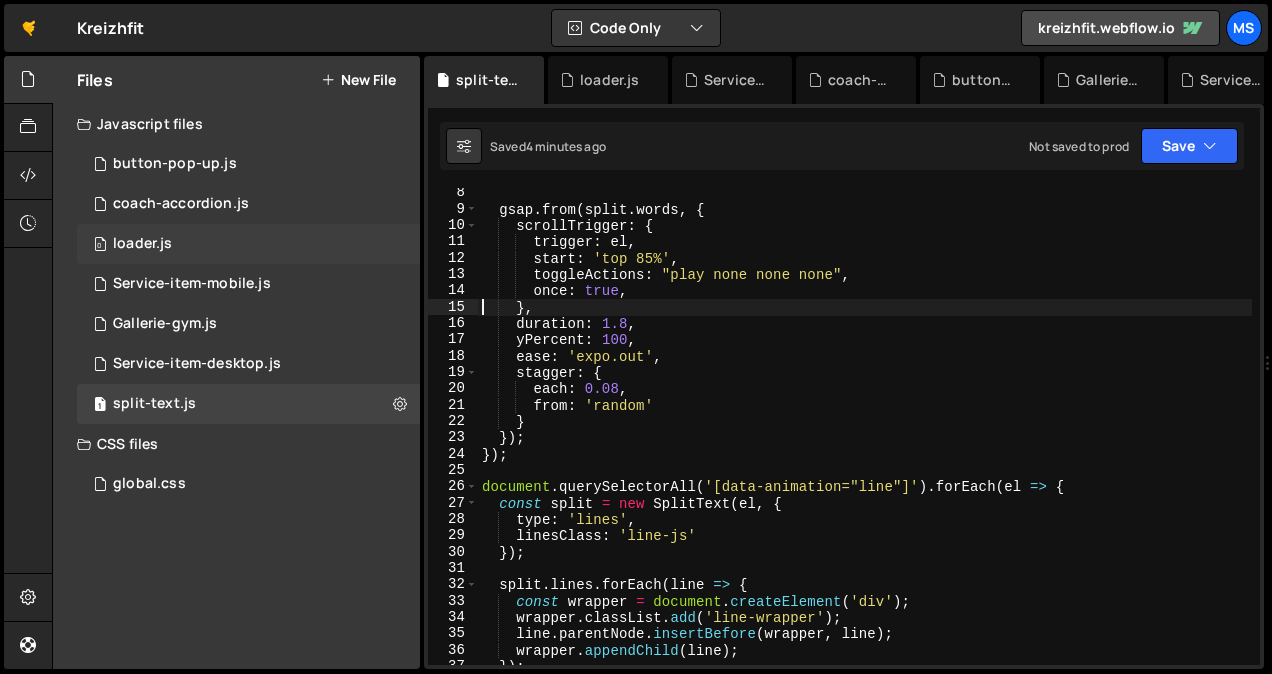 click on "loader.js" at bounding box center [142, 244] 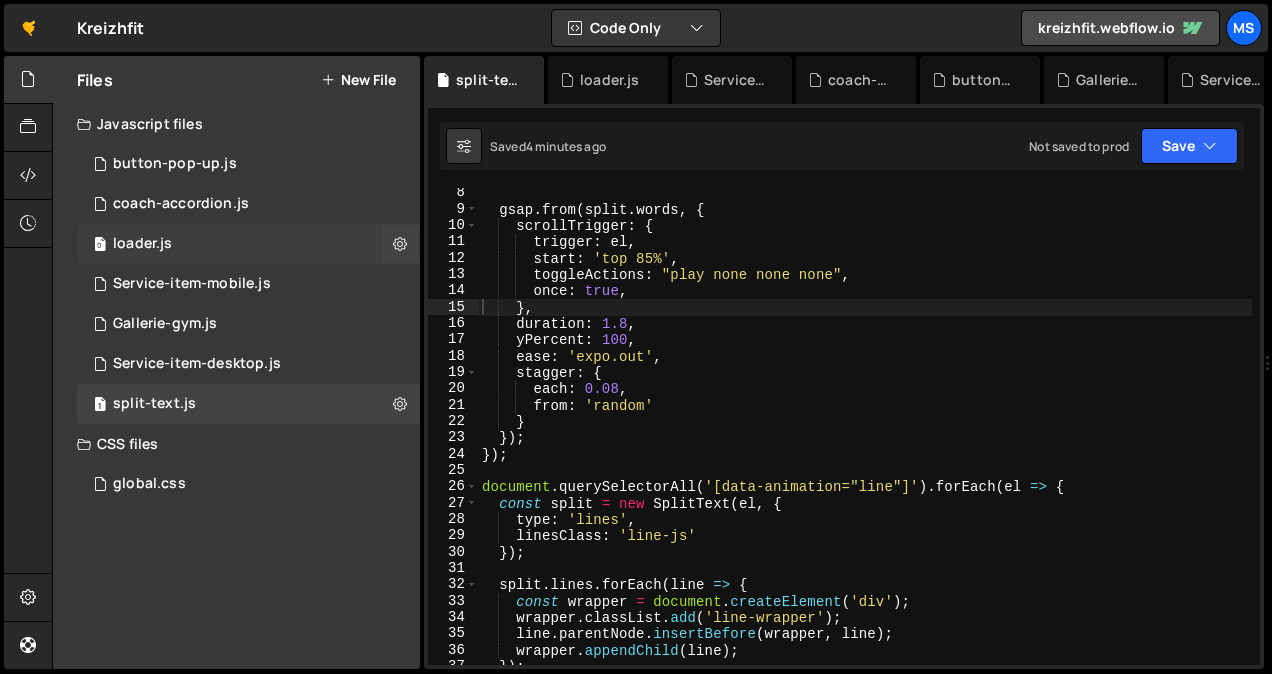 click on "loader.js" at bounding box center [142, 244] 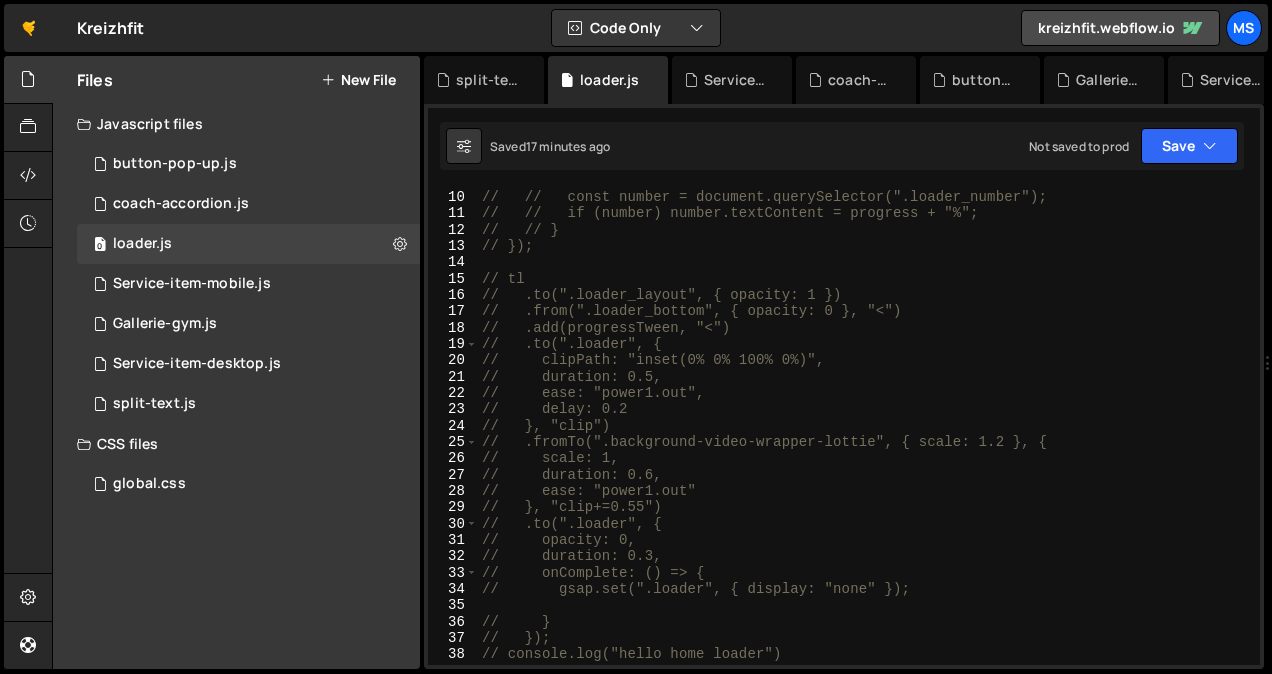 scroll, scrollTop: 225, scrollLeft: 0, axis: vertical 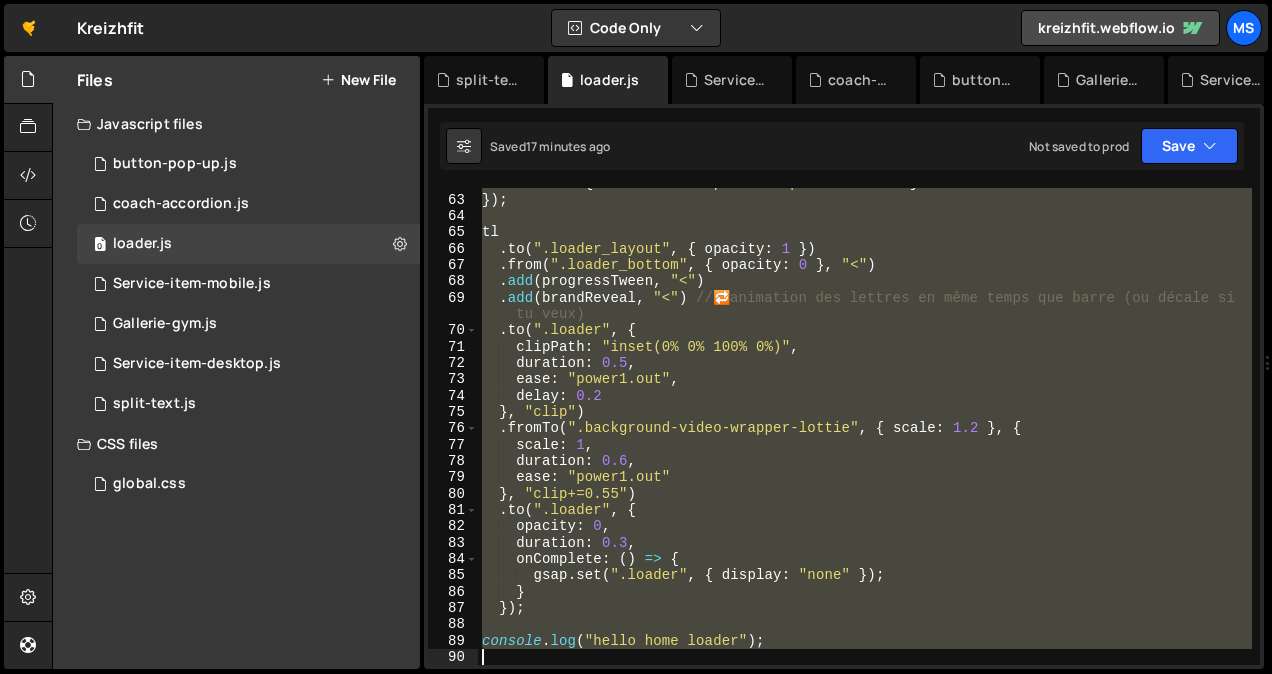 drag, startPoint x: 854, startPoint y: 586, endPoint x: 991, endPoint y: 725, distance: 195.1666 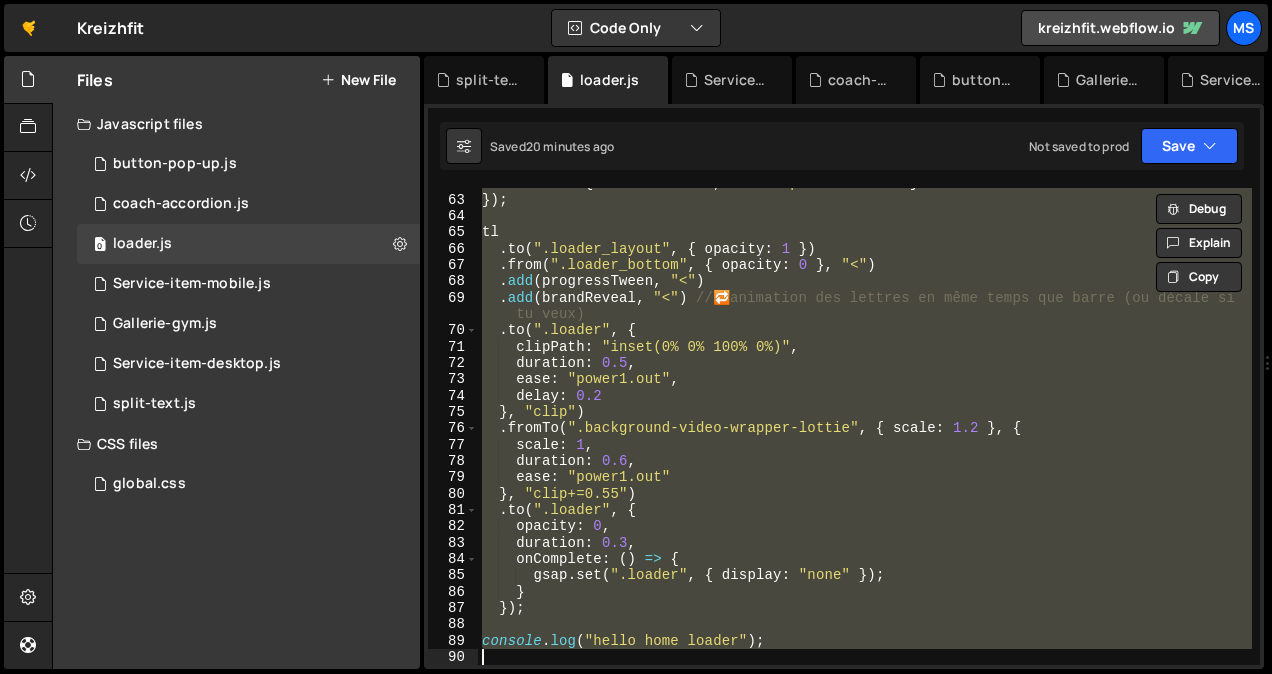 type on "// console.log("hello home loader");" 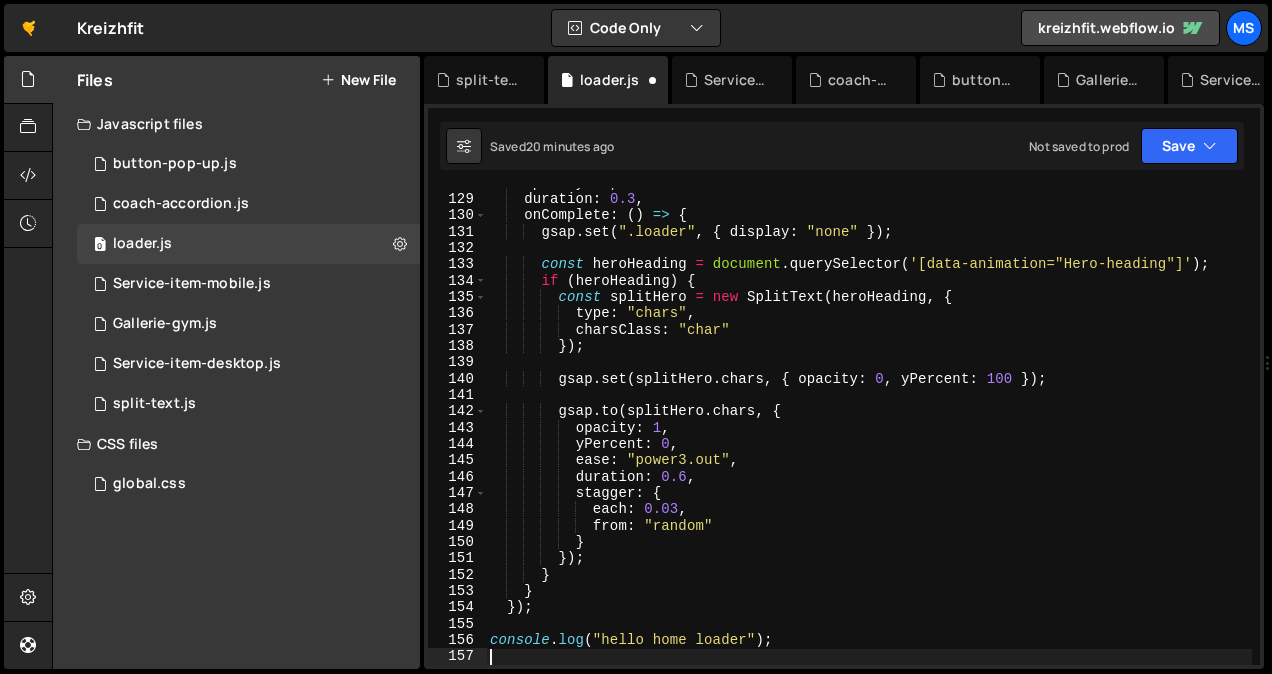 scroll, scrollTop: 2103, scrollLeft: 0, axis: vertical 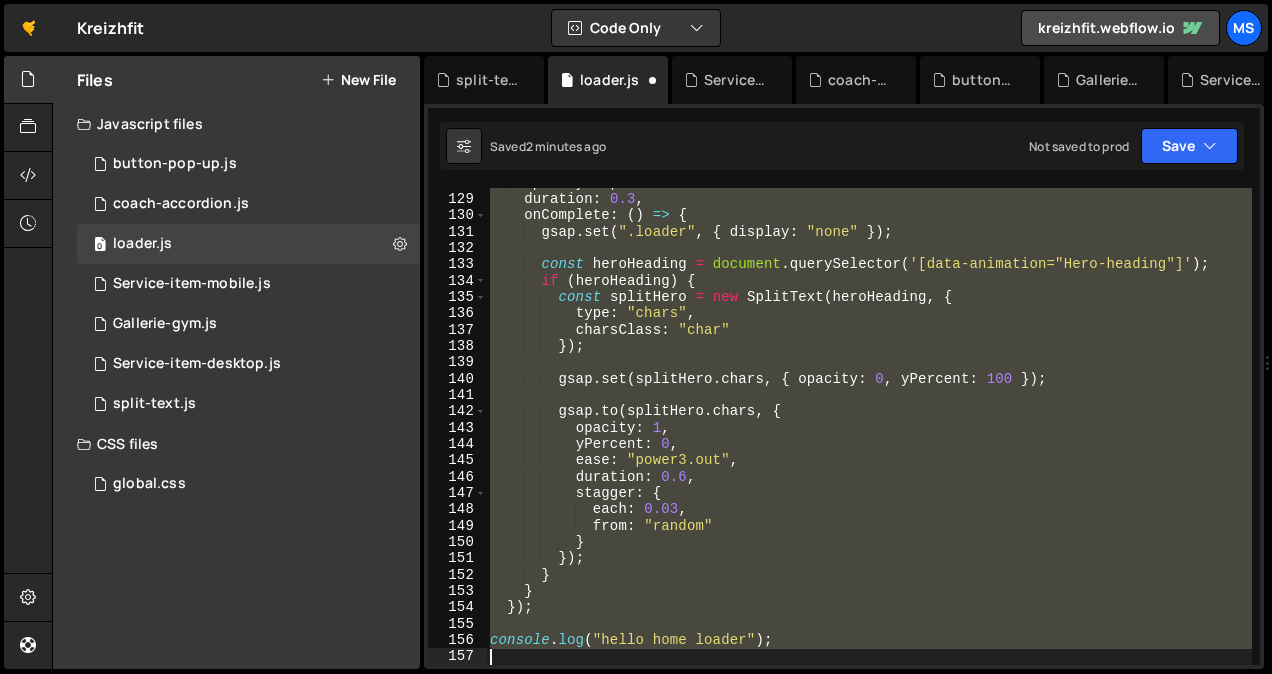 type on "console.log("hello home loader");" 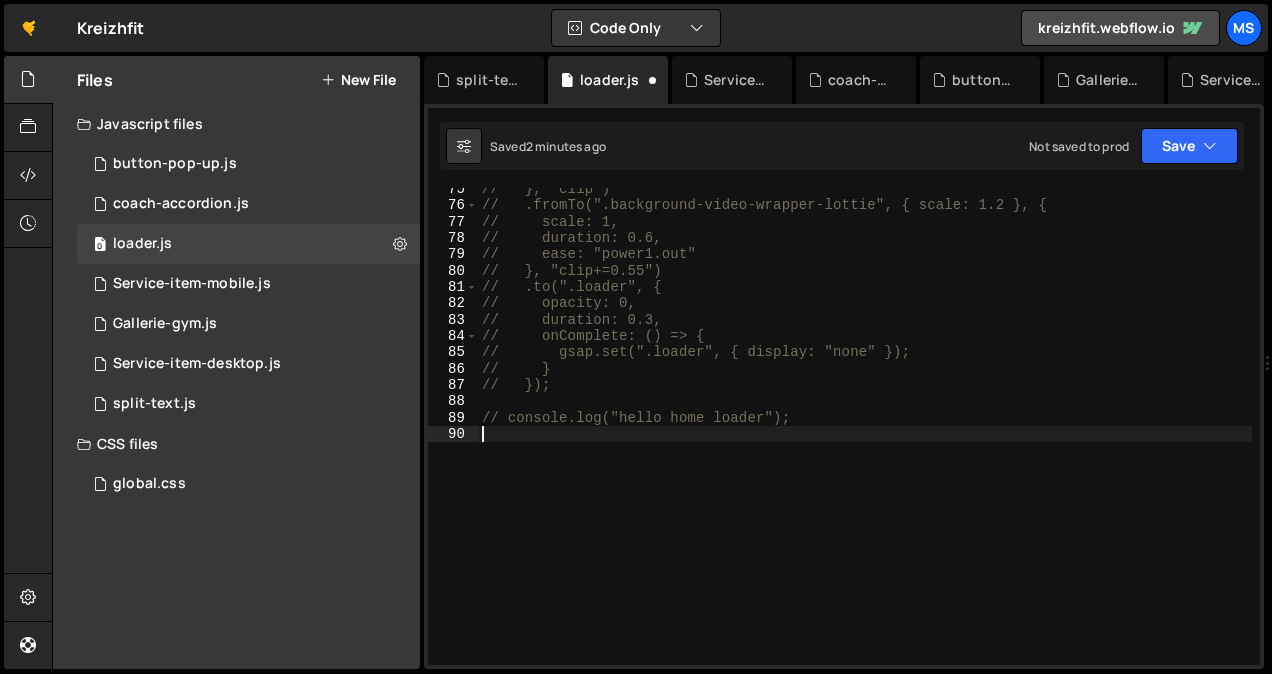 type on "// Split le nom de marque dans .loader_number" 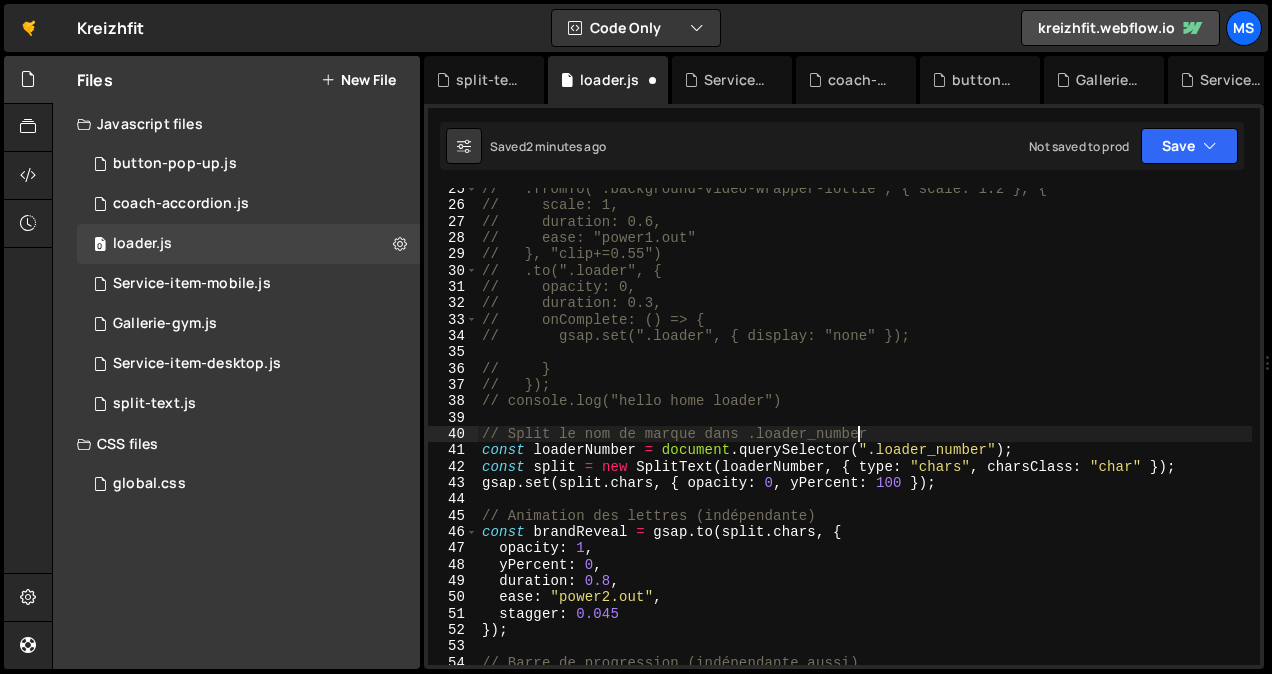 click on "//   .fromTo(".background-video-wrapper-lottie", { scale: 1.2 }, { //     scale: 1, //     duration: 0.6, //     ease: "power1.out" //   }, "clip+=0.55") //   .to(".loader", { //     opacity: 0, //     duration: 0.3, //     onComplete: () => { //       gsap.set(".loader", { display: "none" }); //     } //   }); // console.log("hello home loader") // Split le nom de marque dans .loader_number const   loaderNumber   =   document . querySelector ( ".loader_number" ) ; const   split   =   new   SplitText ( loaderNumber ,   {   type :   "chars" ,   charsClass :   "char"   }) ; gsap . set ( split . chars ,   {   opacity :   0 ,   yPercent :   100   }) ; // Animation des lettres (indépendante) const   brandReveal   =   gsap . to ( split . chars ,   {    opacity :   1 ,    yPercent :   0 ,    duration :   0.8 ,    ease :   "power2.out" ,    stagger :   0.045 }) ; // Barre de progression (indépendante aussi) const   progressTween   =   gsap . to ( ".loader_bottom_bar" ,   {" at bounding box center (865, 436) 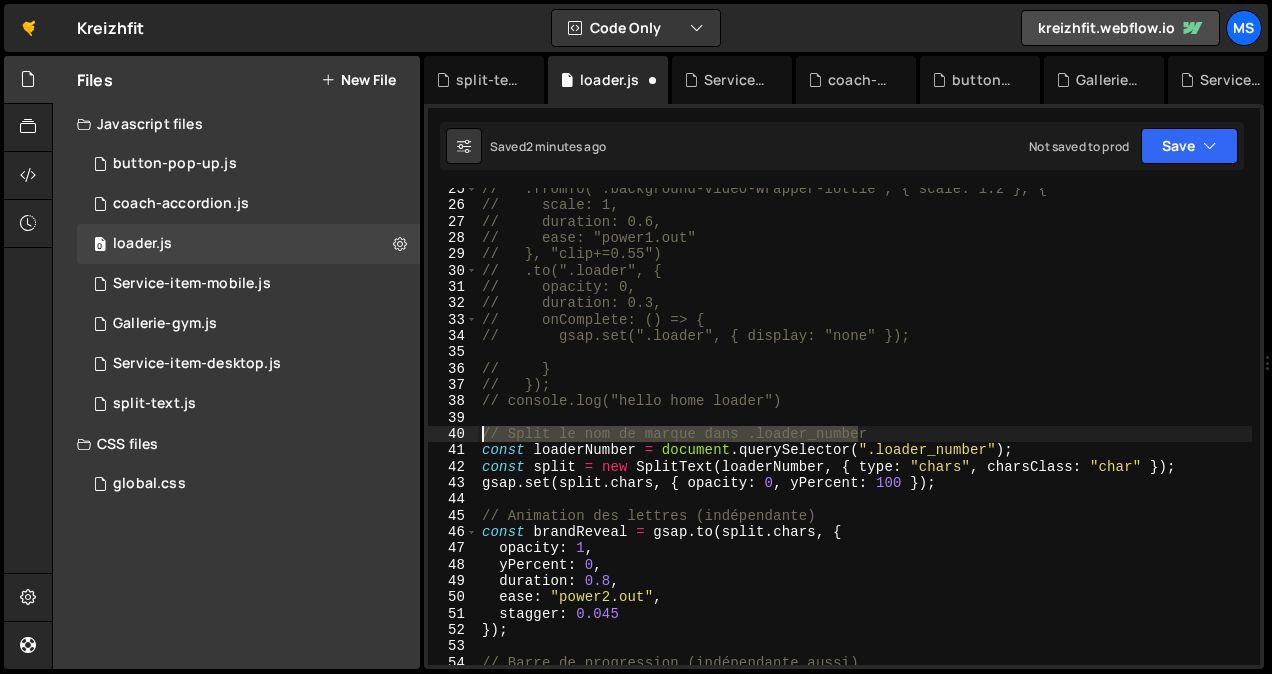 drag, startPoint x: 786, startPoint y: 432, endPoint x: 464, endPoint y: 438, distance: 322.0559 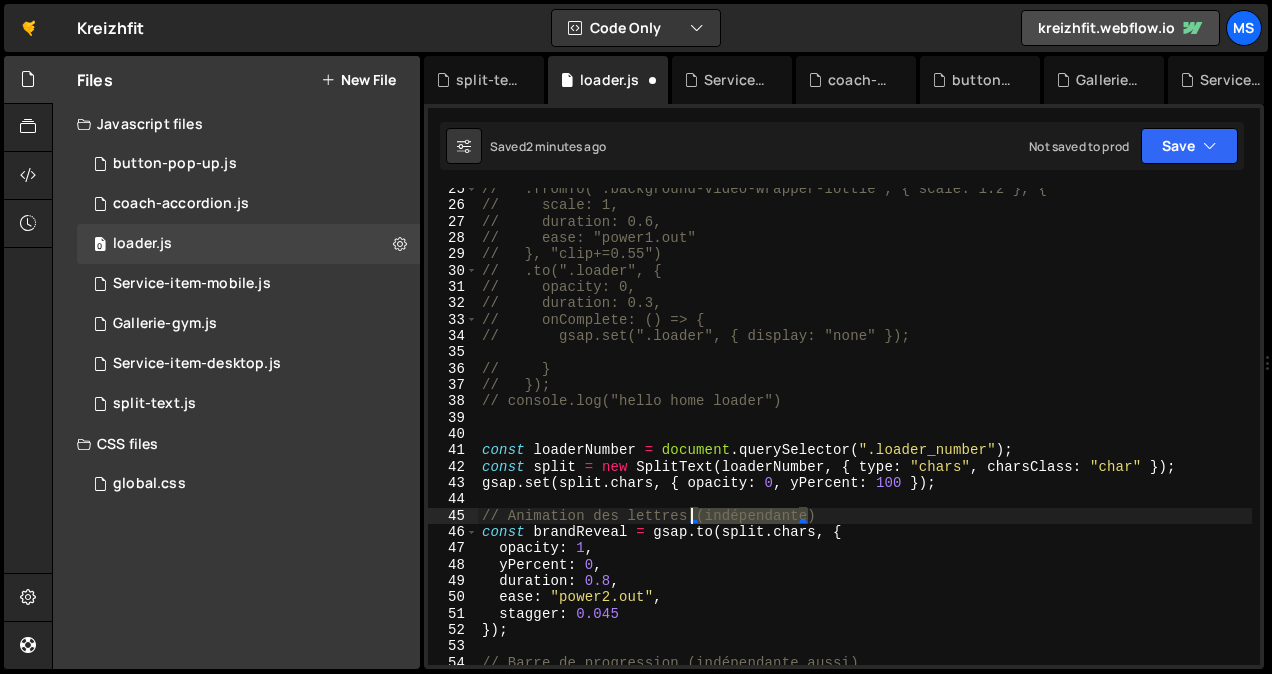 drag, startPoint x: 852, startPoint y: 517, endPoint x: 383, endPoint y: 521, distance: 469.01706 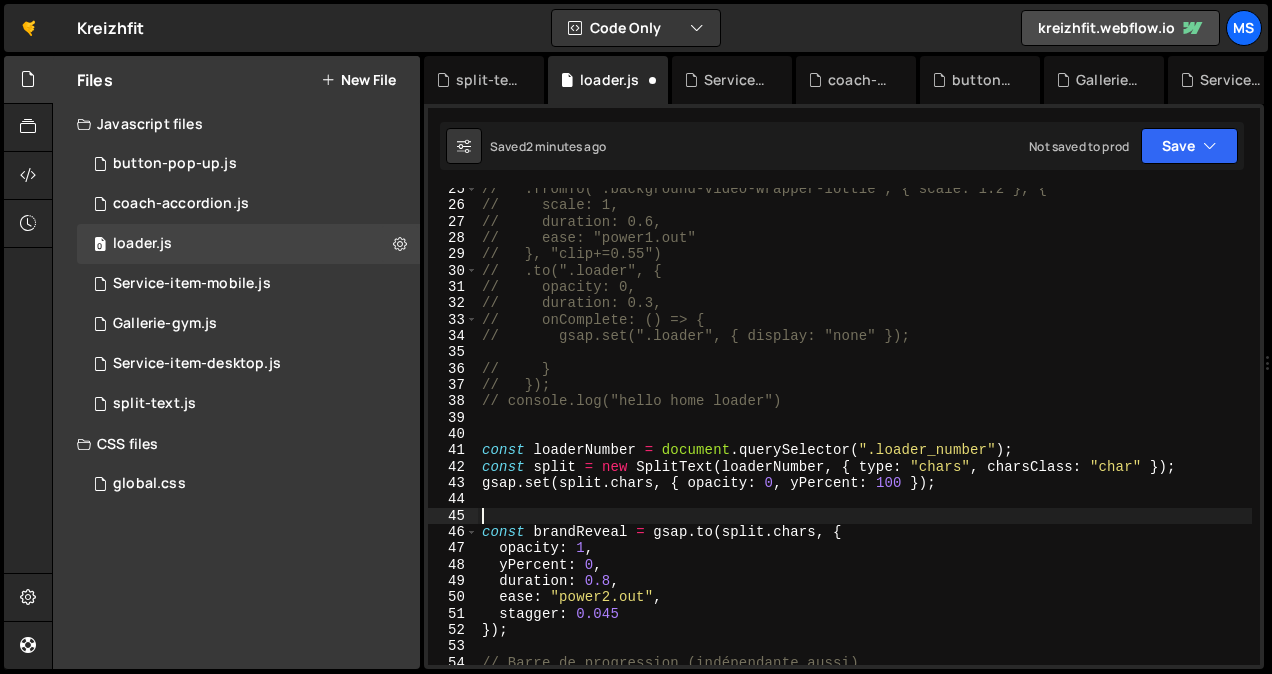 scroll, scrollTop: 538, scrollLeft: 0, axis: vertical 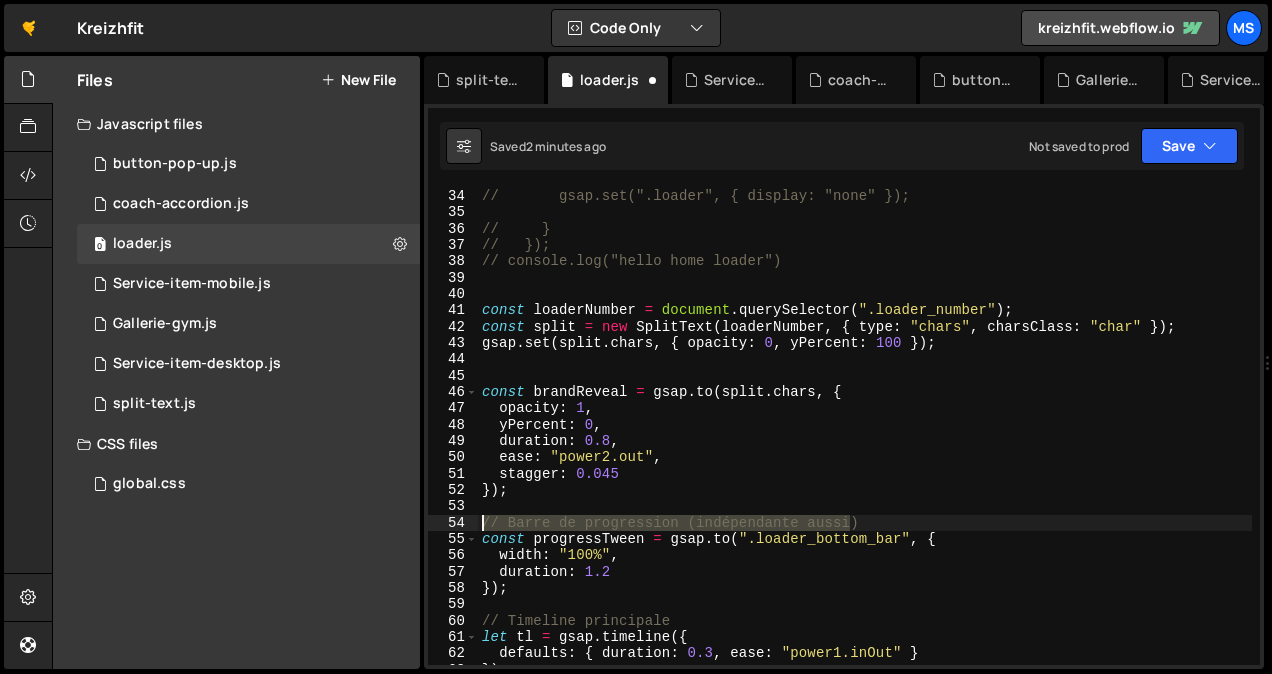 drag, startPoint x: 777, startPoint y: 521, endPoint x: 428, endPoint y: 527, distance: 349.05157 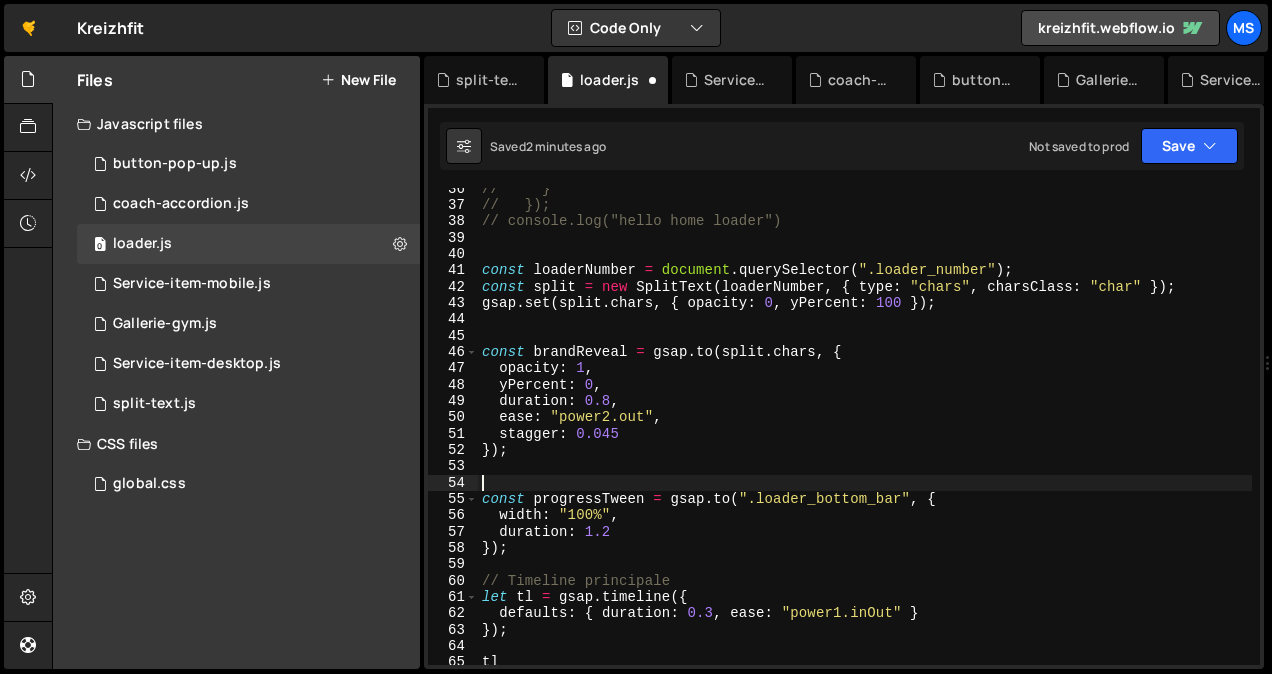 scroll, scrollTop: 678, scrollLeft: 0, axis: vertical 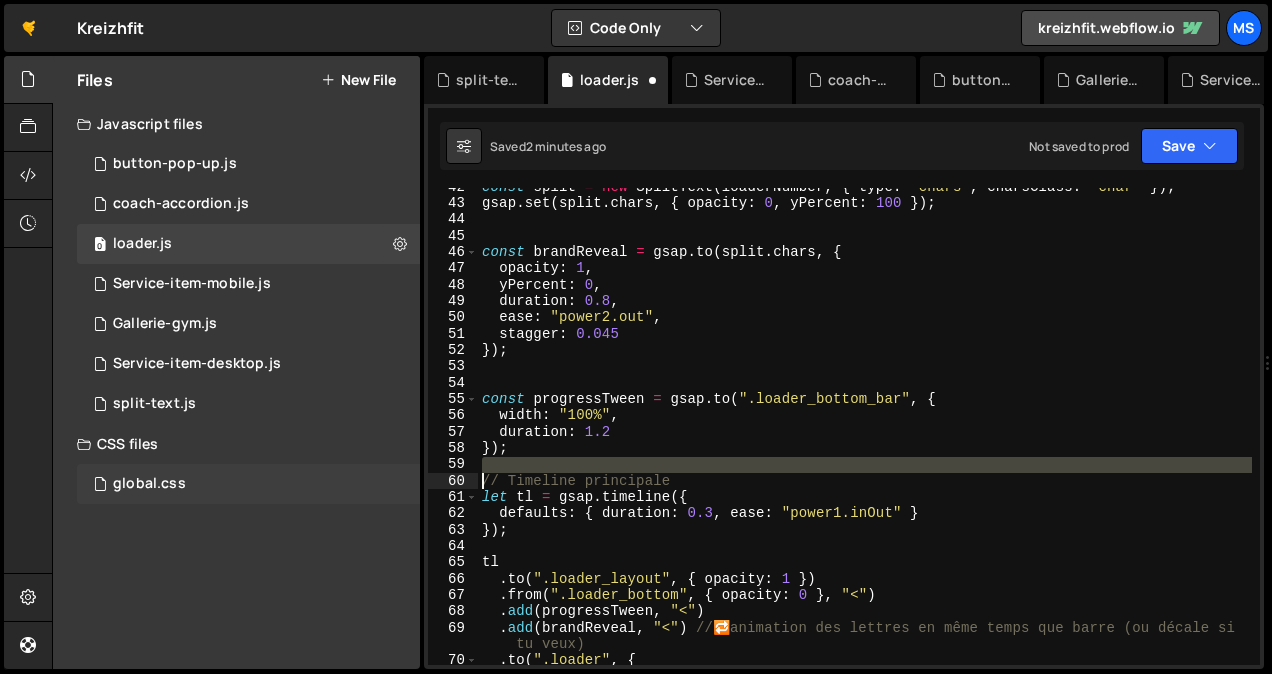 drag, startPoint x: 612, startPoint y: 474, endPoint x: 407, endPoint y: 485, distance: 205.2949 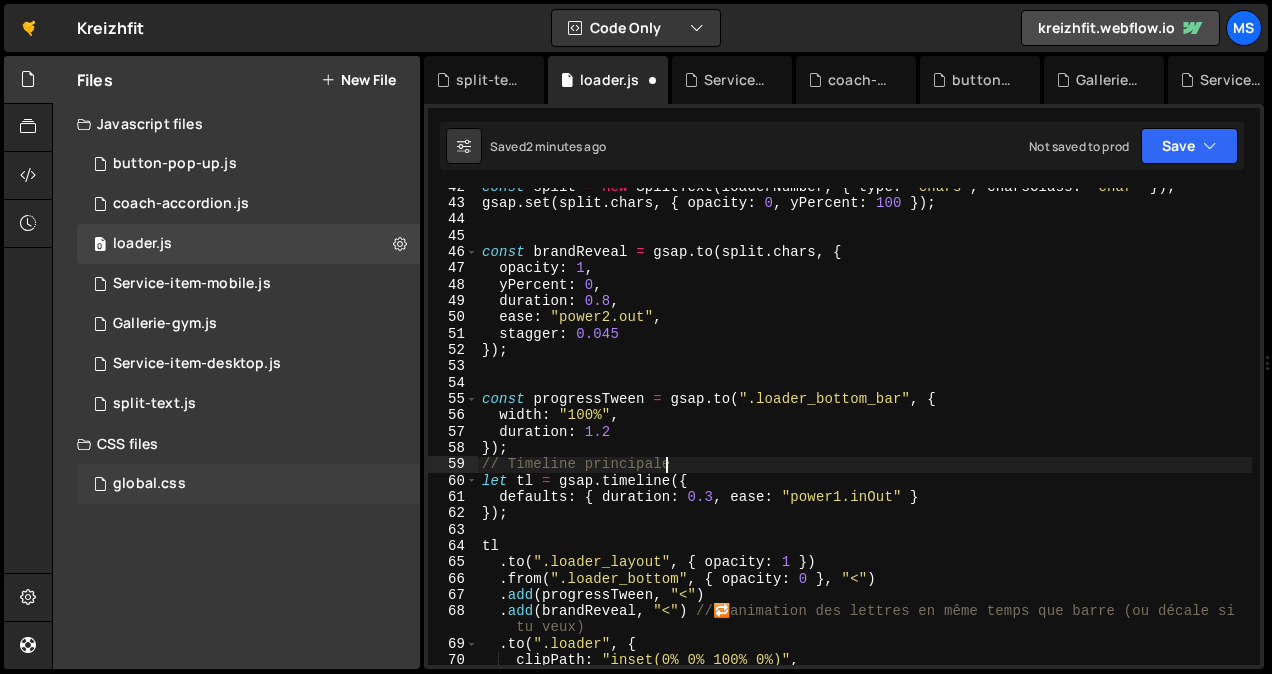 drag, startPoint x: 651, startPoint y: 462, endPoint x: 378, endPoint y: 477, distance: 273.41177 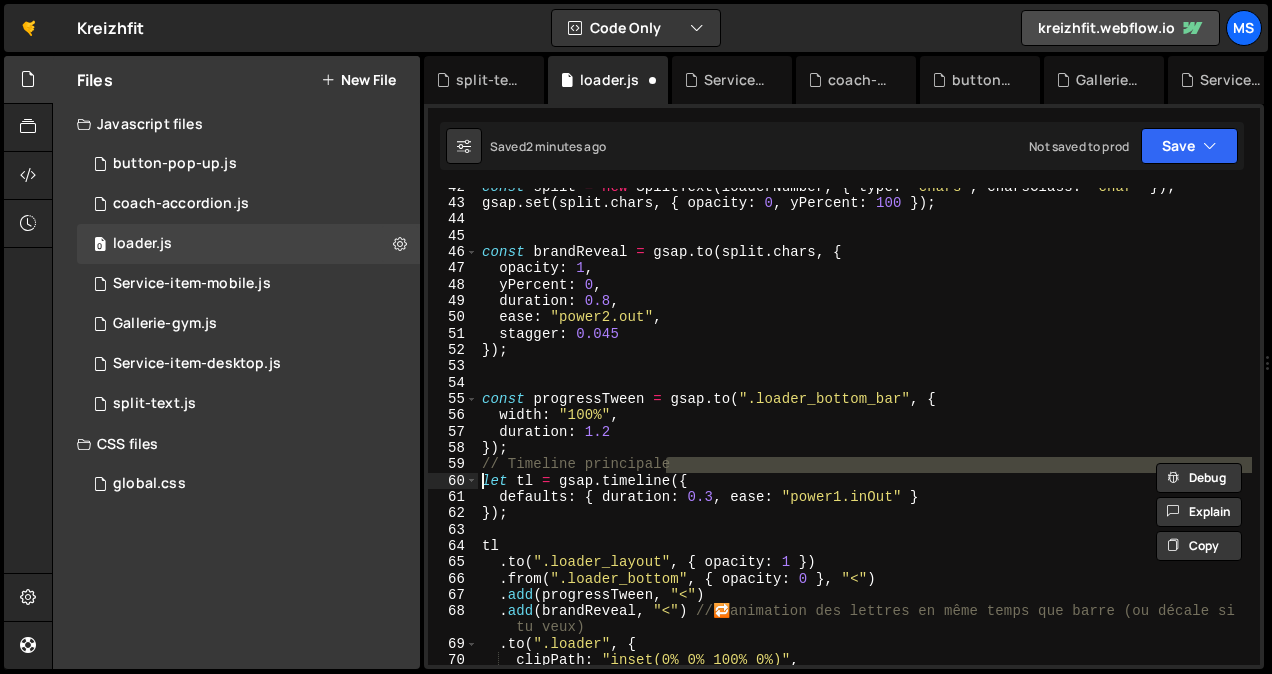 click on "59" at bounding box center (453, 464) 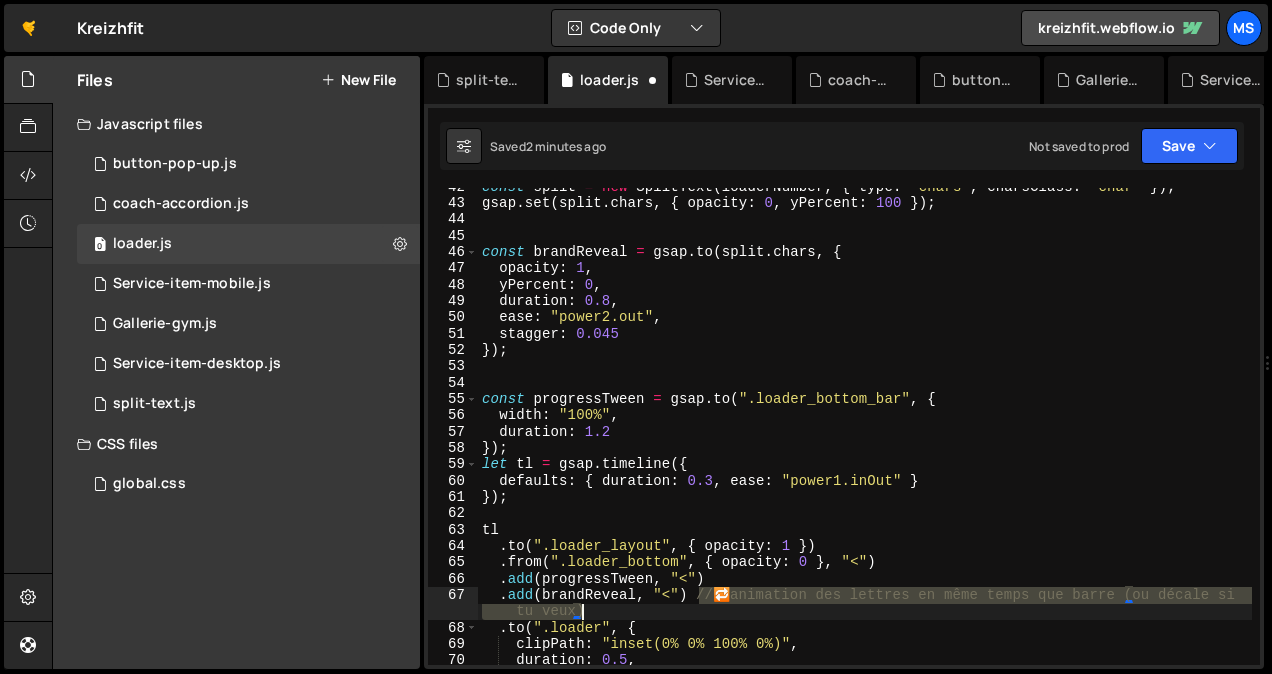 drag, startPoint x: 696, startPoint y: 597, endPoint x: 702, endPoint y: 618, distance: 21.84033 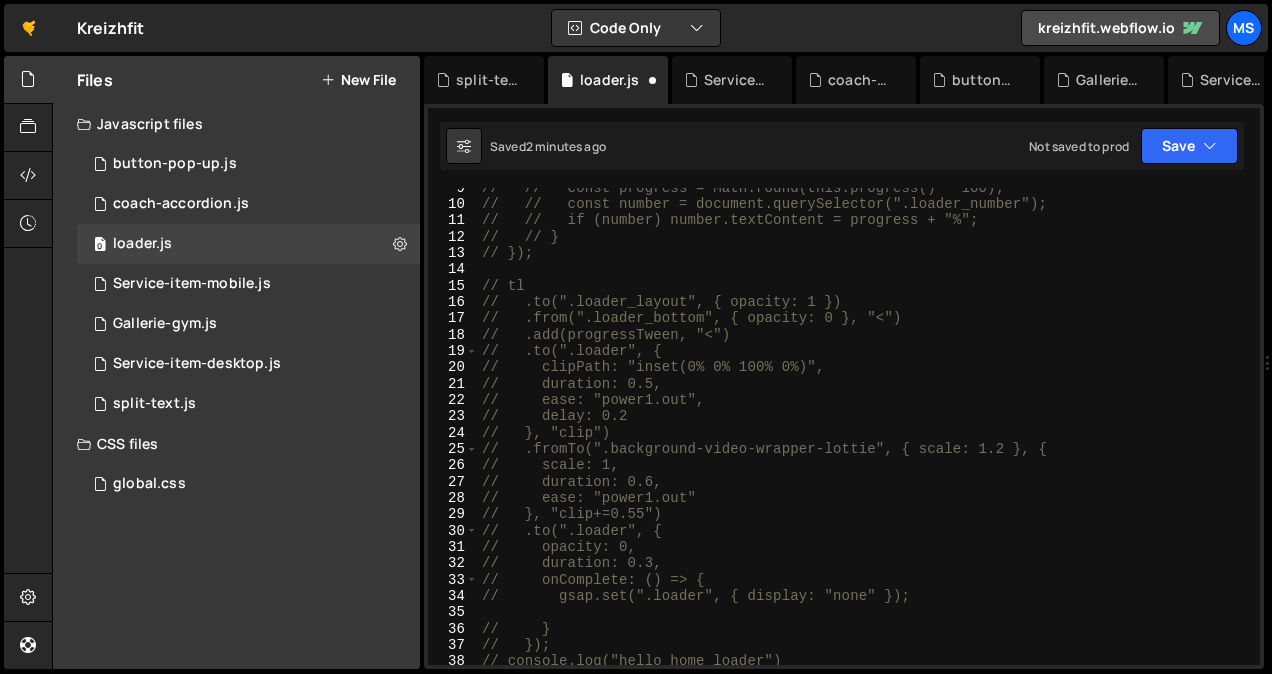 scroll, scrollTop: 198, scrollLeft: 0, axis: vertical 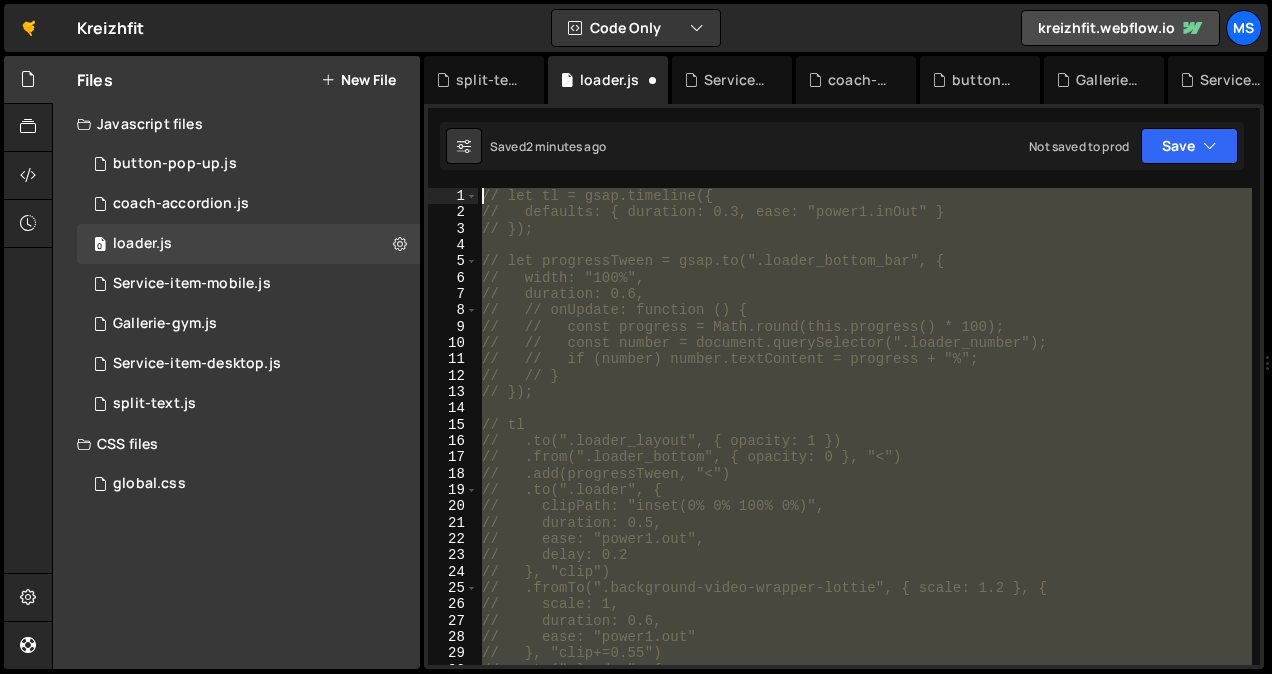 drag, startPoint x: 802, startPoint y: 593, endPoint x: 364, endPoint y: 73, distance: 679.8853 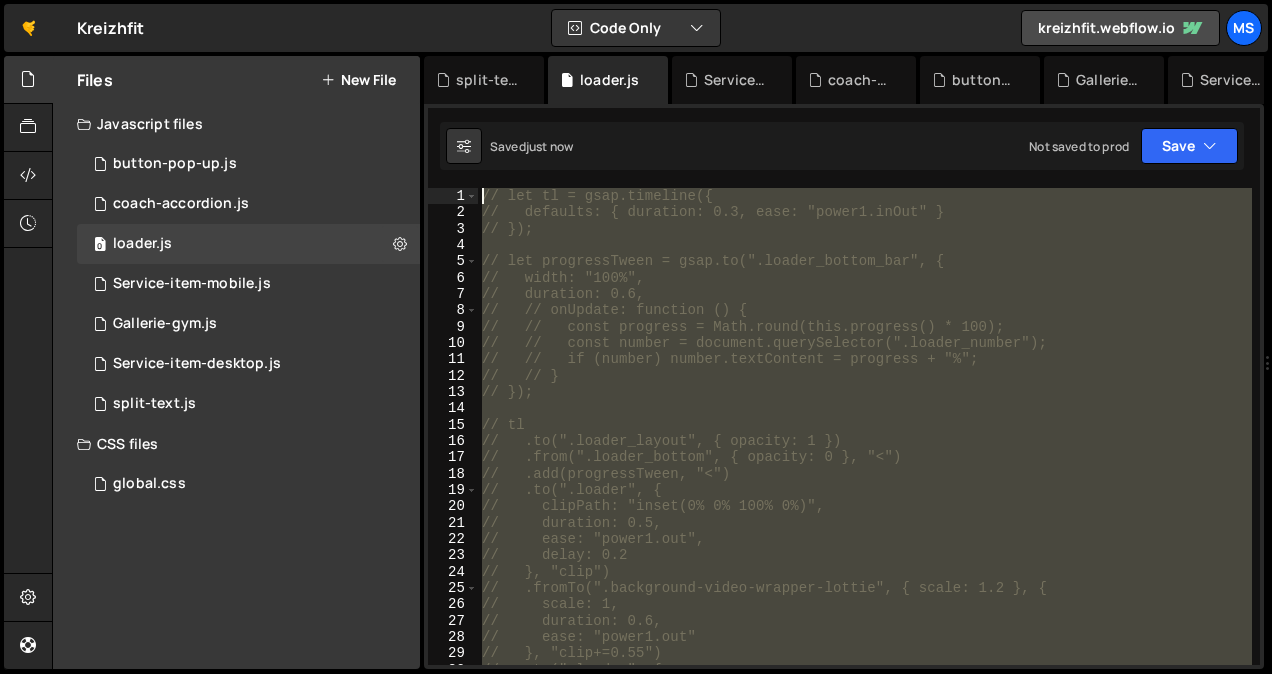 type on "// let tl = gsap.timeline({
//   defaults: { duration: 0.3, ease: "power1.inOut" }" 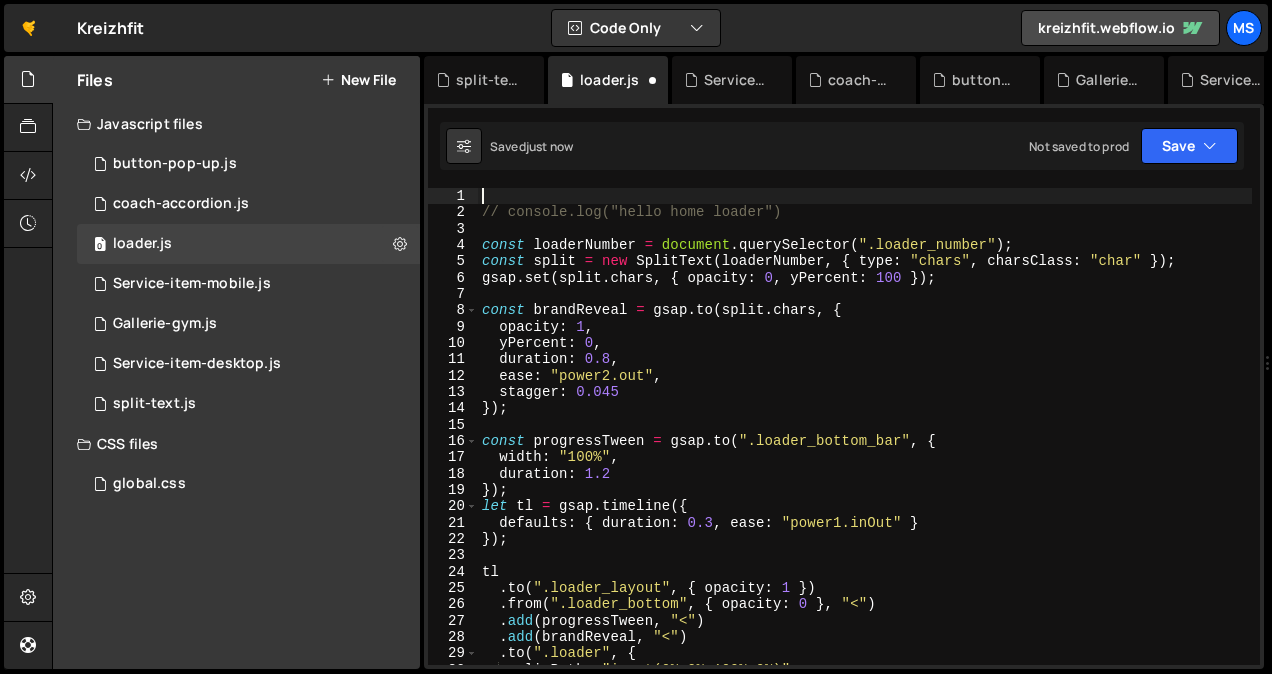drag, startPoint x: 474, startPoint y: 225, endPoint x: 456, endPoint y: 186, distance: 42.953465 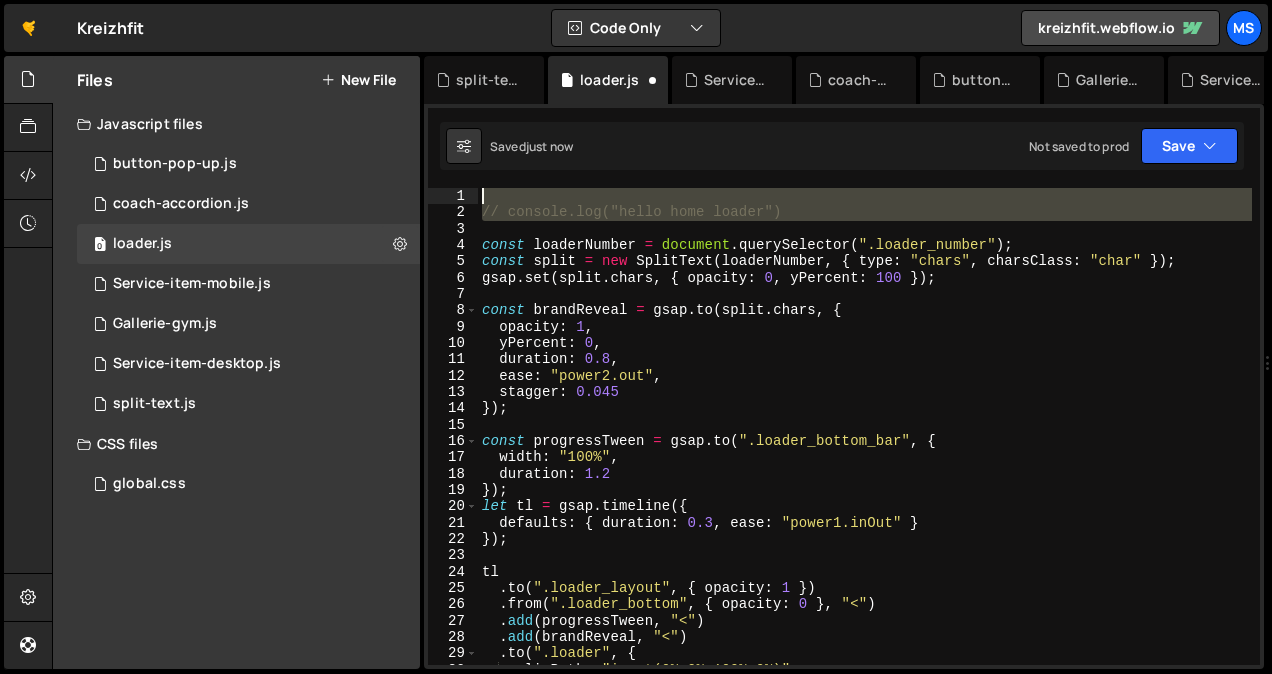 drag, startPoint x: 473, startPoint y: 204, endPoint x: 449, endPoint y: 176, distance: 36.878178 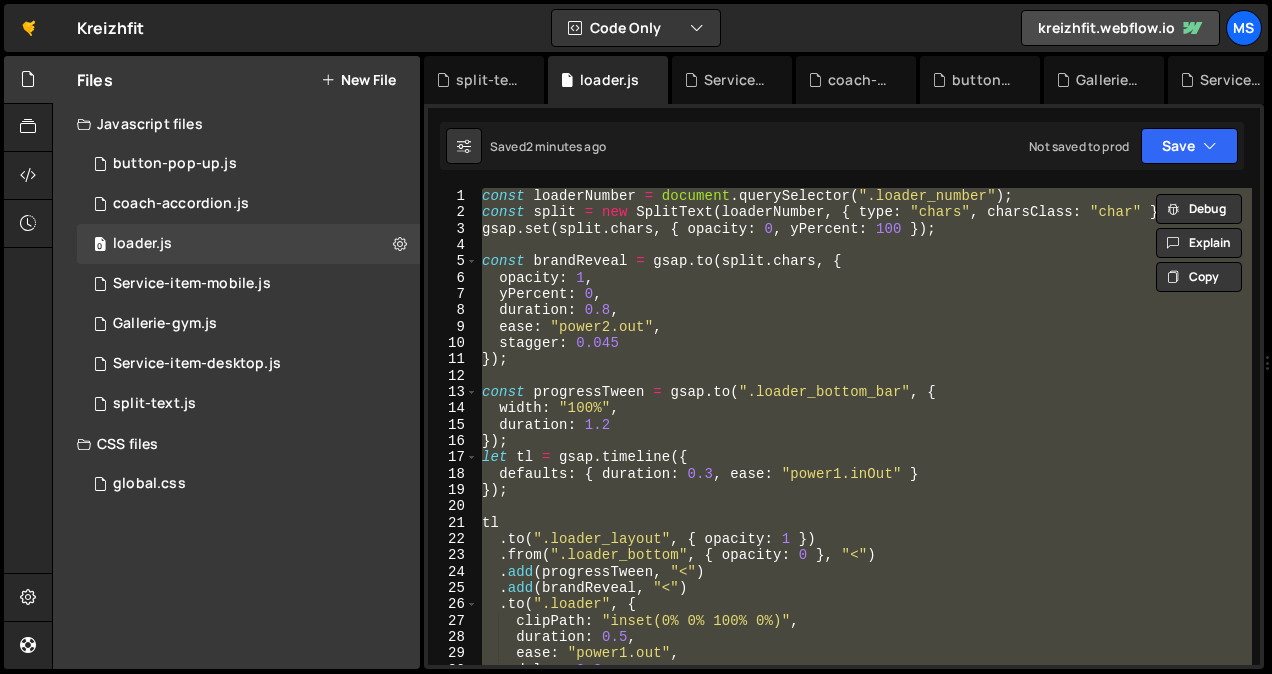 type on "// console.log("hello home loader");" 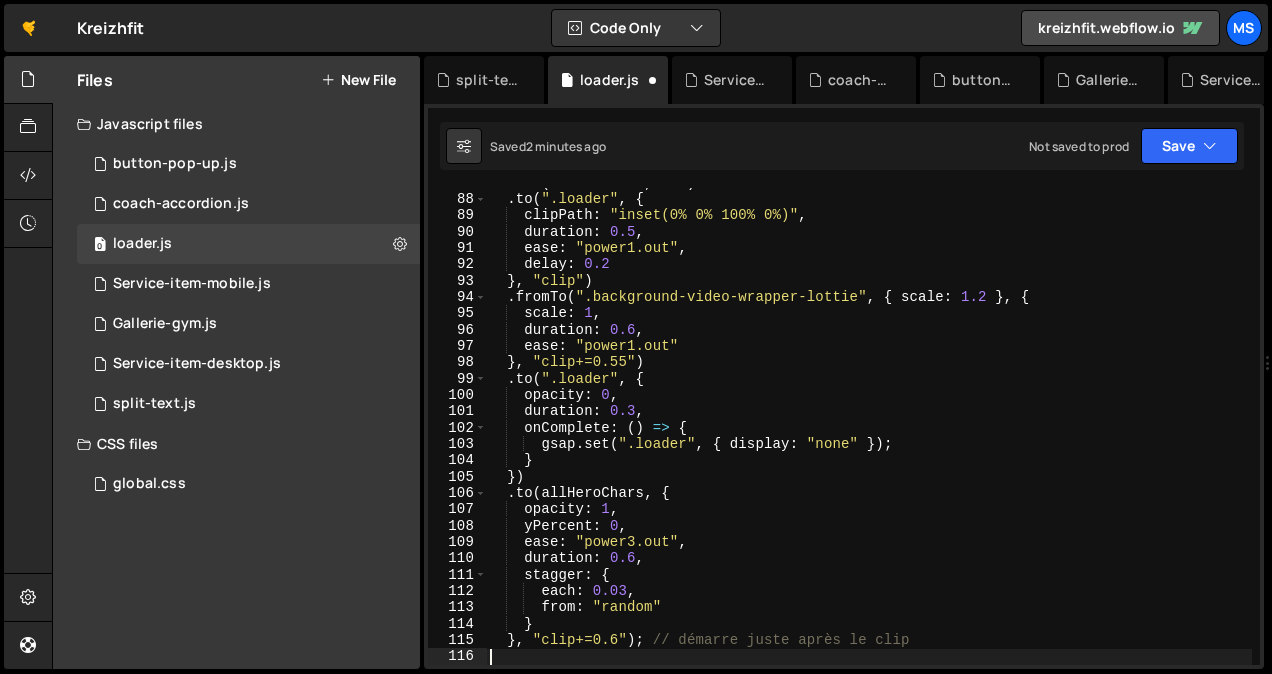 scroll, scrollTop: 1417, scrollLeft: 0, axis: vertical 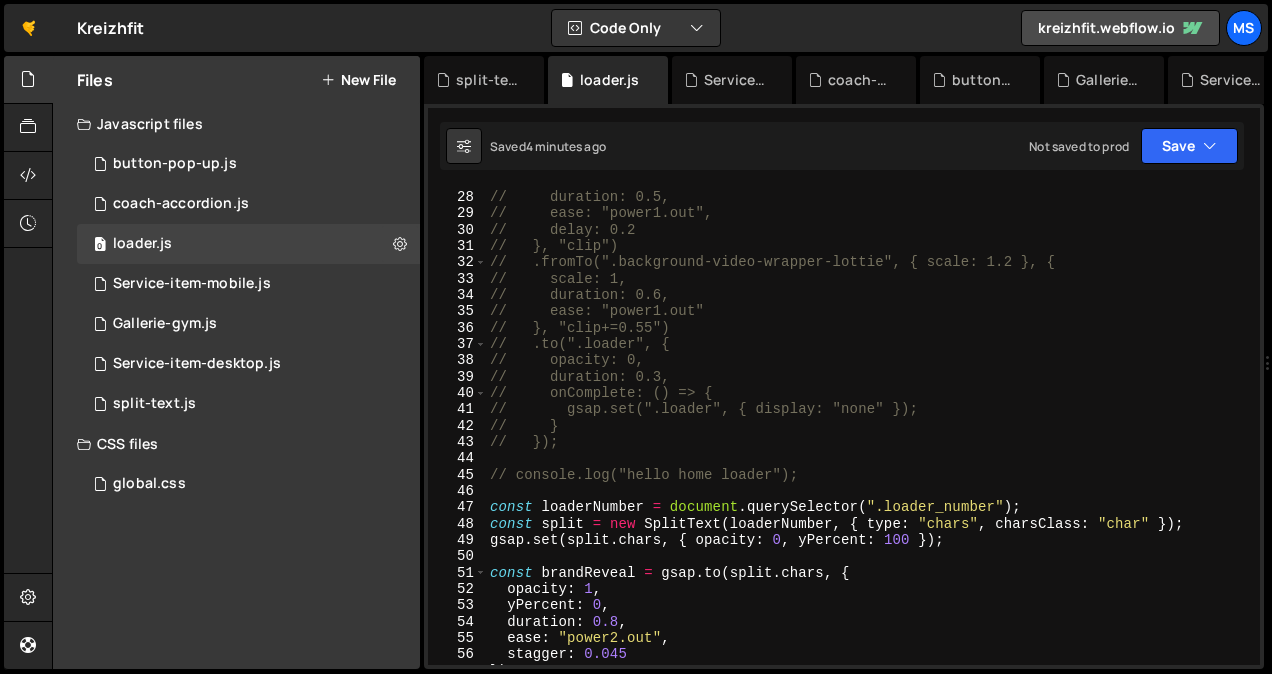 type on "}, "clip+=0.6"); // démarre juste après le clip" 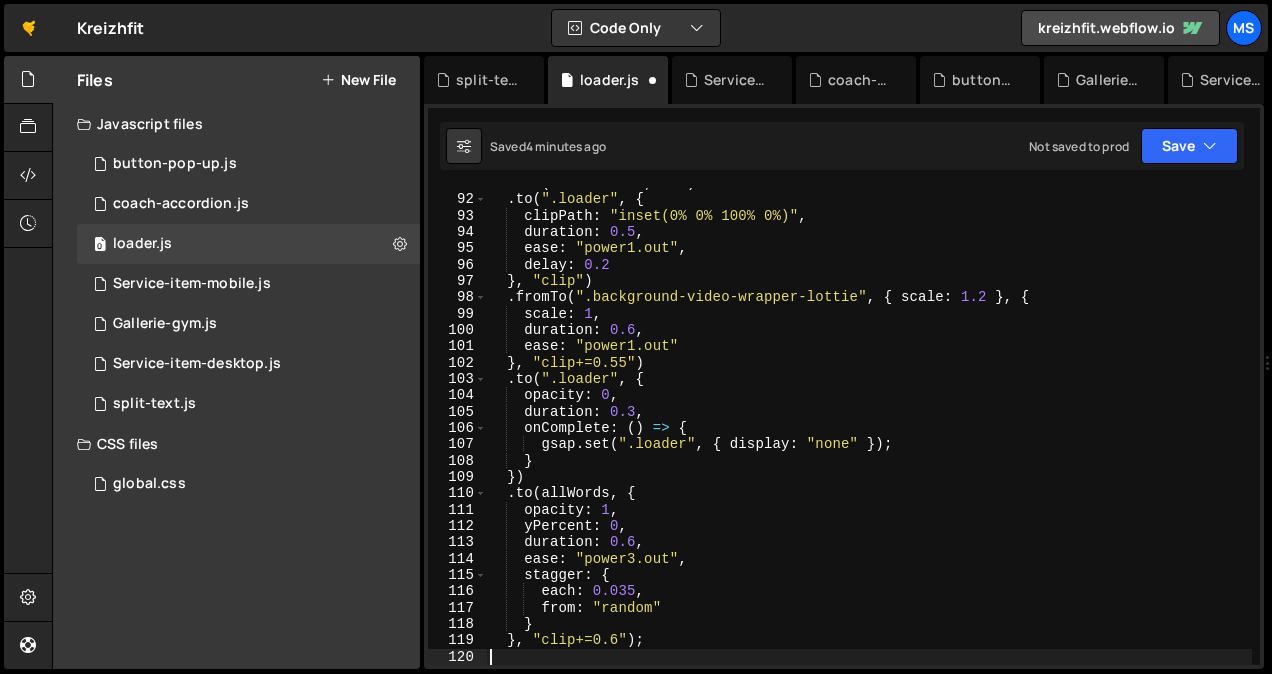 scroll, scrollTop: 1483, scrollLeft: 0, axis: vertical 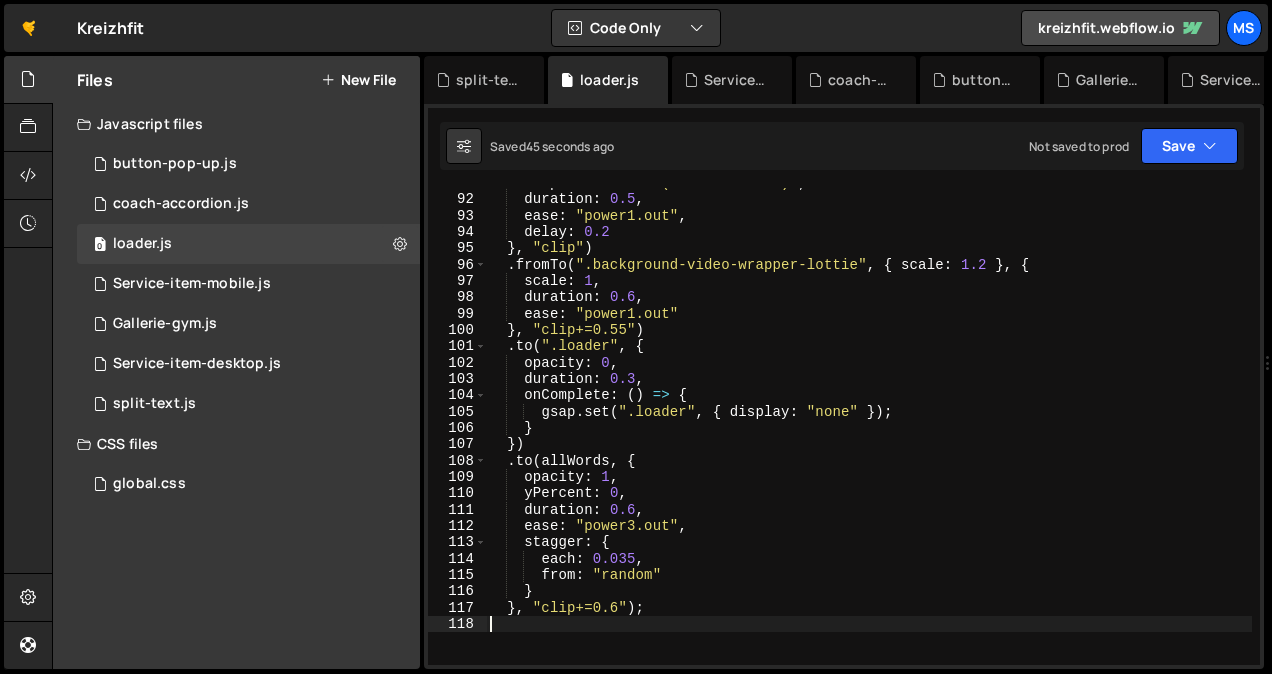 type on "}, "clip+=0.6");" 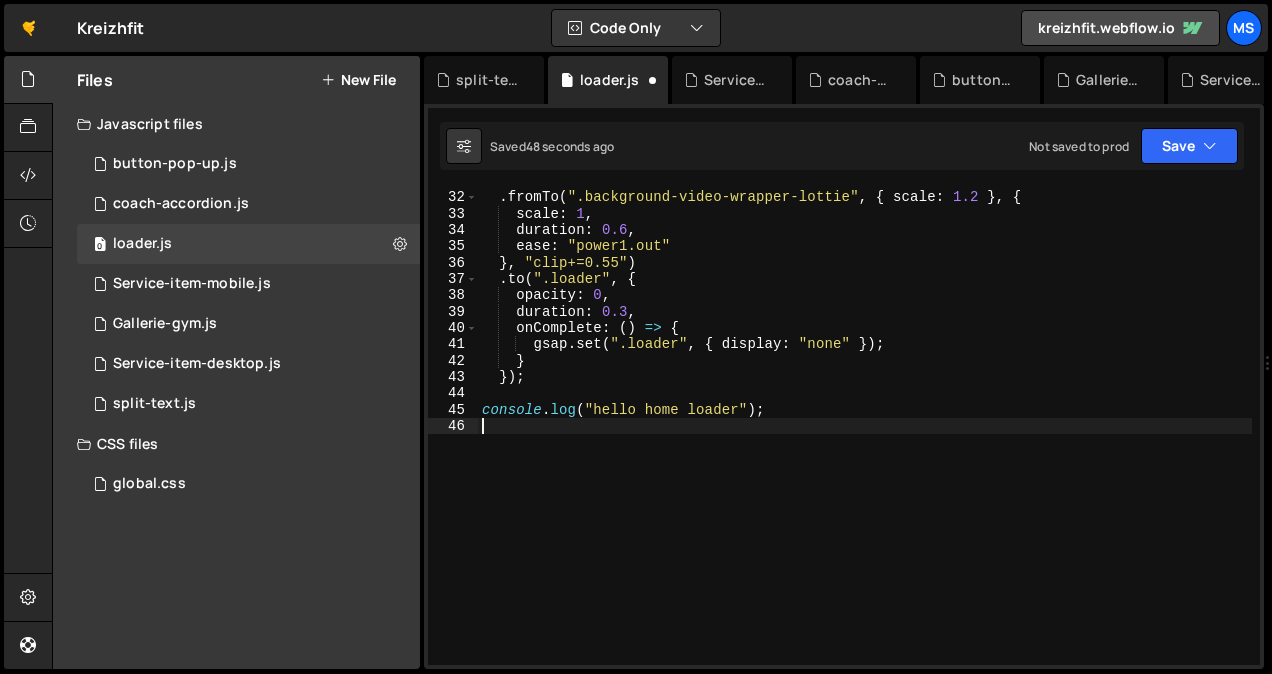scroll, scrollTop: 504, scrollLeft: 0, axis: vertical 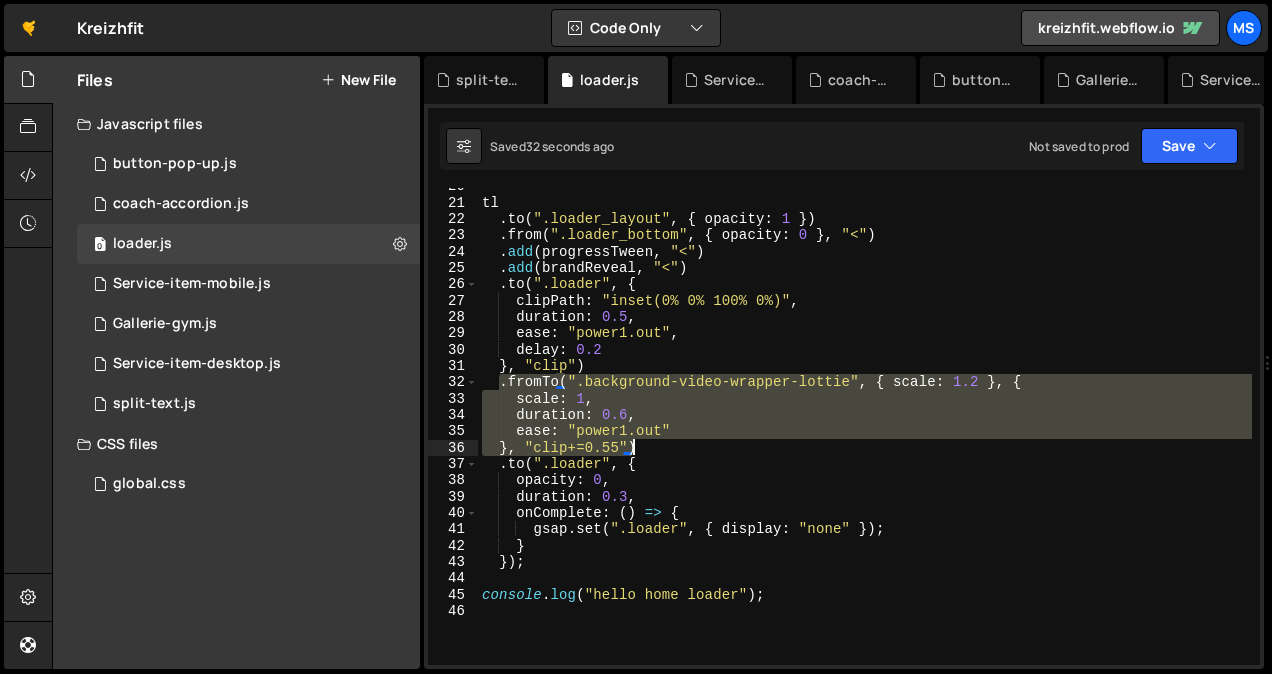 drag, startPoint x: 498, startPoint y: 382, endPoint x: 650, endPoint y: 452, distance: 167.34396 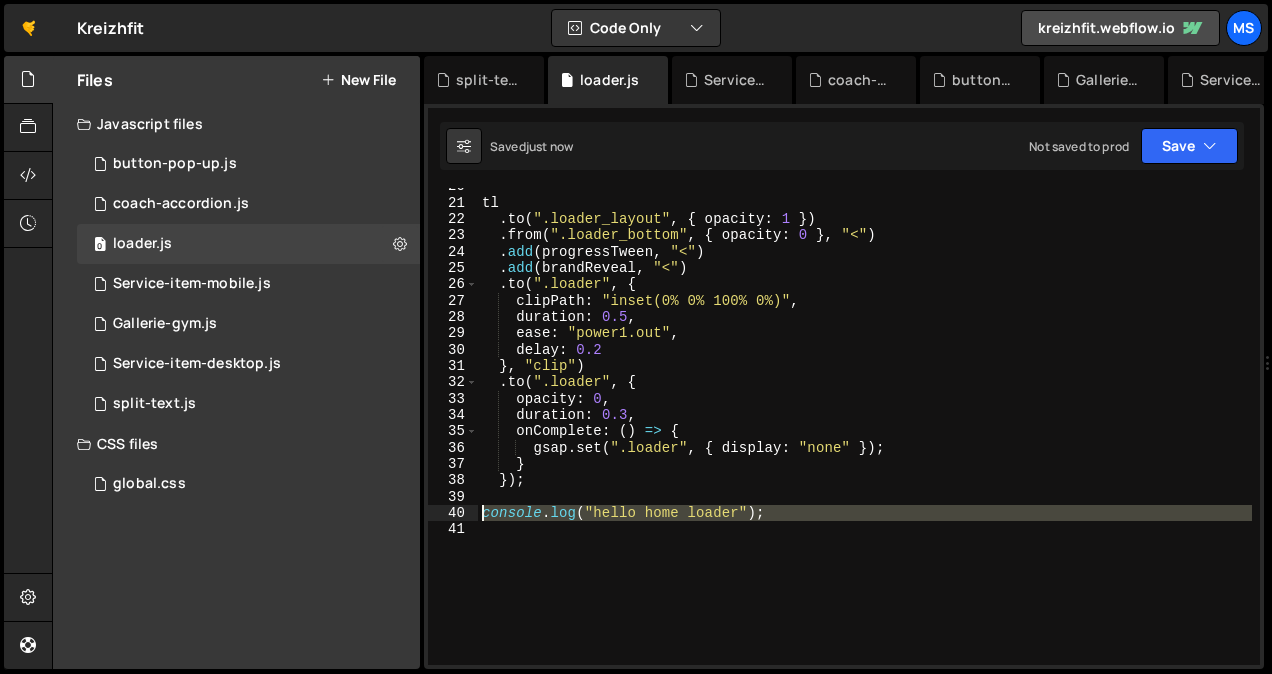 drag, startPoint x: 777, startPoint y: 530, endPoint x: 392, endPoint y: 540, distance: 385.12985 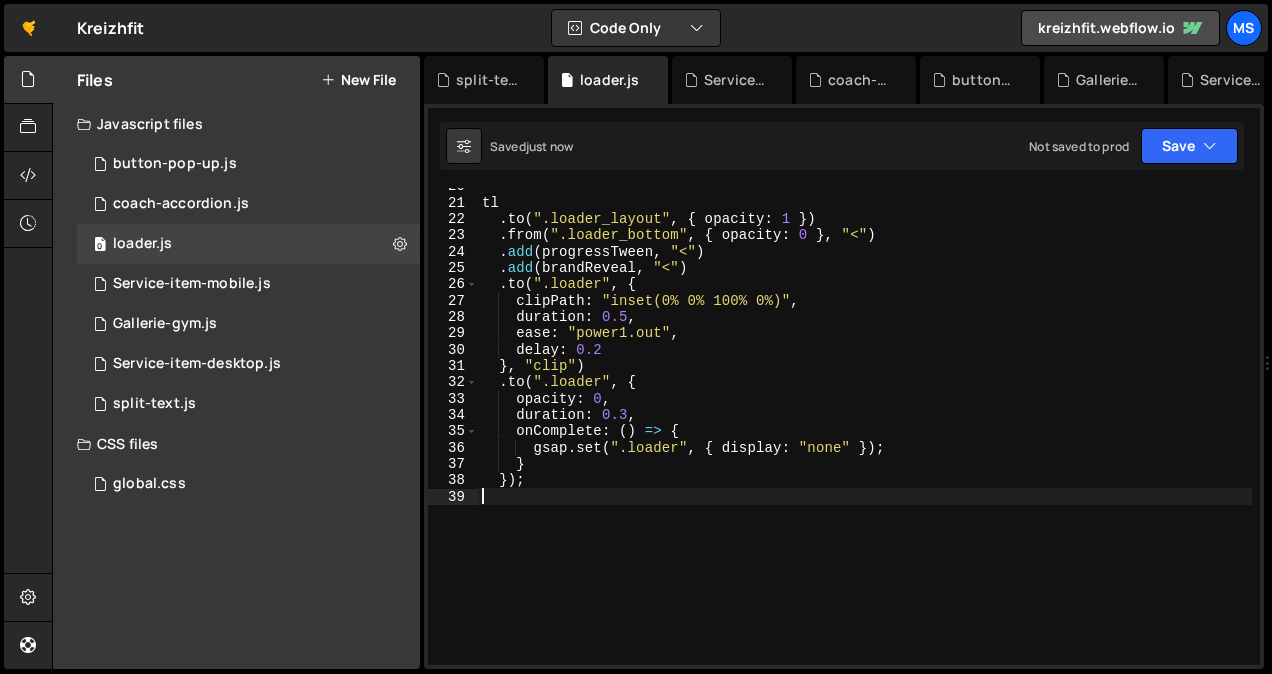 scroll, scrollTop: 300, scrollLeft: 0, axis: vertical 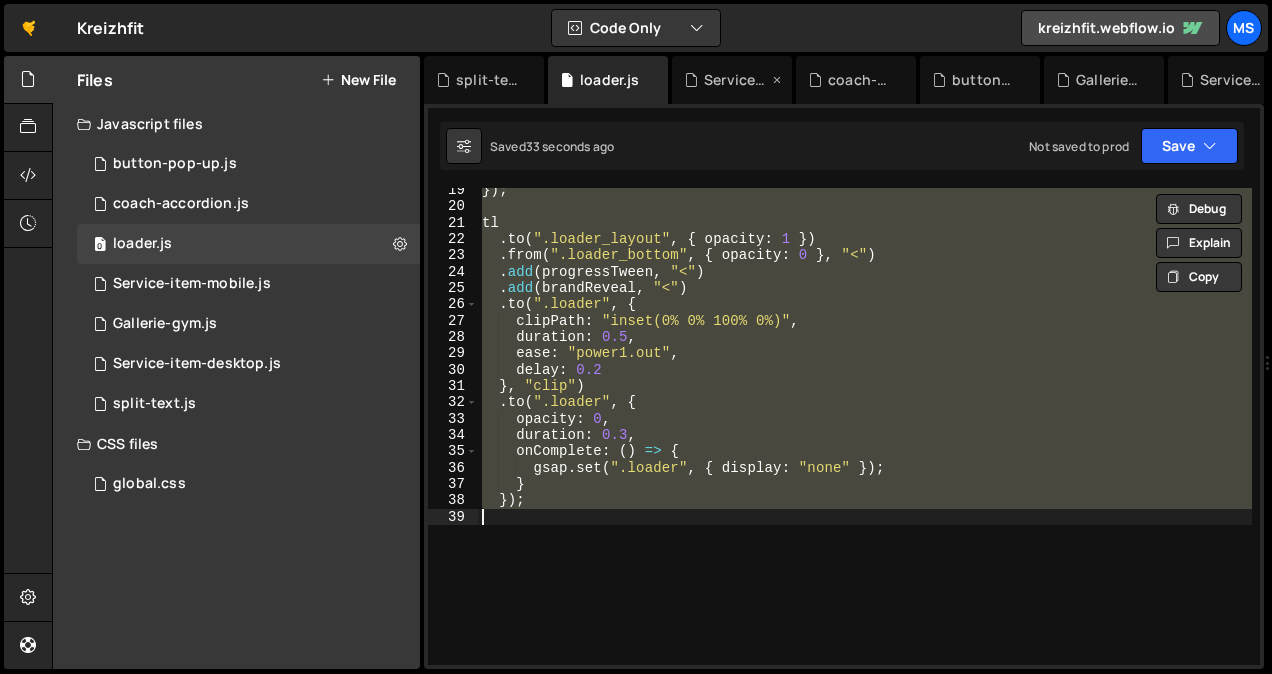 type on "//   });" 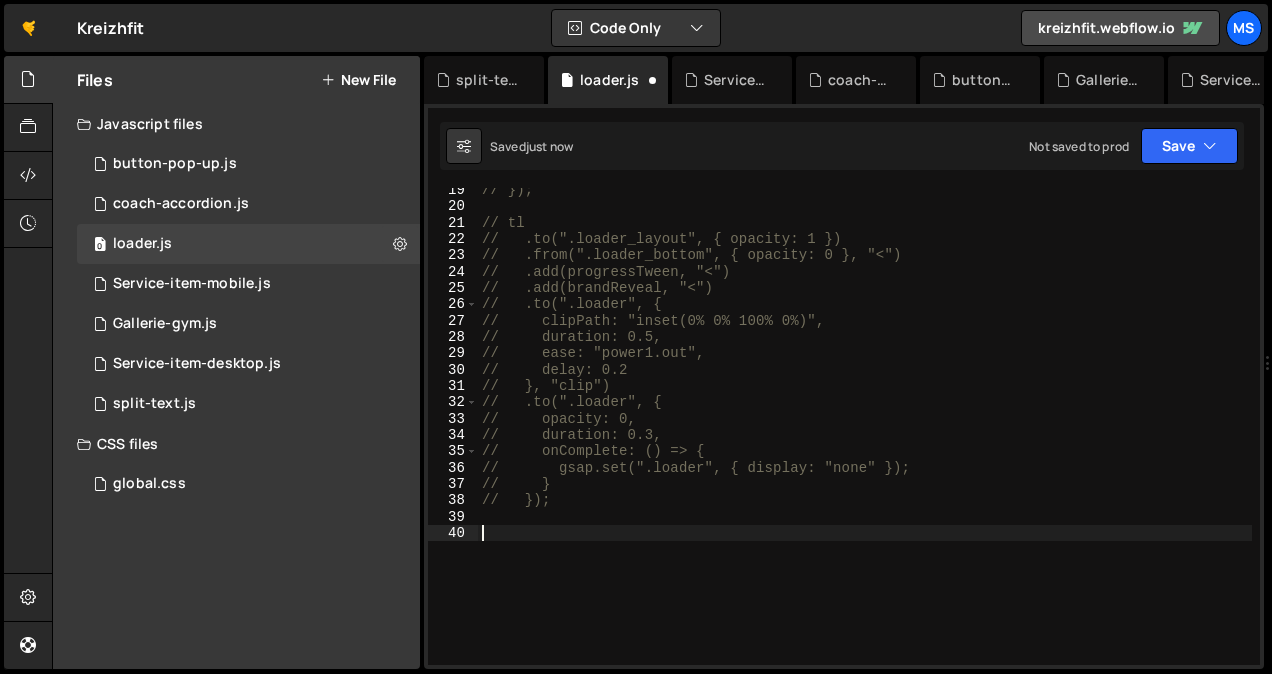 type 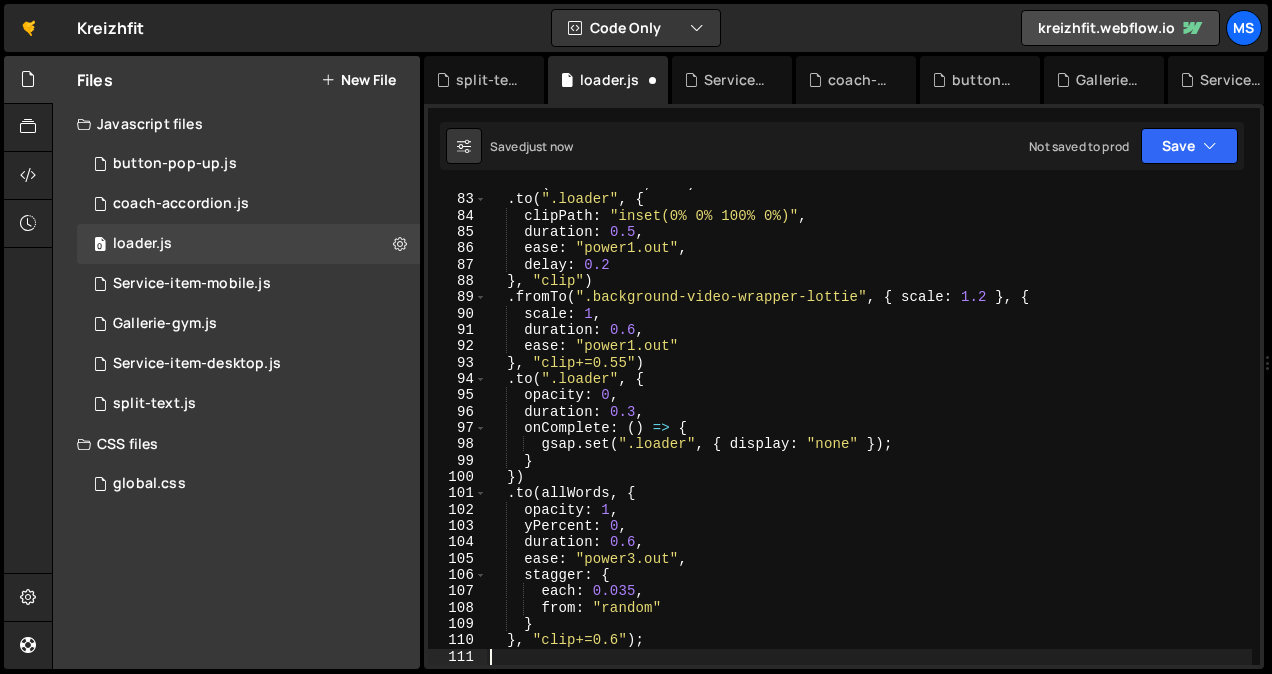 scroll, scrollTop: 1336, scrollLeft: 0, axis: vertical 